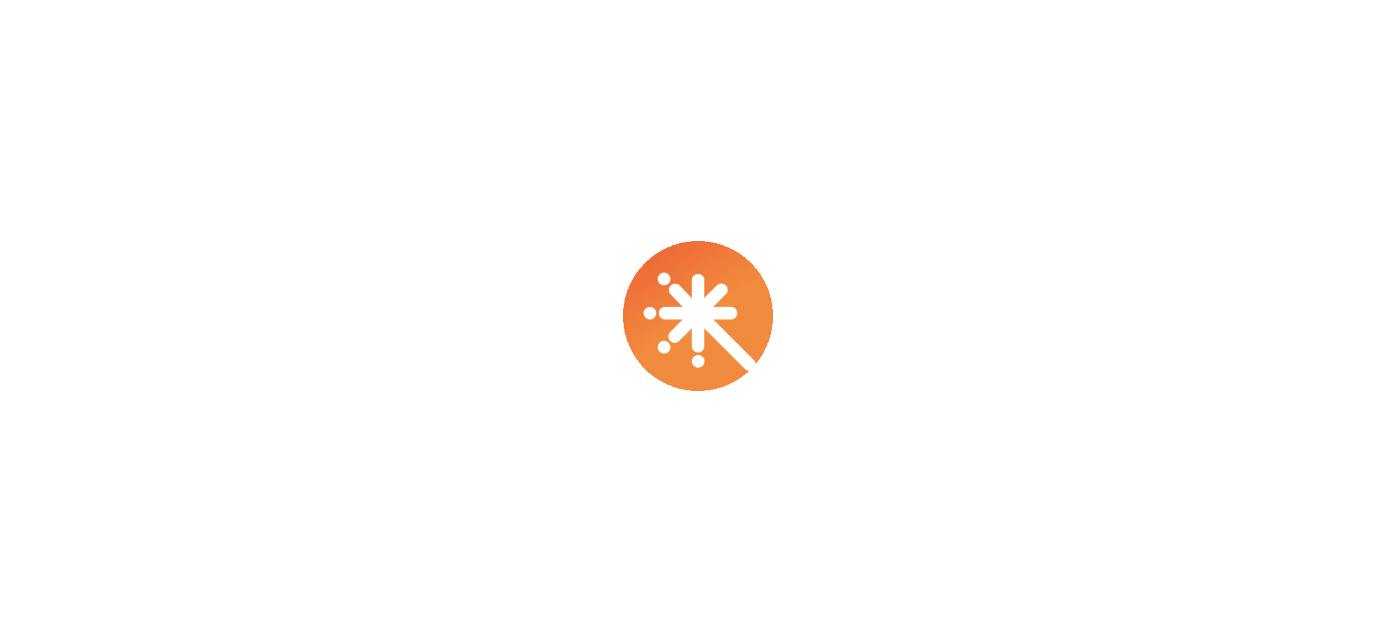 scroll, scrollTop: 0, scrollLeft: 0, axis: both 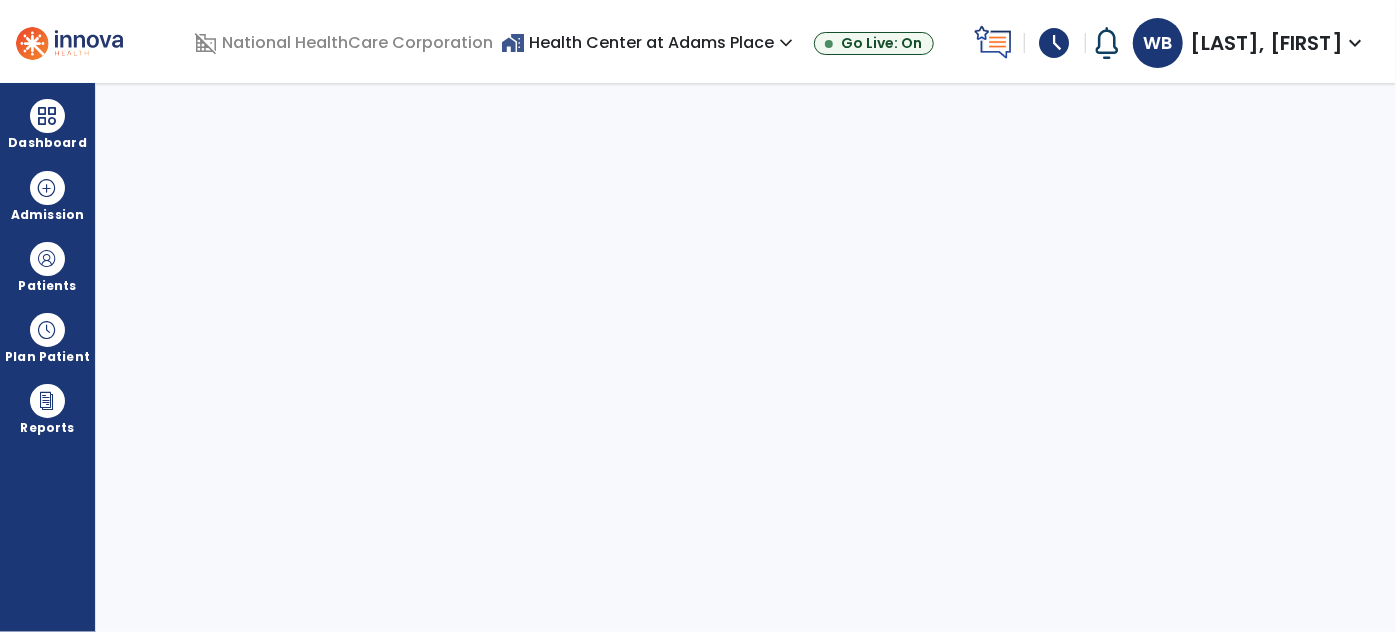 select on "****" 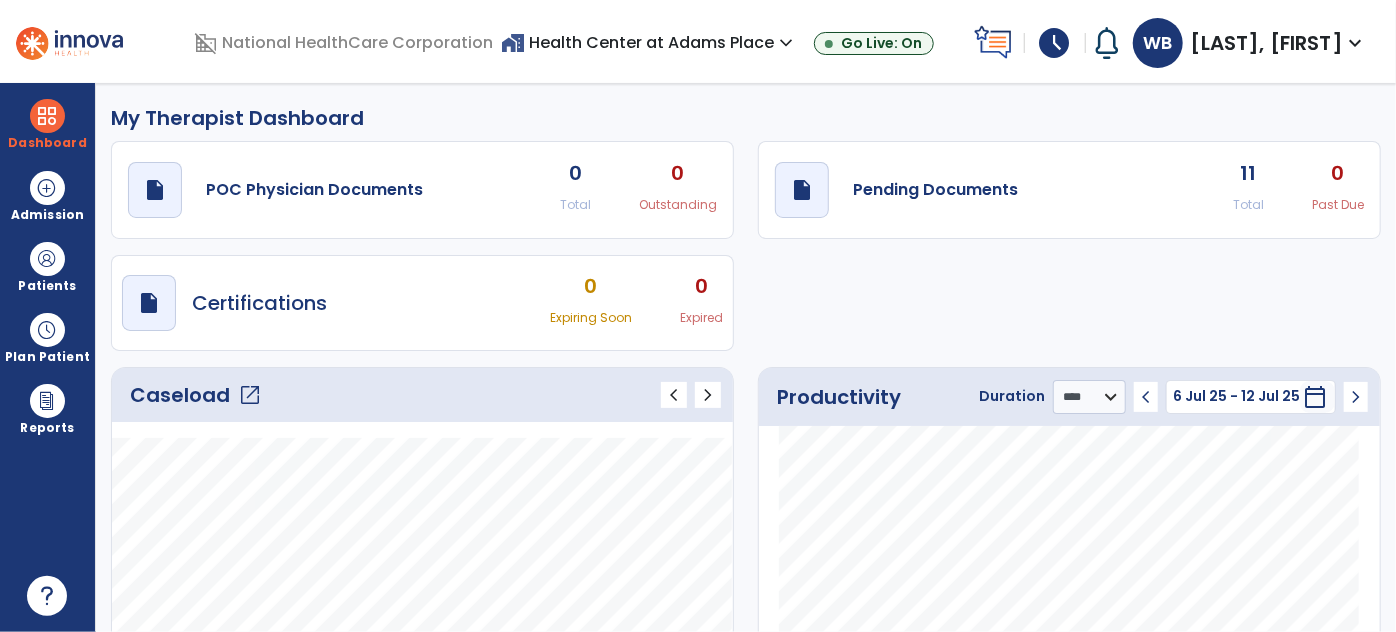 click on "open_in_new" 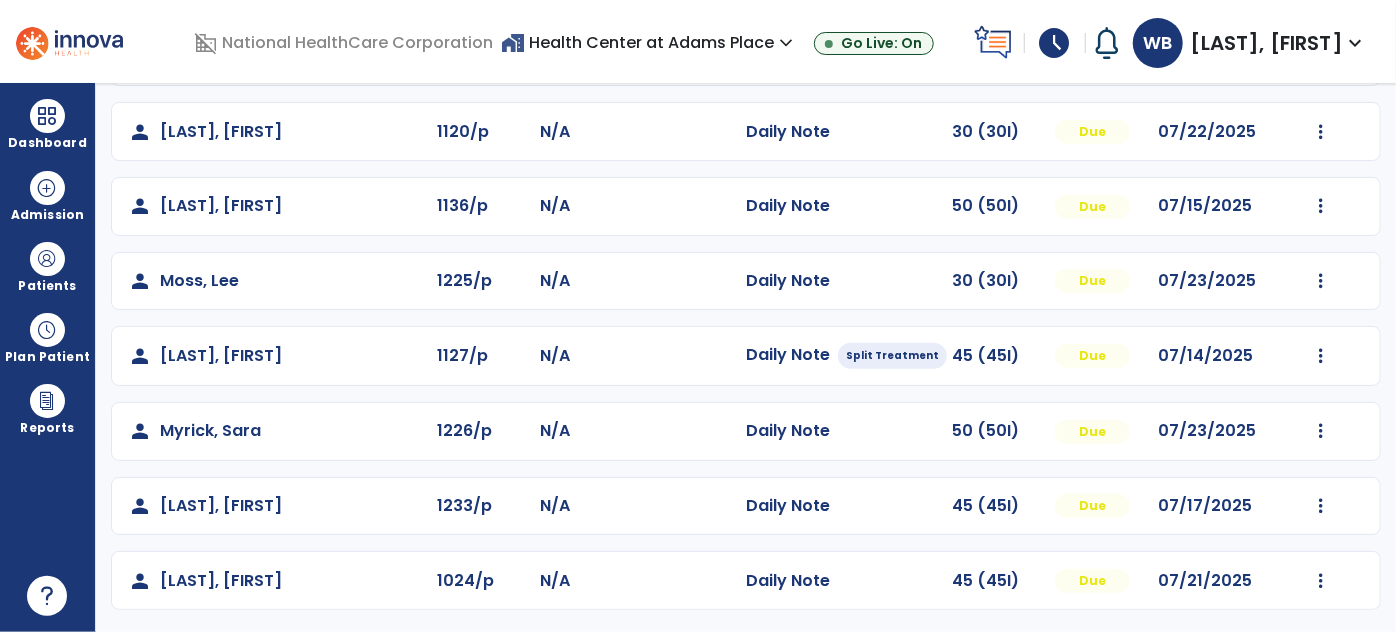 scroll, scrollTop: 0, scrollLeft: 0, axis: both 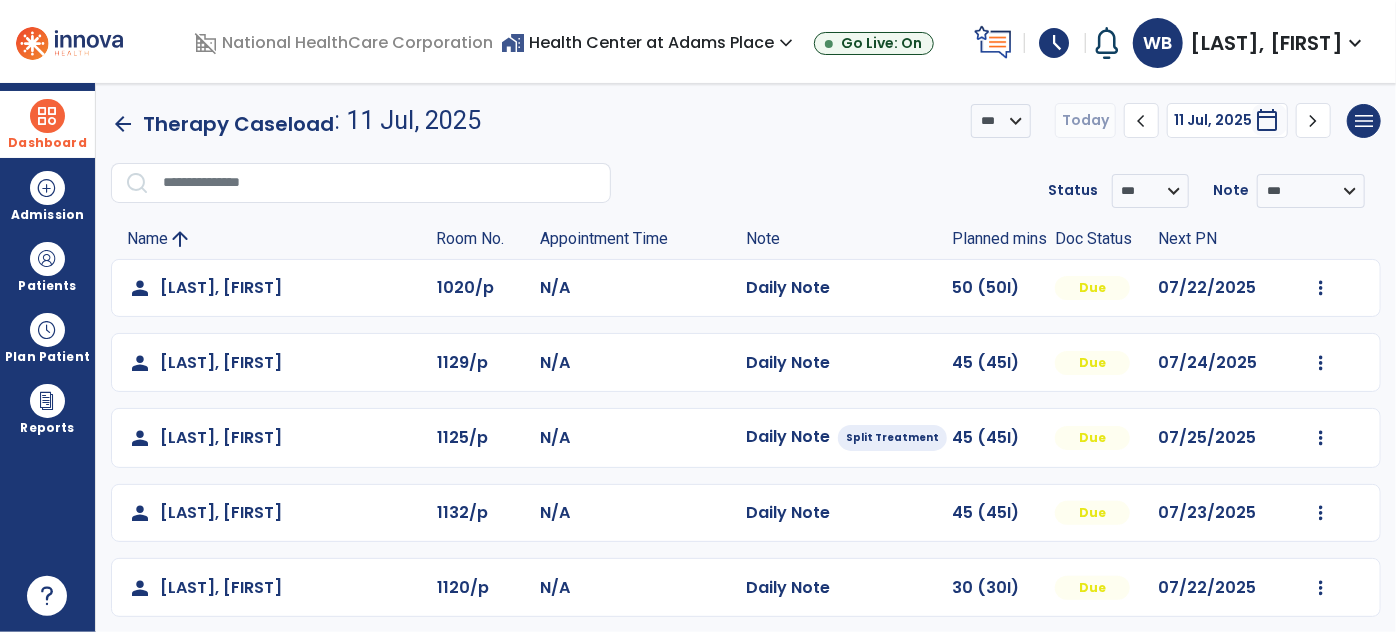 click on "Dashboard" at bounding box center (47, 124) 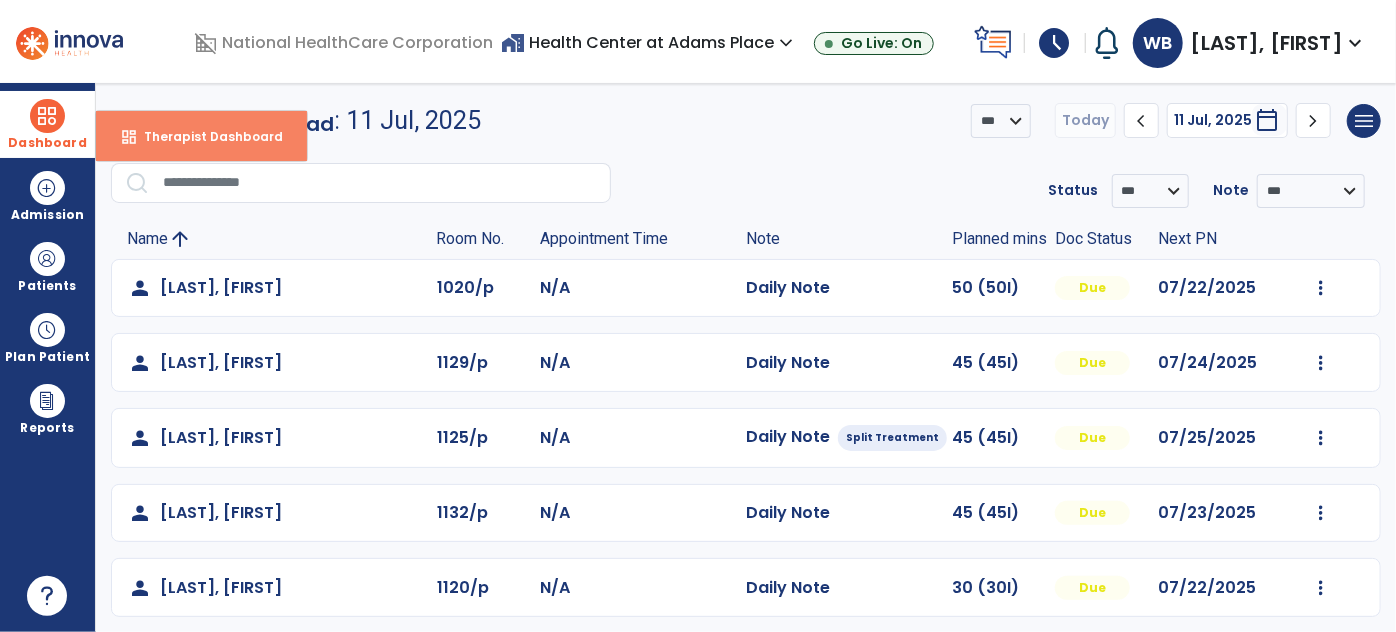 click on "Therapist Dashboard" at bounding box center [205, 136] 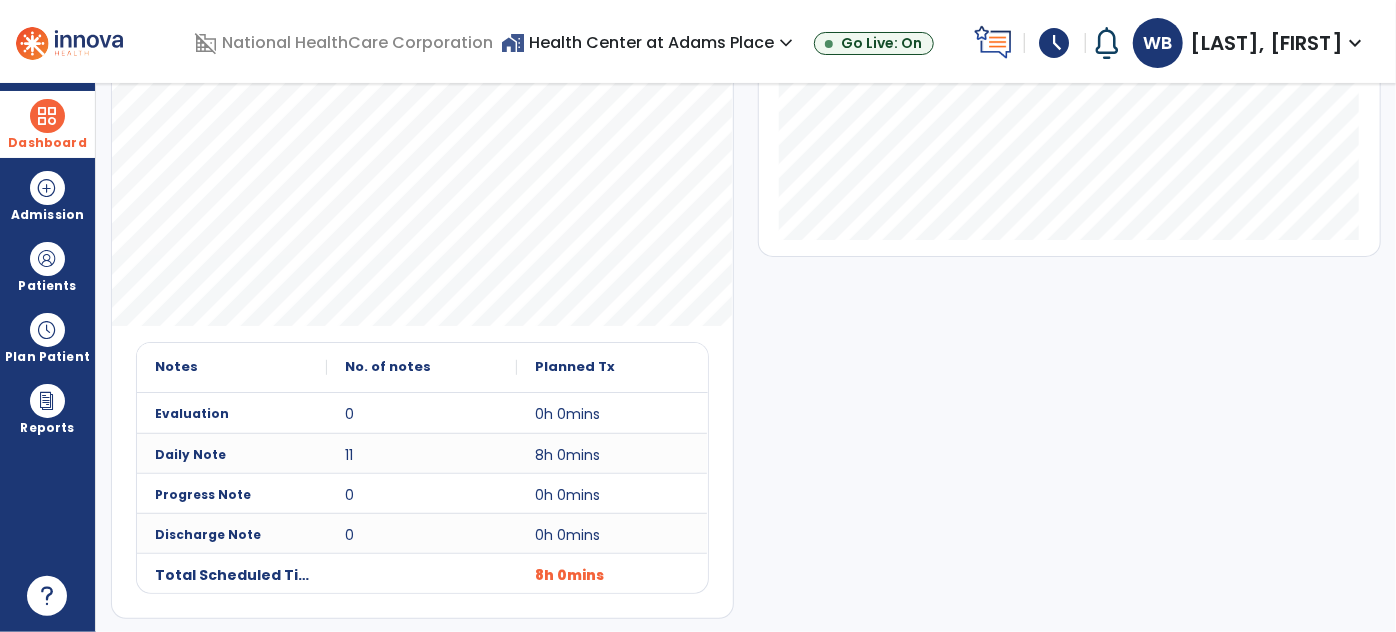 scroll, scrollTop: 0, scrollLeft: 0, axis: both 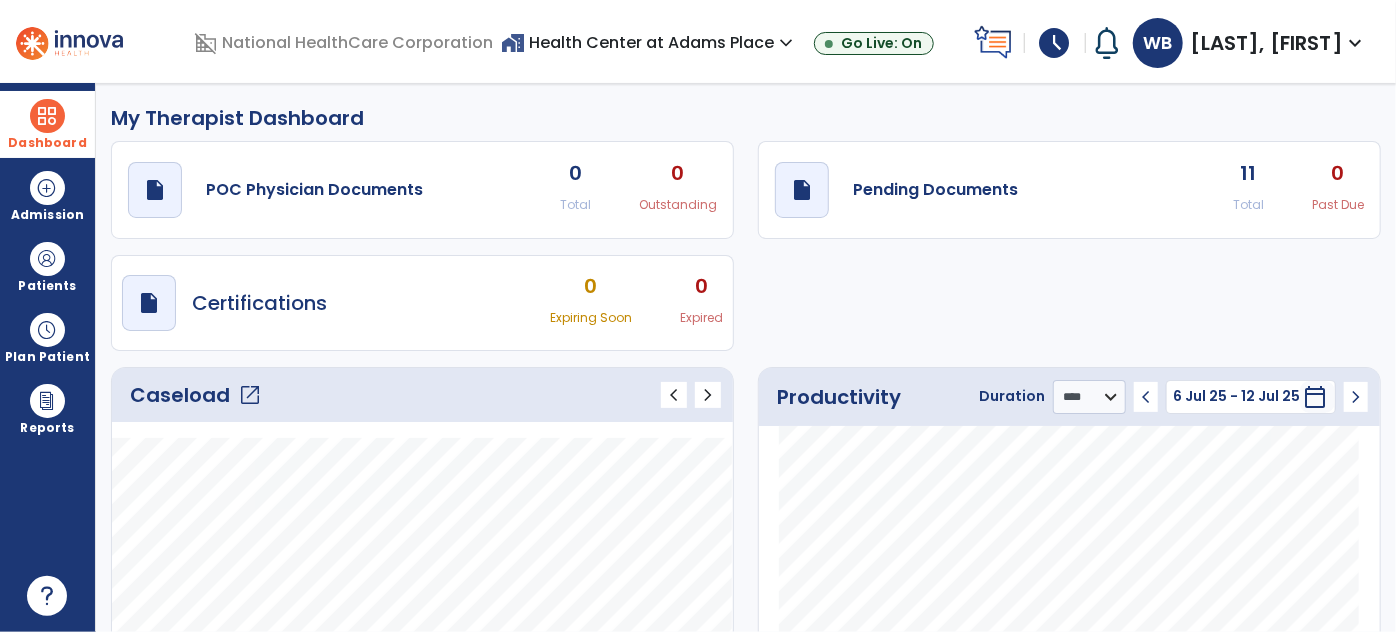 click on "open_in_new" 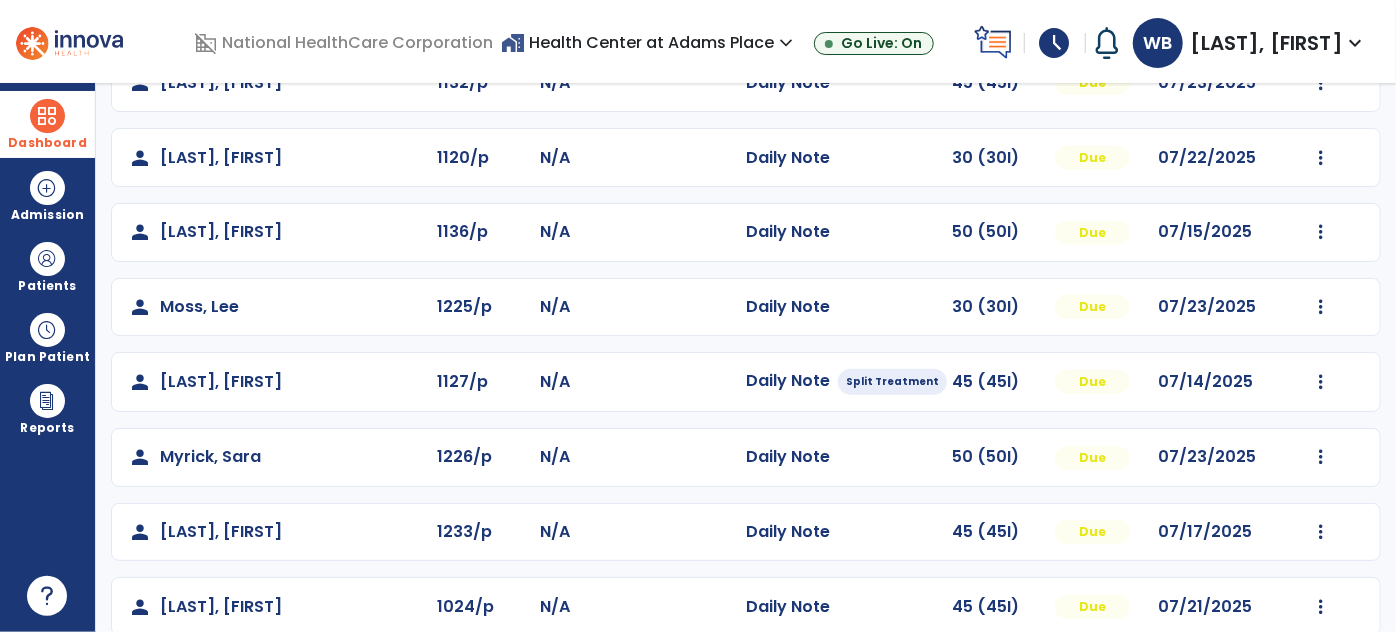 scroll, scrollTop: 301, scrollLeft: 0, axis: vertical 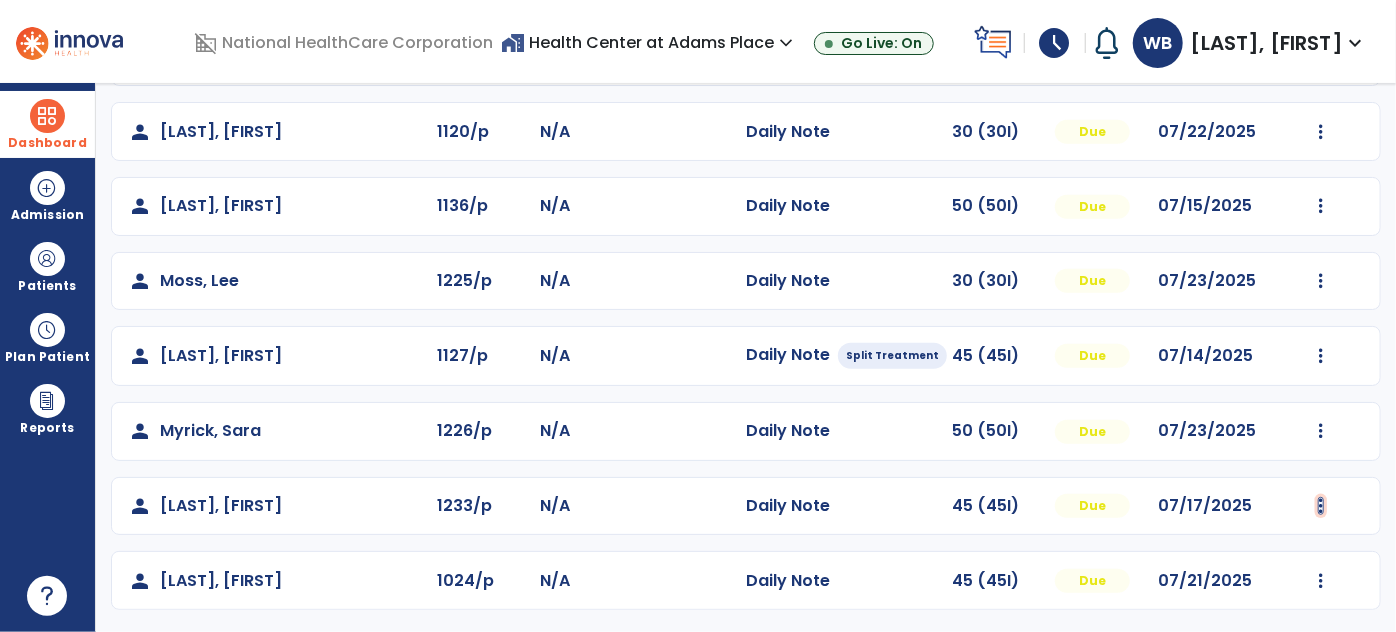 click at bounding box center [1321, -168] 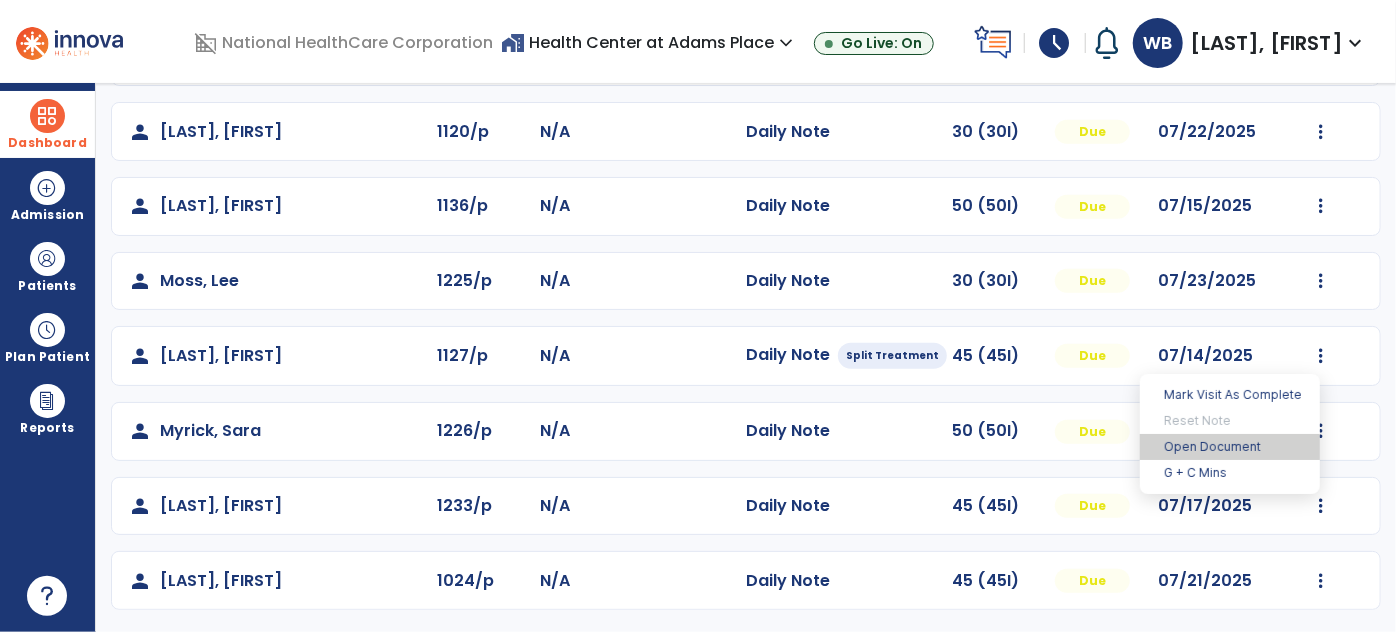 click on "Open Document" at bounding box center [1230, 447] 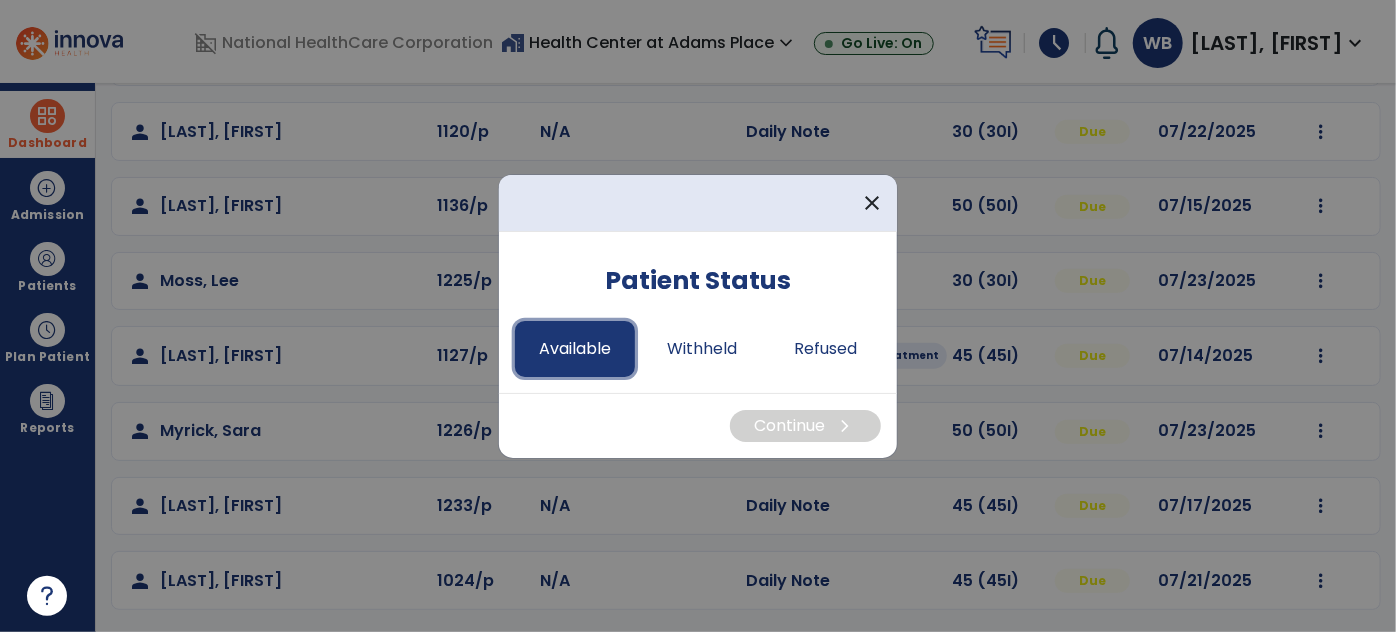 click on "Available" at bounding box center [575, 349] 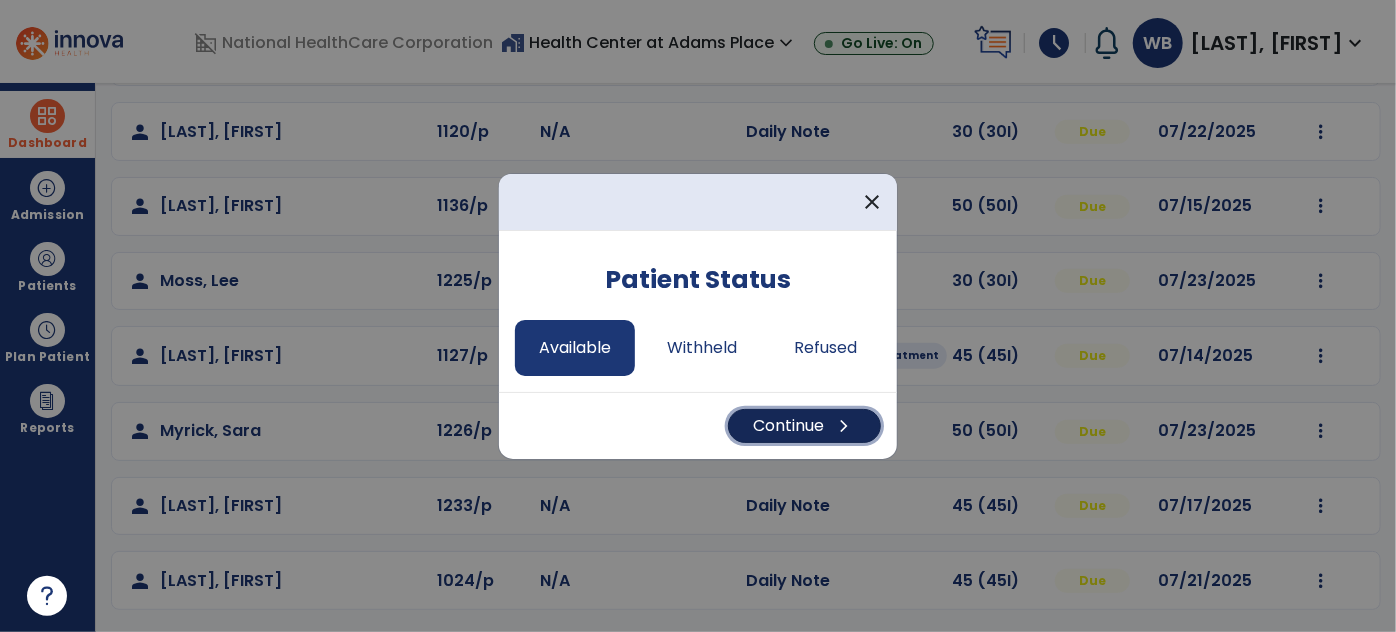 click on "Continue   chevron_right" at bounding box center (804, 426) 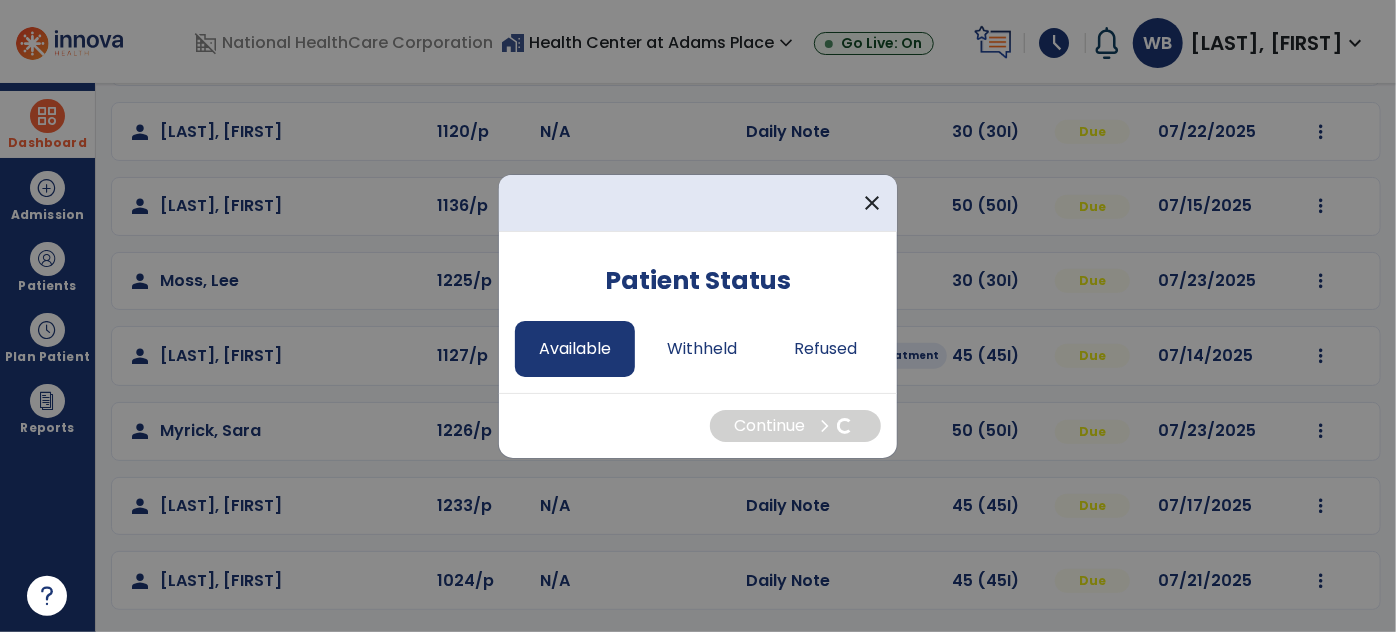 select on "*" 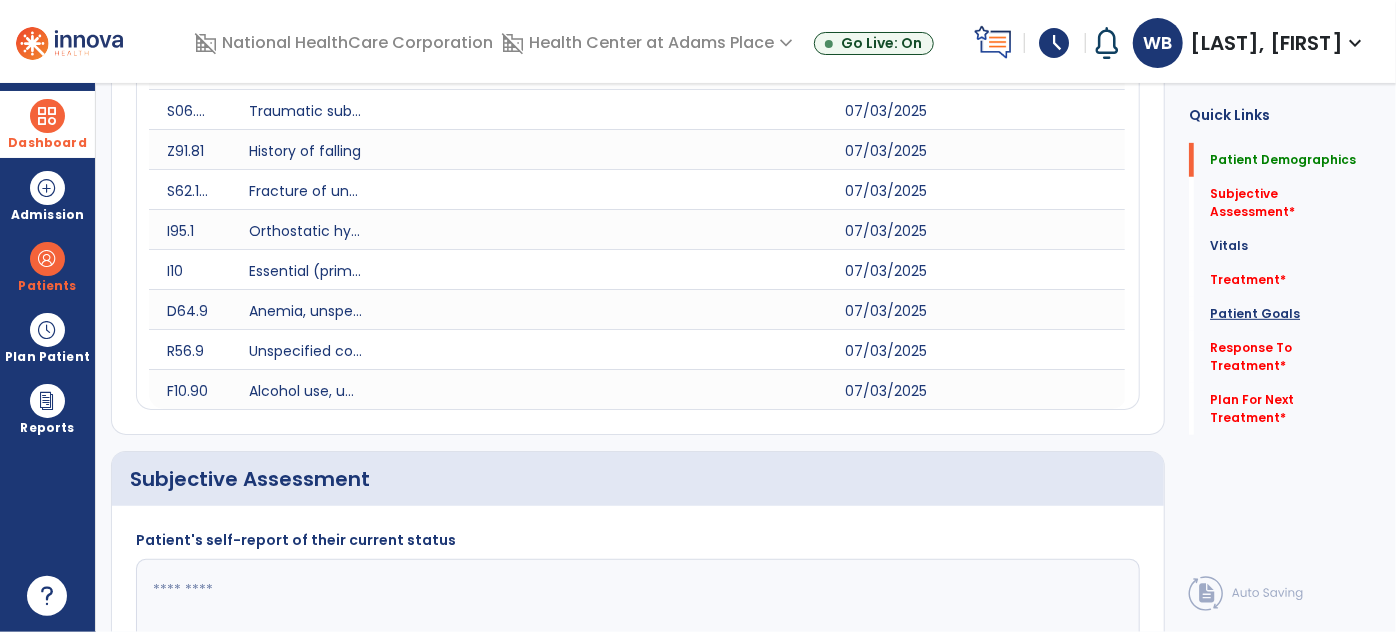 click on "Patient Goals" 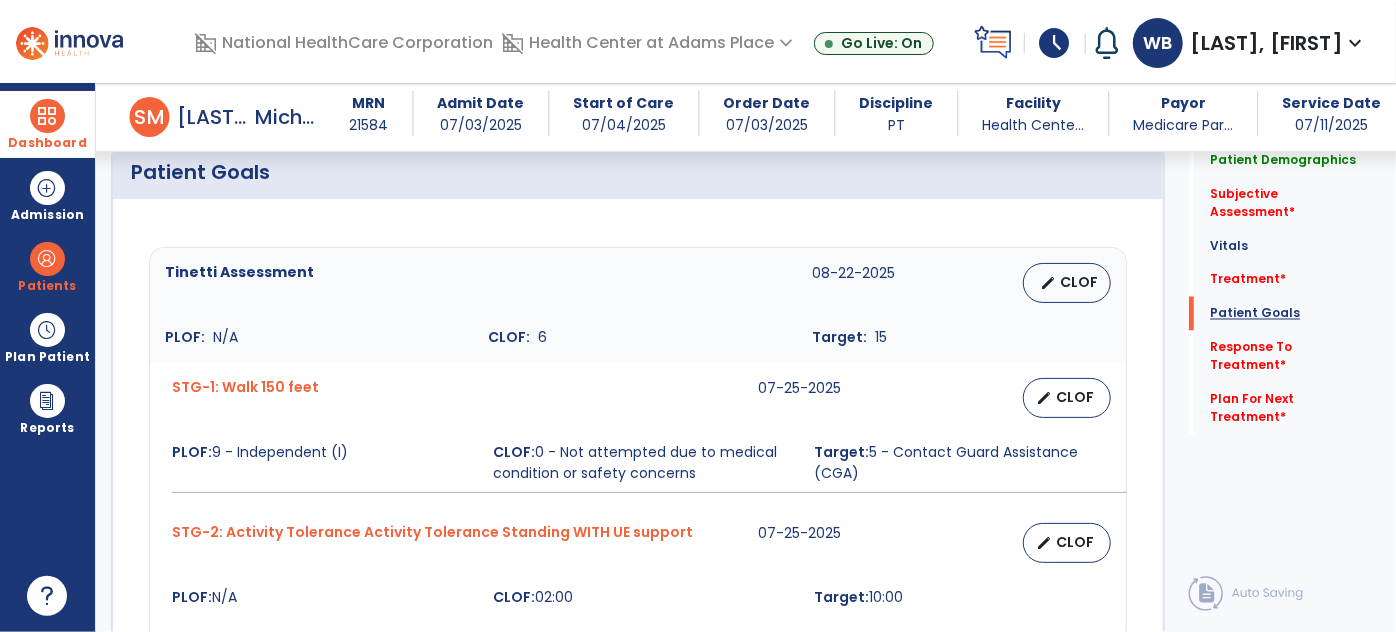 scroll, scrollTop: 2124, scrollLeft: 0, axis: vertical 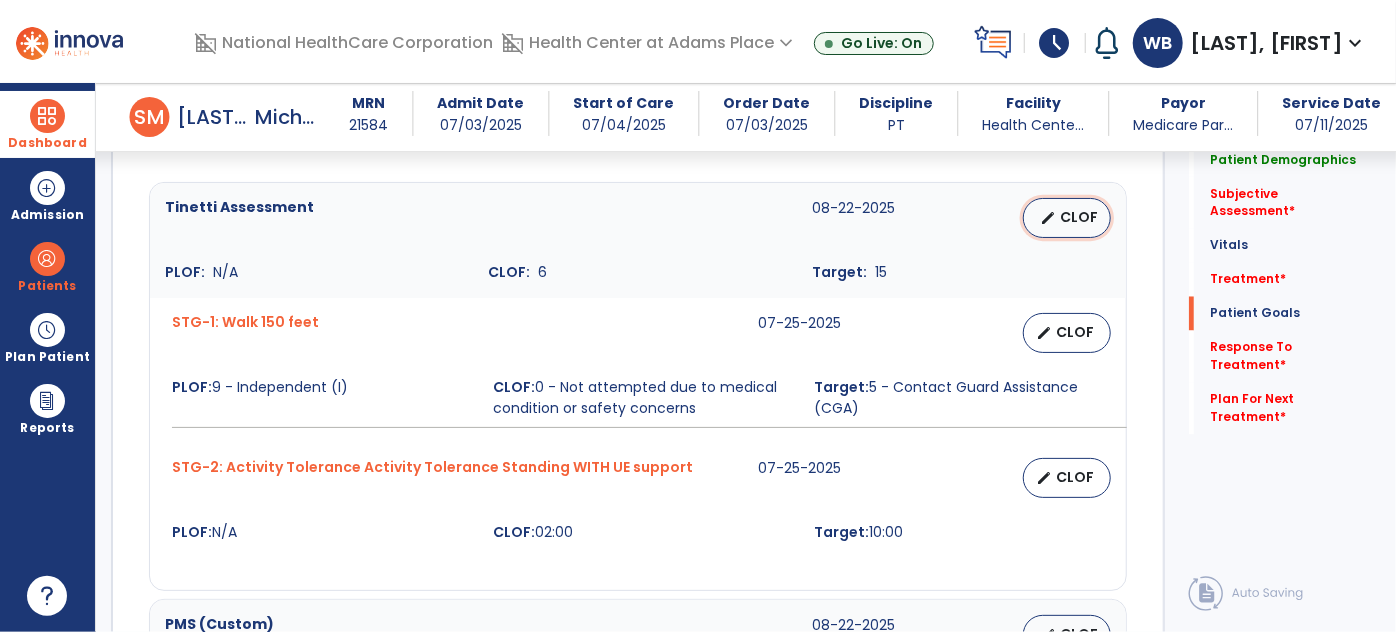 click on "edit   CLOF" at bounding box center (1067, 218) 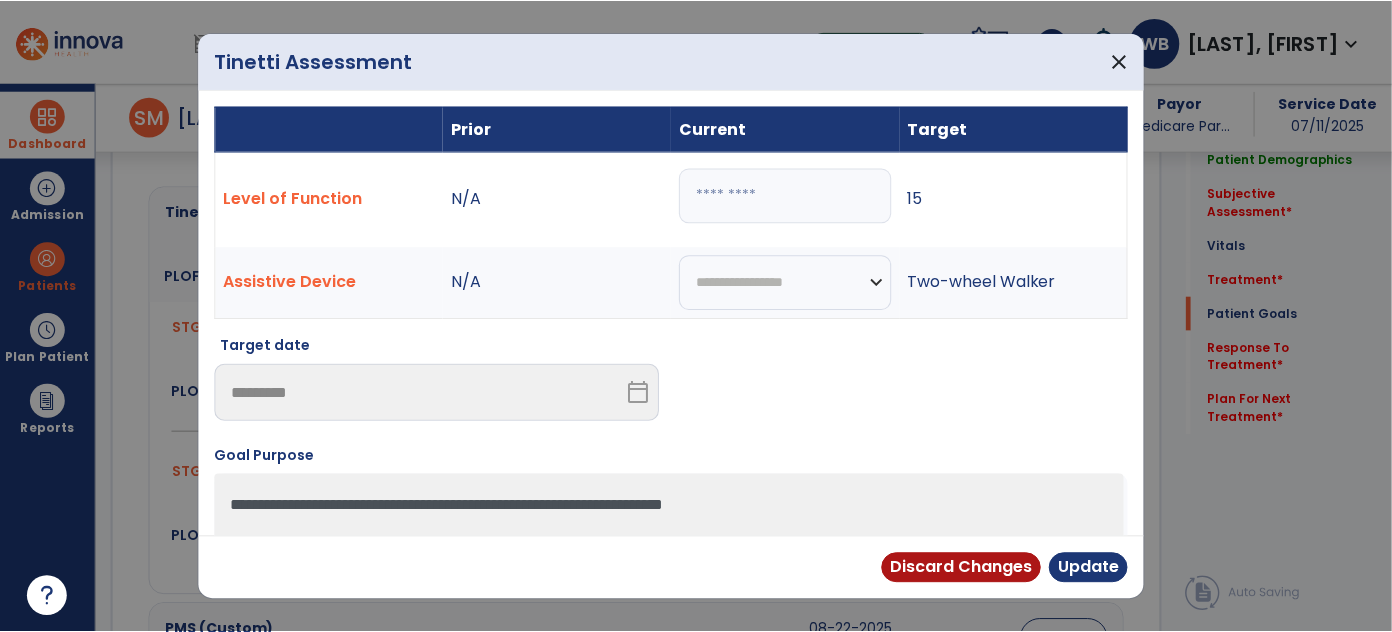 scroll, scrollTop: 1803, scrollLeft: 0, axis: vertical 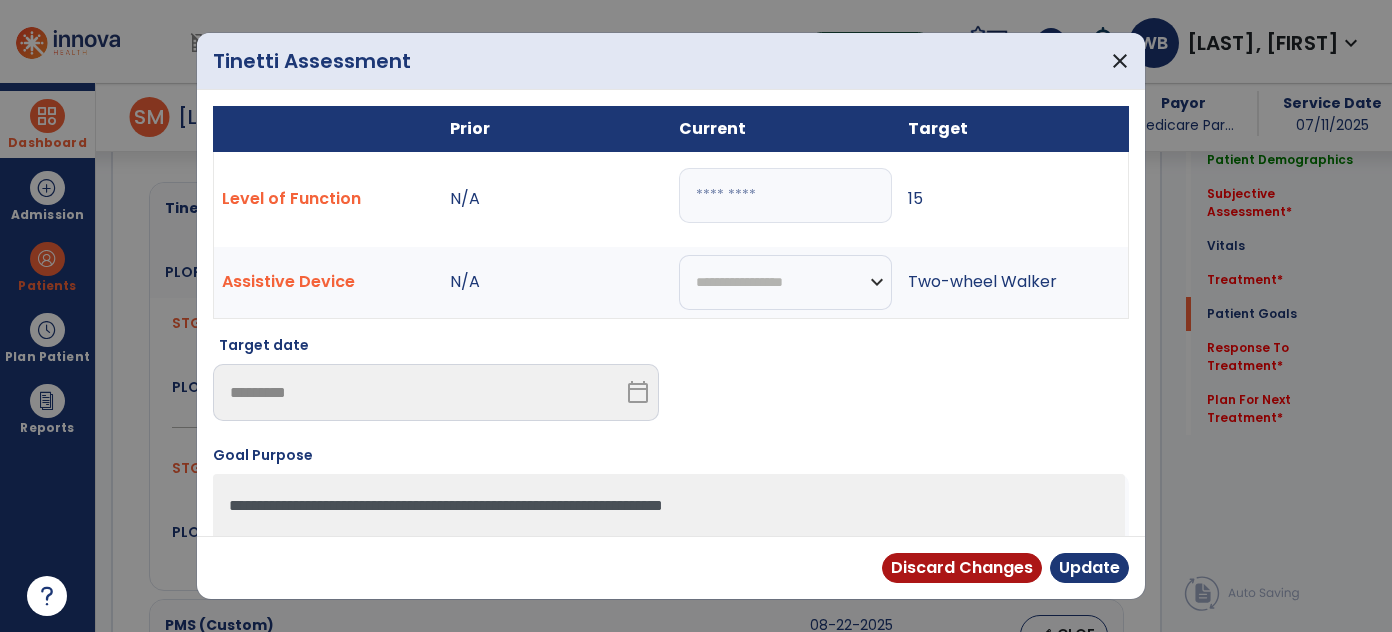 click on "*" at bounding box center [785, 195] 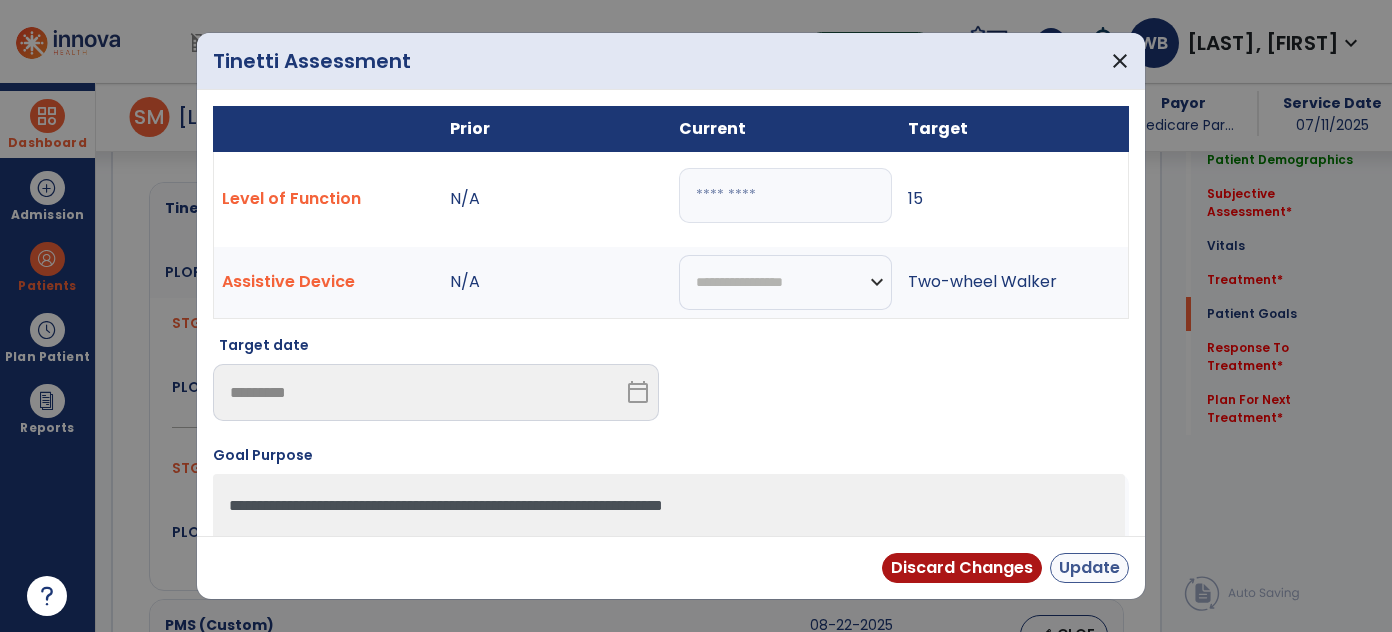 type on "**" 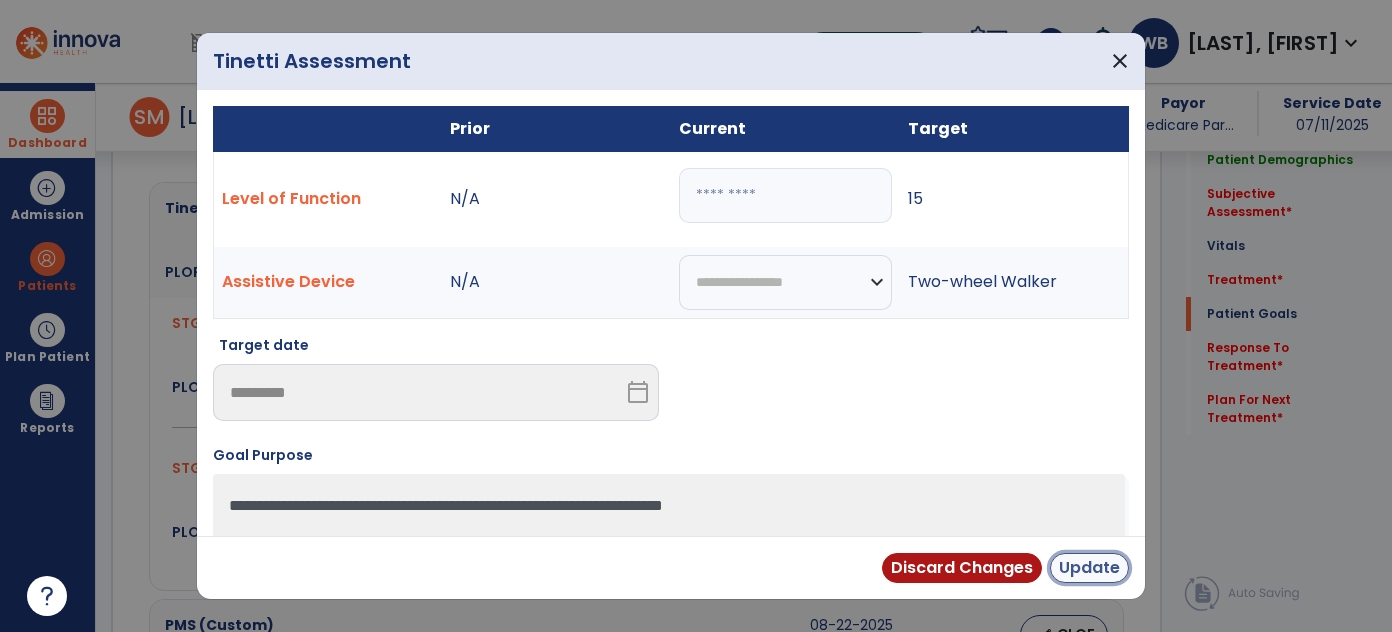 click on "Update" at bounding box center [1089, 568] 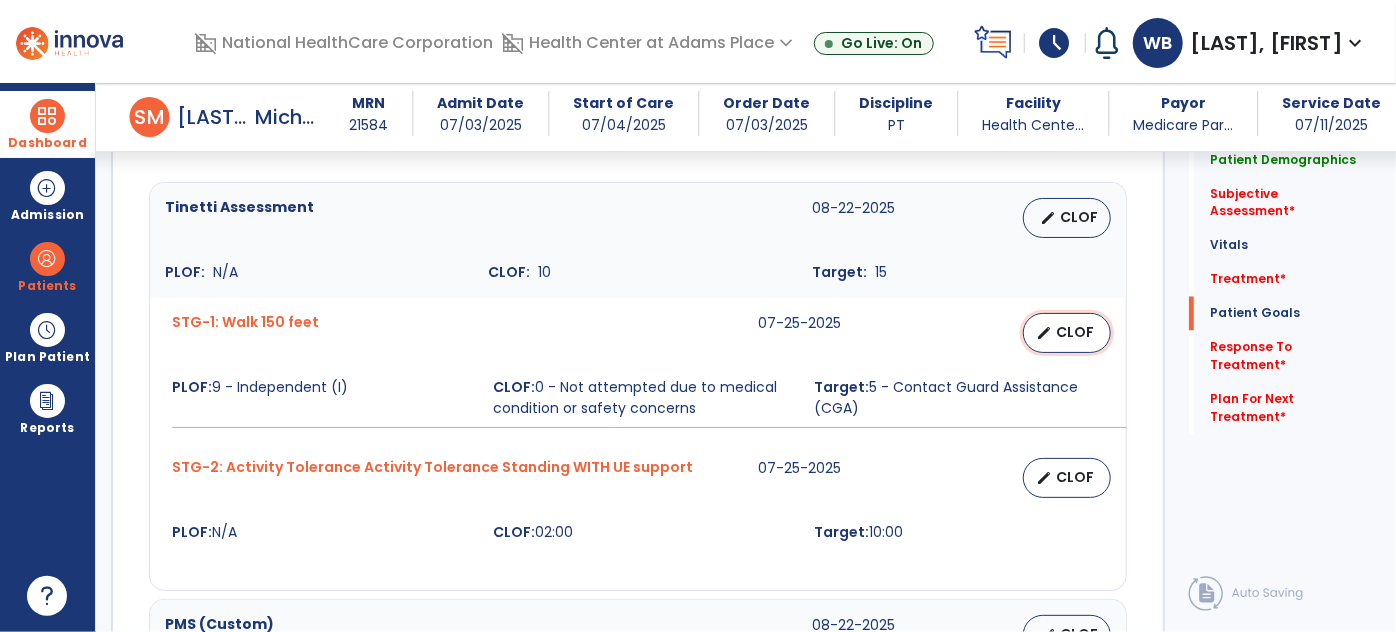 click on "CLOF" at bounding box center (1075, 332) 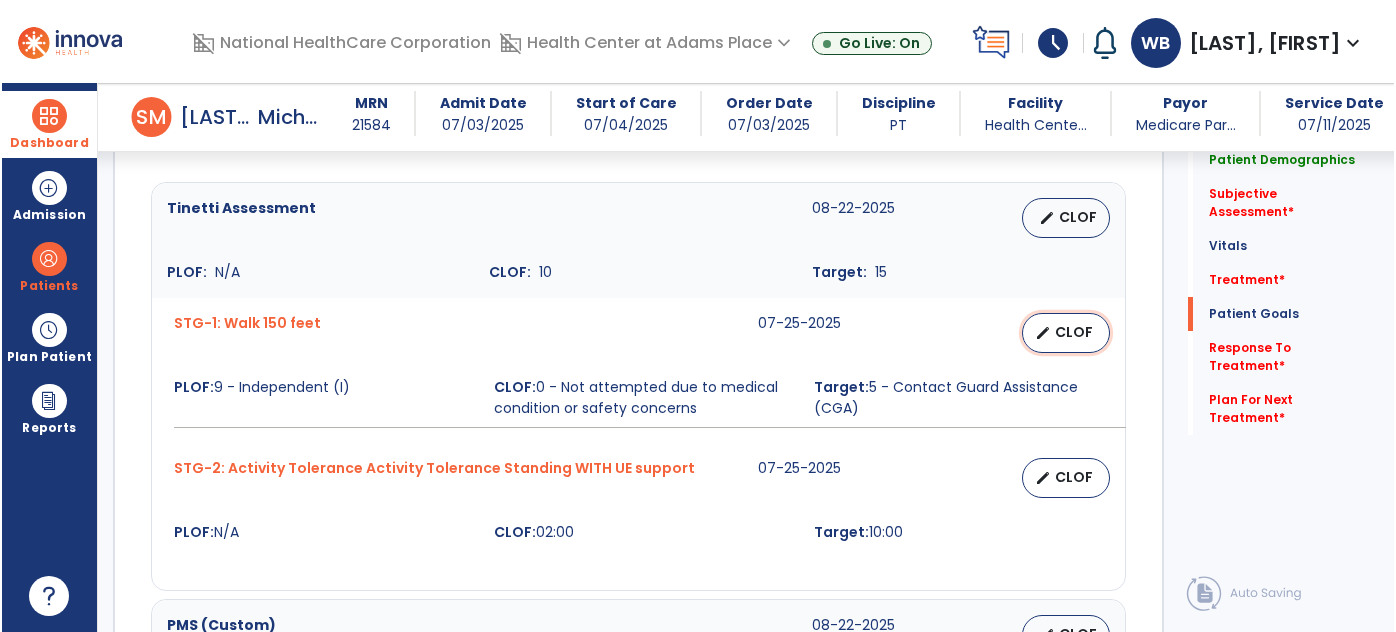 scroll, scrollTop: 1803, scrollLeft: 0, axis: vertical 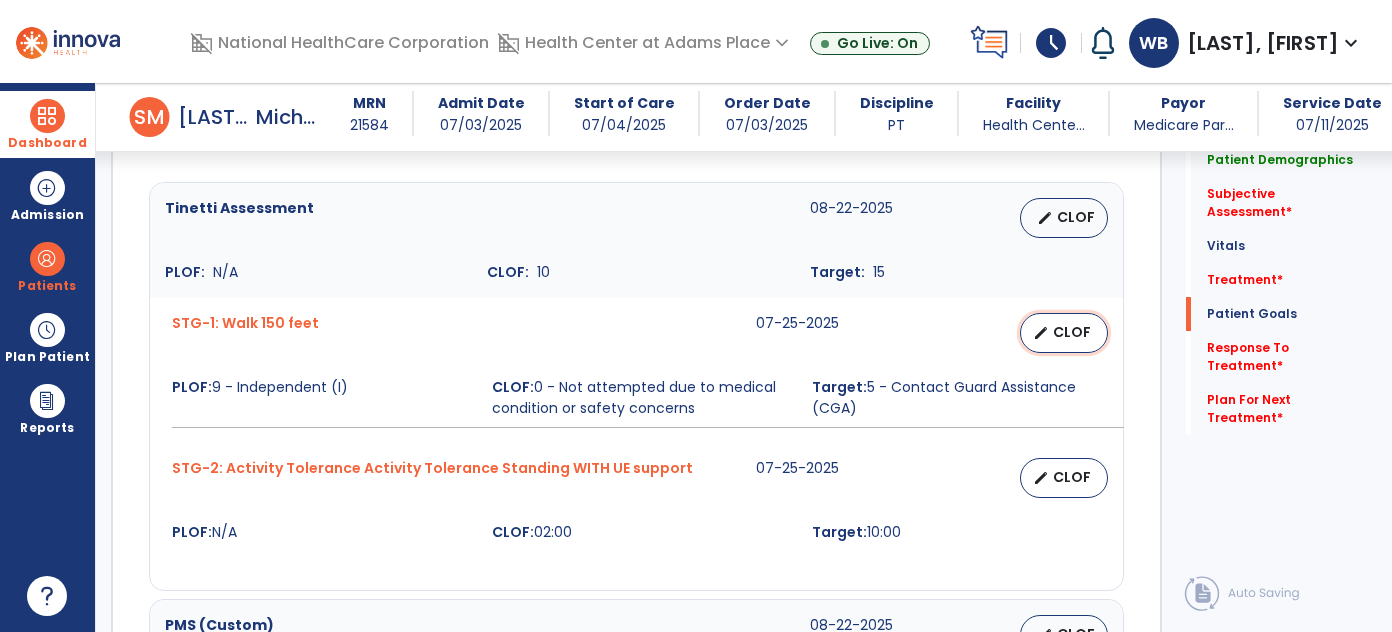 select on "**********" 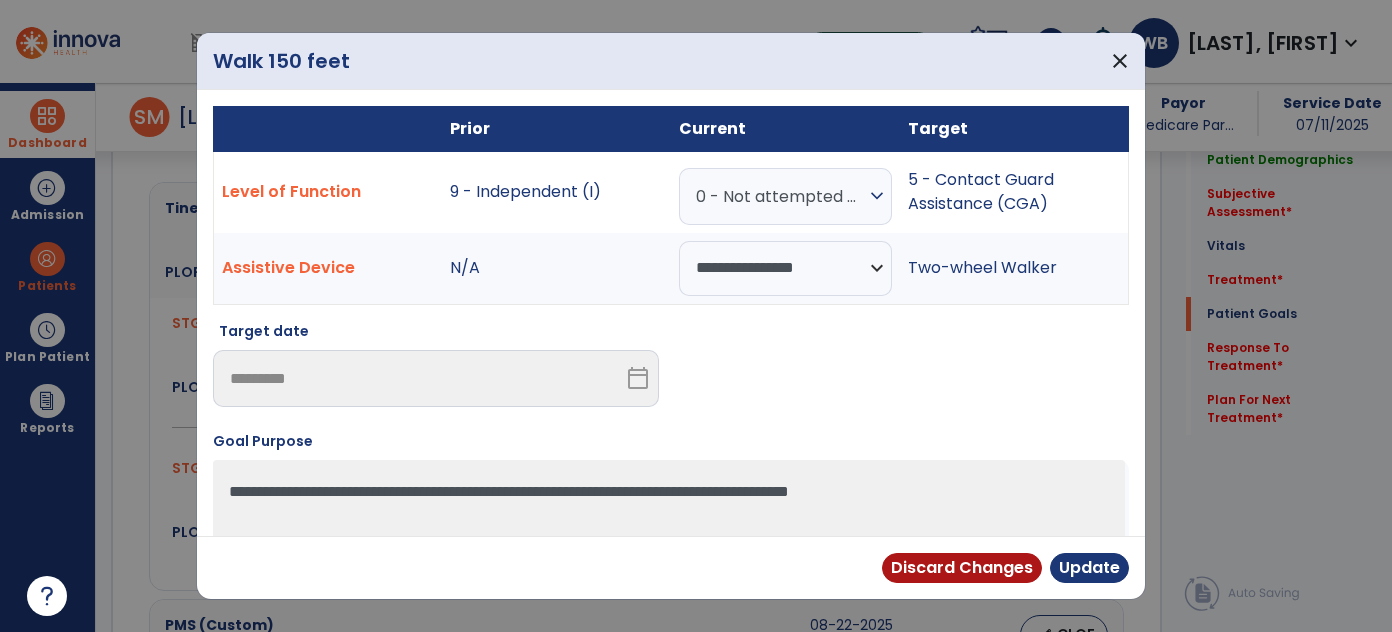 click on "0 - Not attempted due to medical condition or safety concerns" at bounding box center (780, 196) 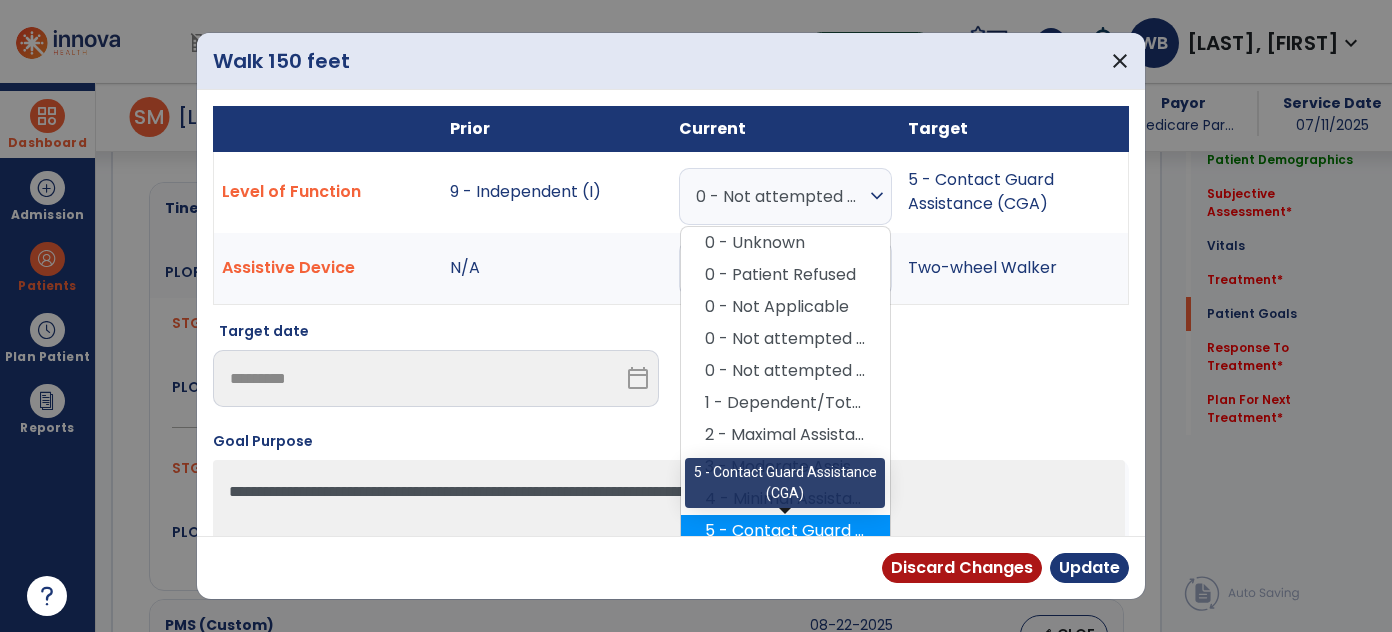 click on "5 - Contact Guard Assistance (CGA)" at bounding box center [785, 531] 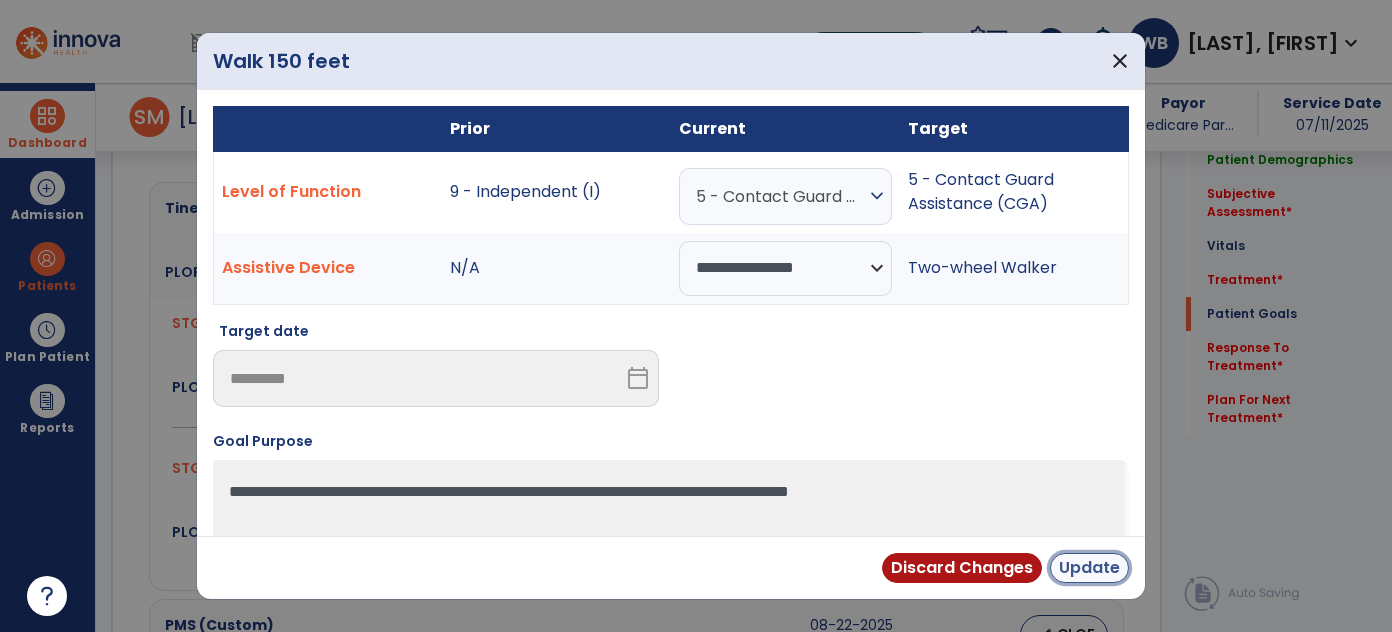 click on "Update" at bounding box center (1089, 568) 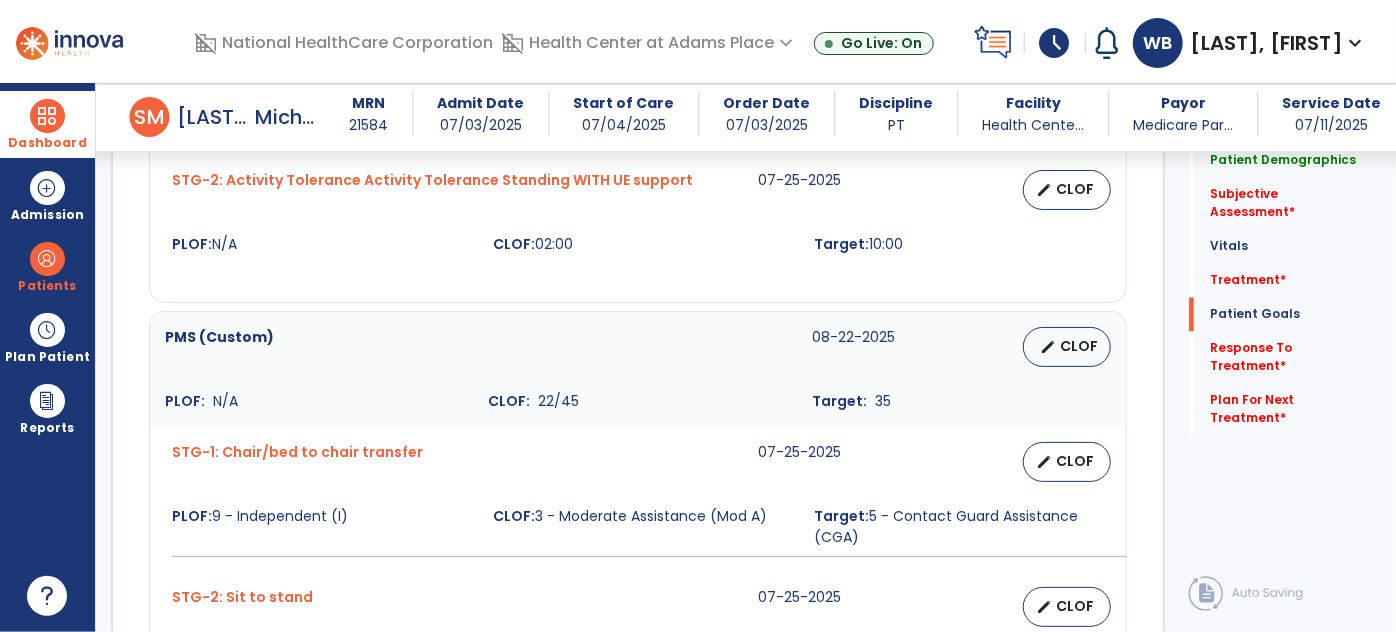 scroll, scrollTop: 2101, scrollLeft: 0, axis: vertical 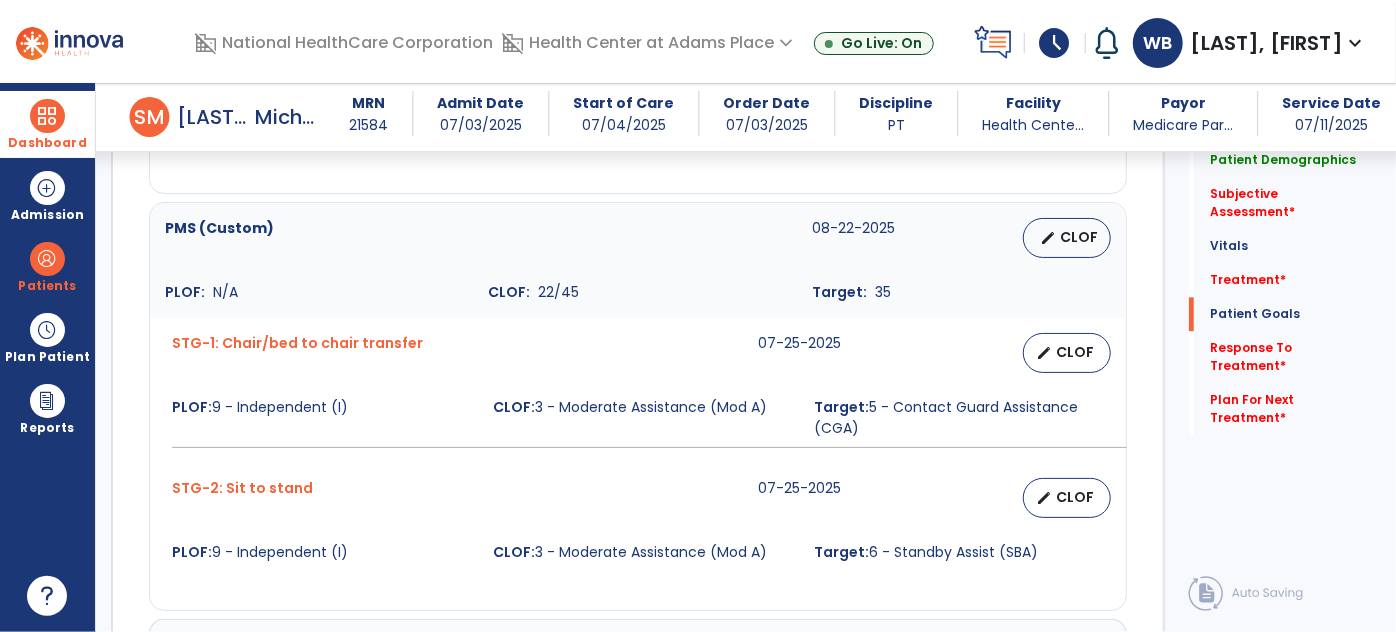 click on "schedule" at bounding box center (1055, 43) 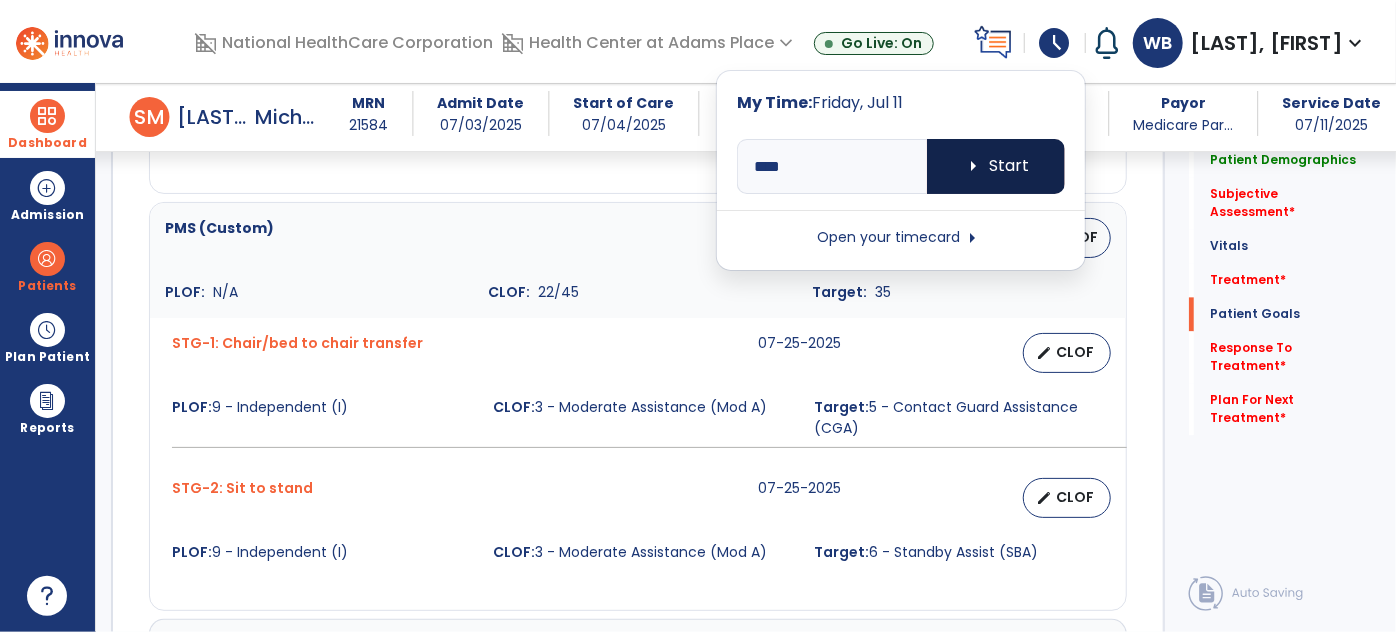 click on "arrow_right  Start" at bounding box center [996, 166] 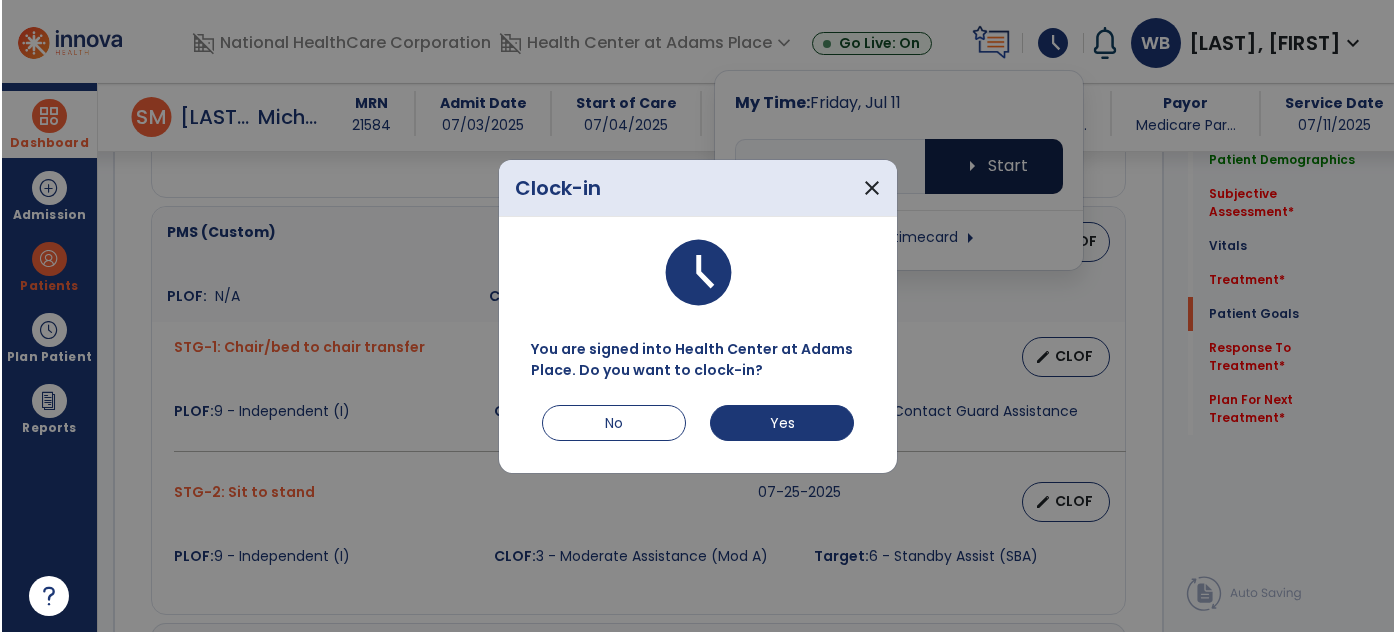 scroll, scrollTop: 2200, scrollLeft: 0, axis: vertical 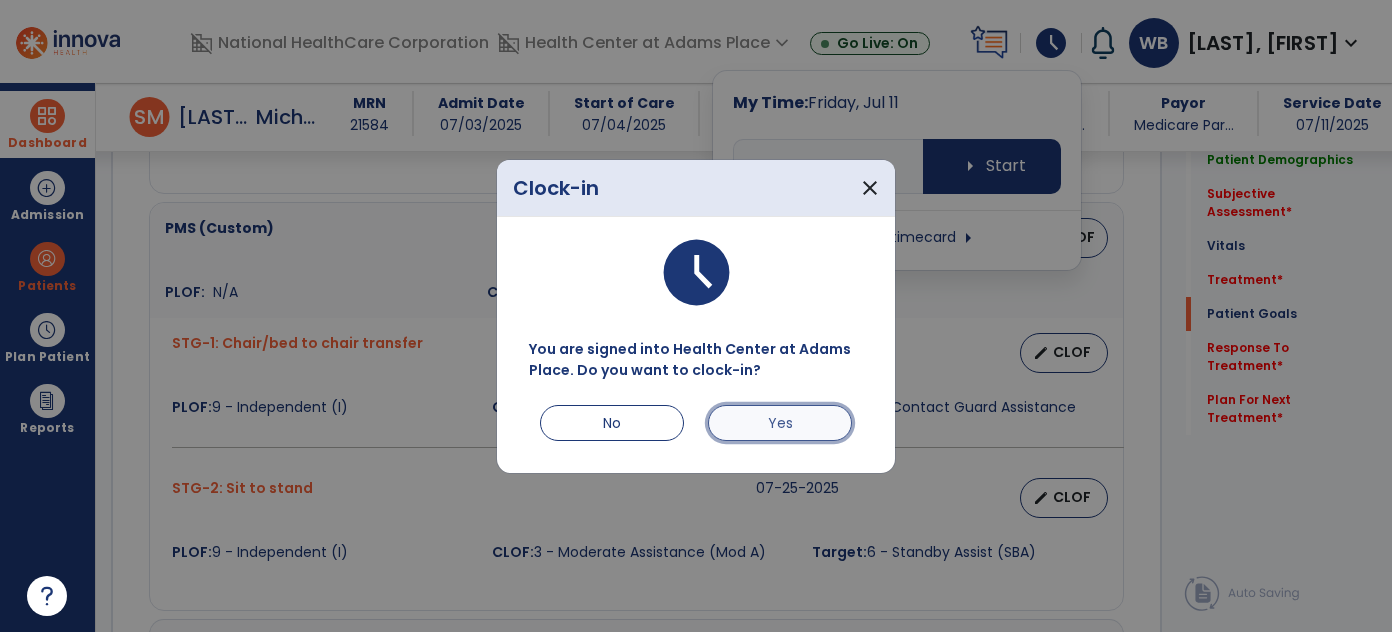 click on "Yes" at bounding box center [780, 423] 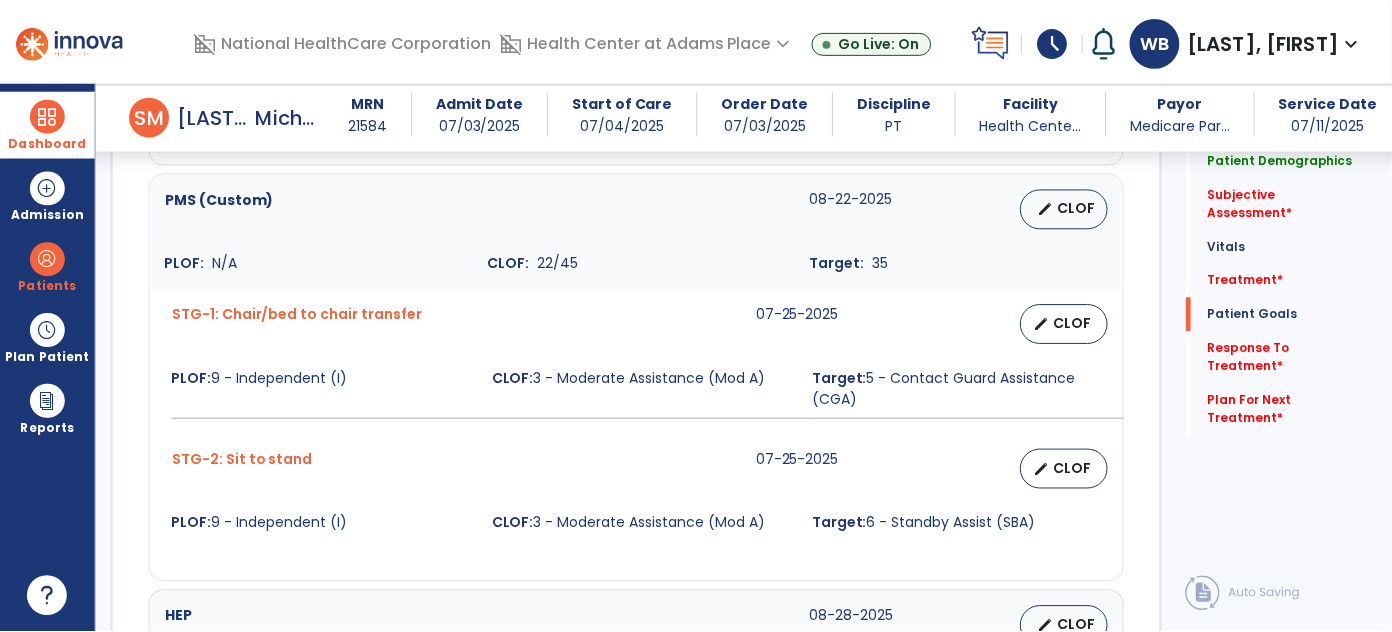 scroll, scrollTop: 2237, scrollLeft: 0, axis: vertical 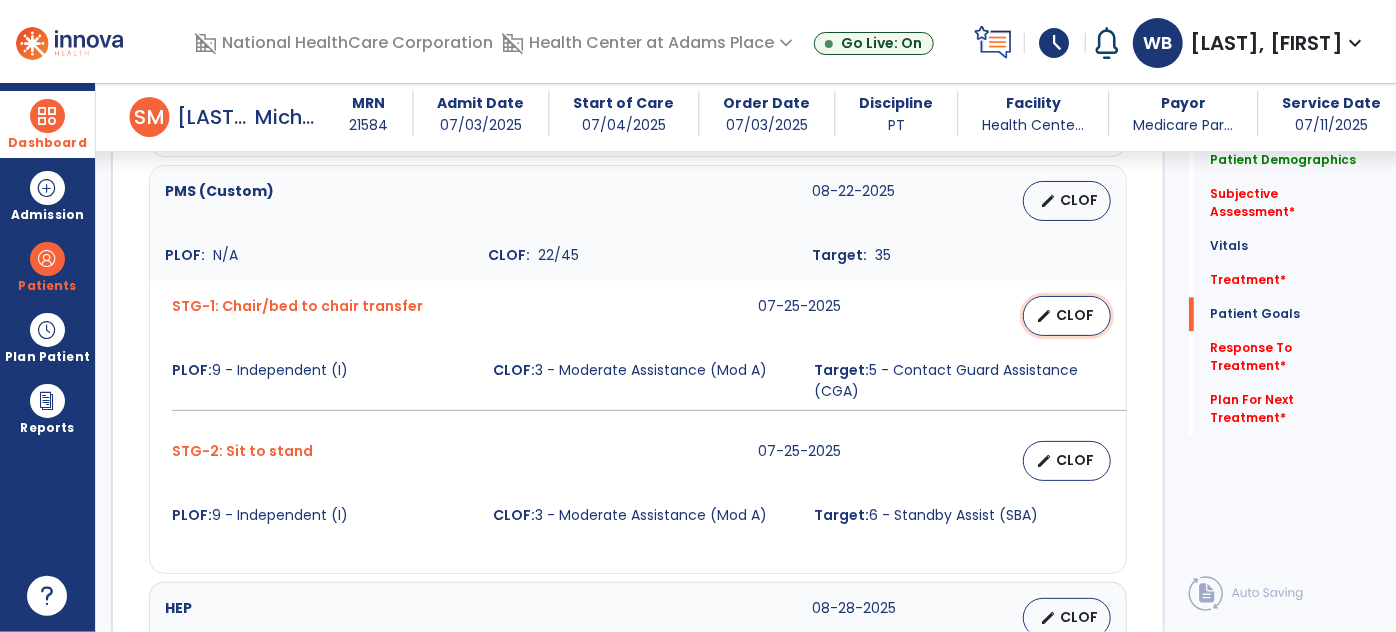 click on "edit" at bounding box center [1044, 316] 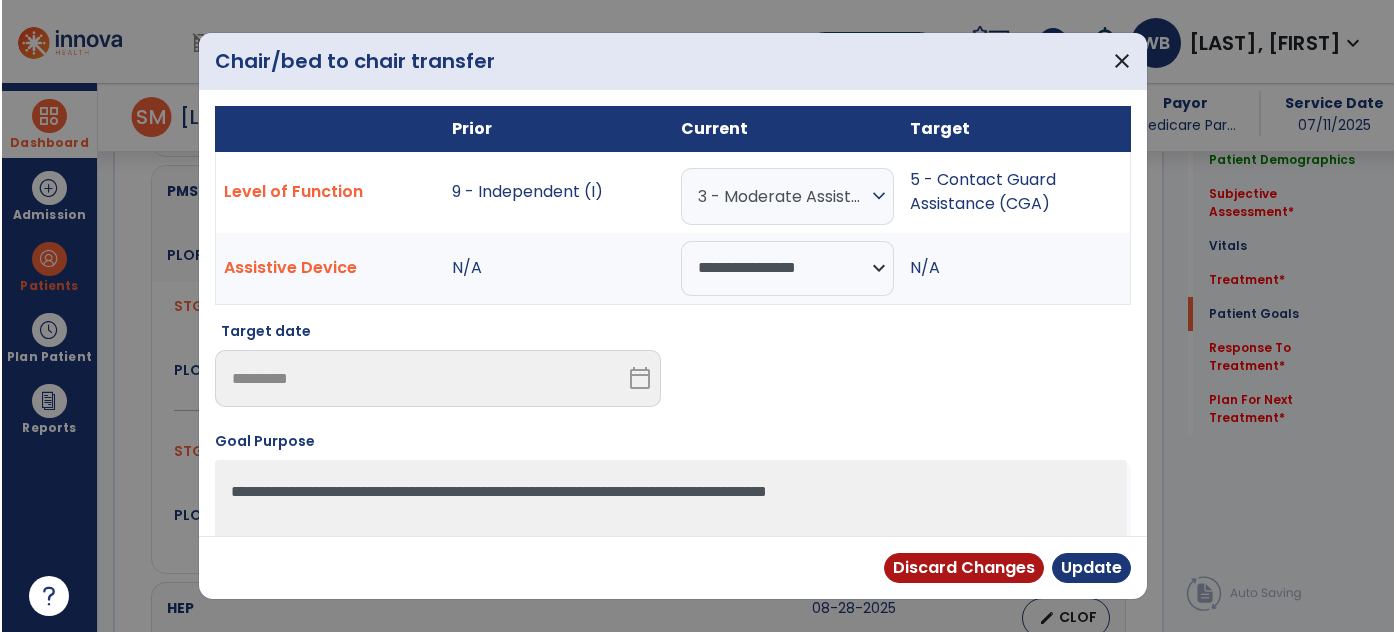 scroll, scrollTop: 2237, scrollLeft: 0, axis: vertical 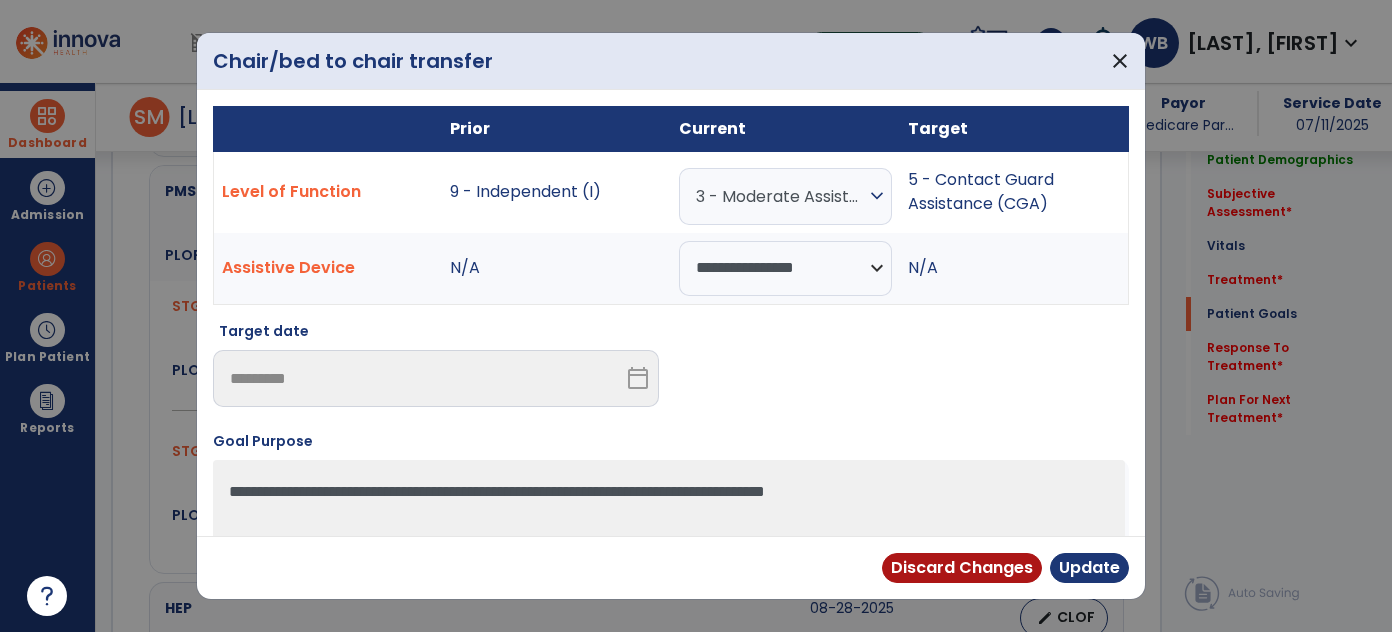 click on "3 - Moderate Assistance (Mod A)" at bounding box center (780, 196) 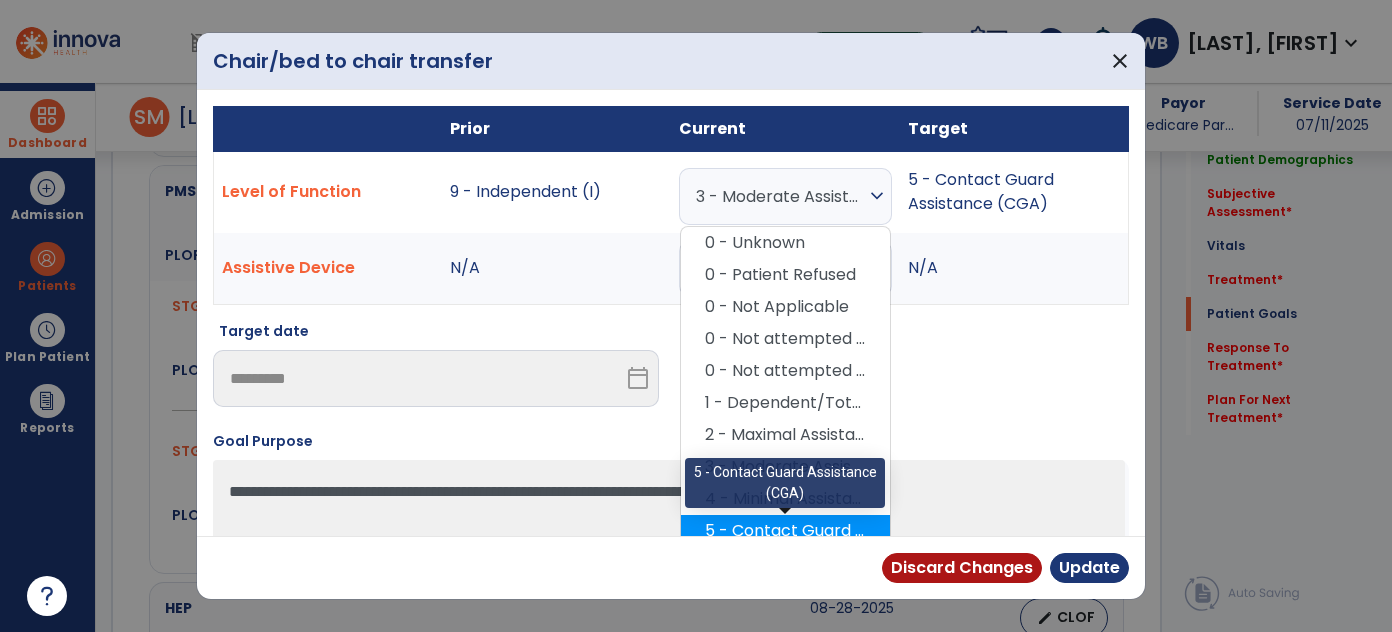 click on "5 - Contact Guard Assistance (CGA)" at bounding box center (785, 531) 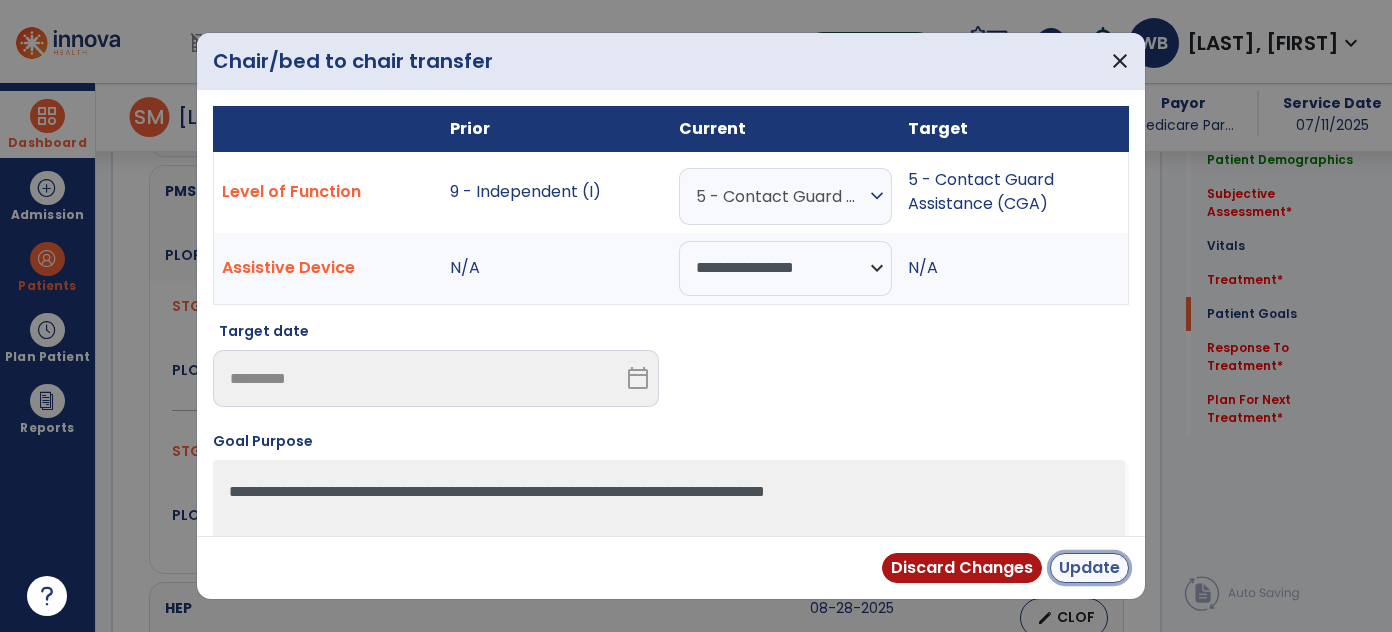 click on "Update" at bounding box center (1089, 568) 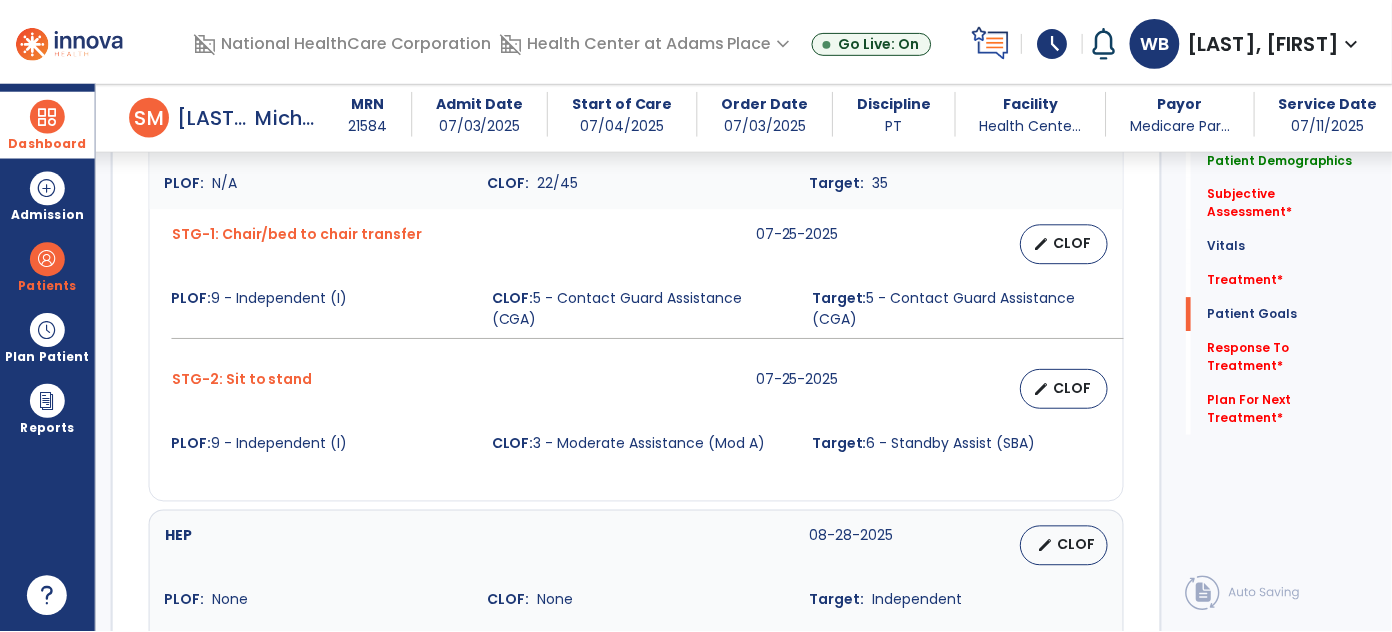 scroll, scrollTop: 2313, scrollLeft: 0, axis: vertical 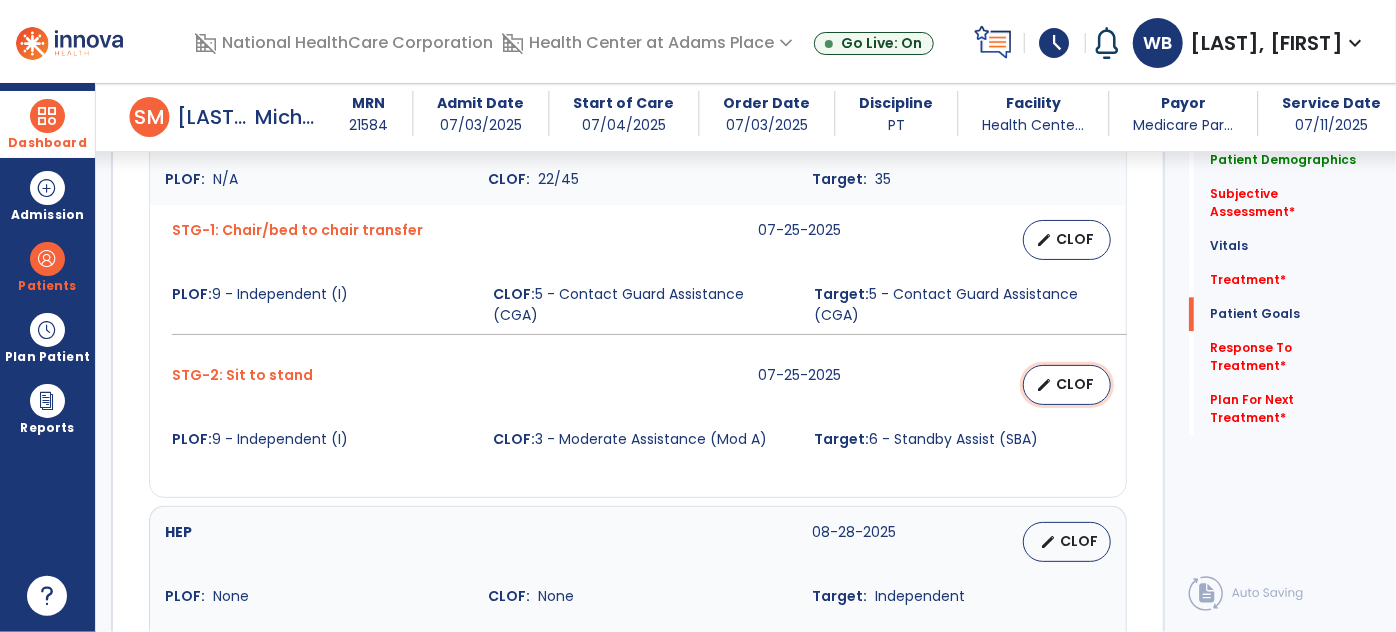 click on "CLOF" at bounding box center (1075, 384) 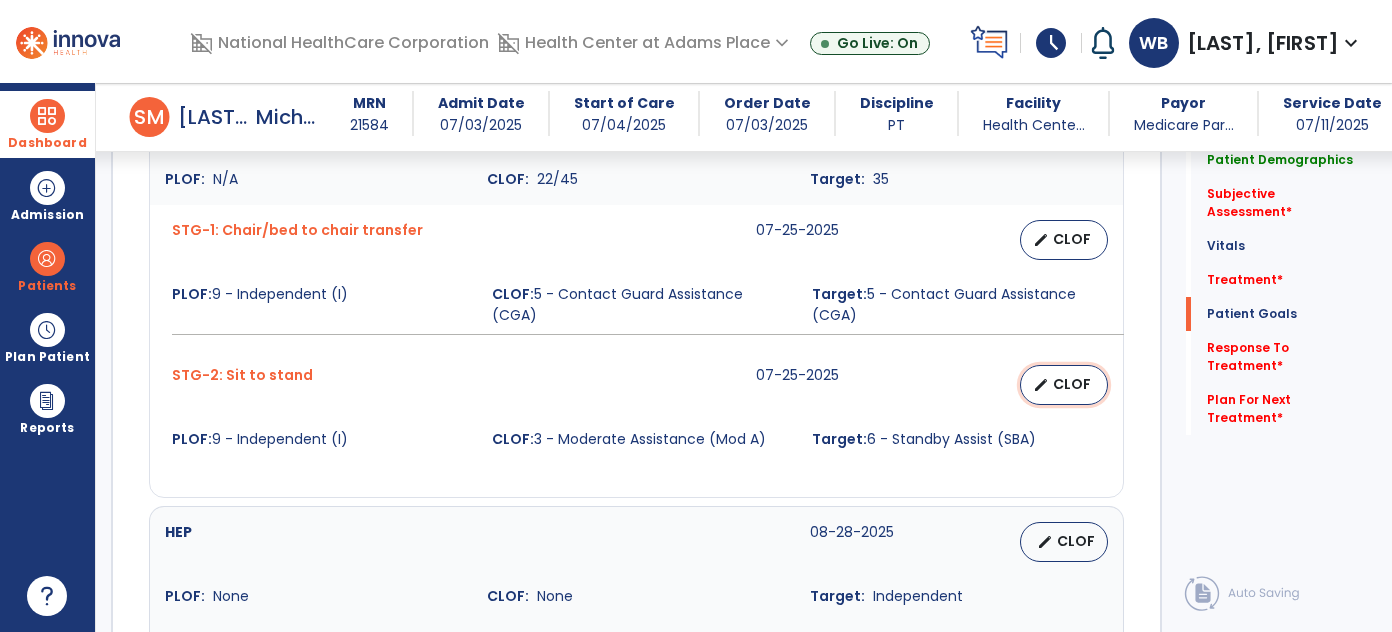 select on "**********" 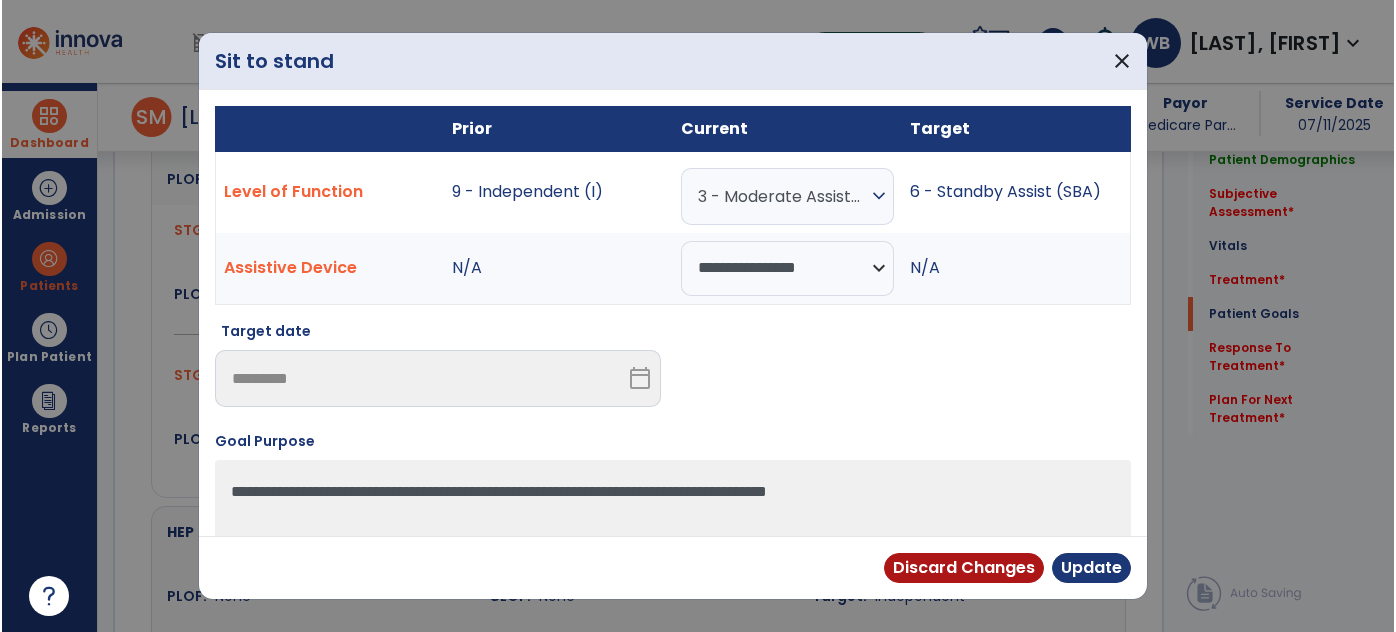 scroll, scrollTop: 2313, scrollLeft: 0, axis: vertical 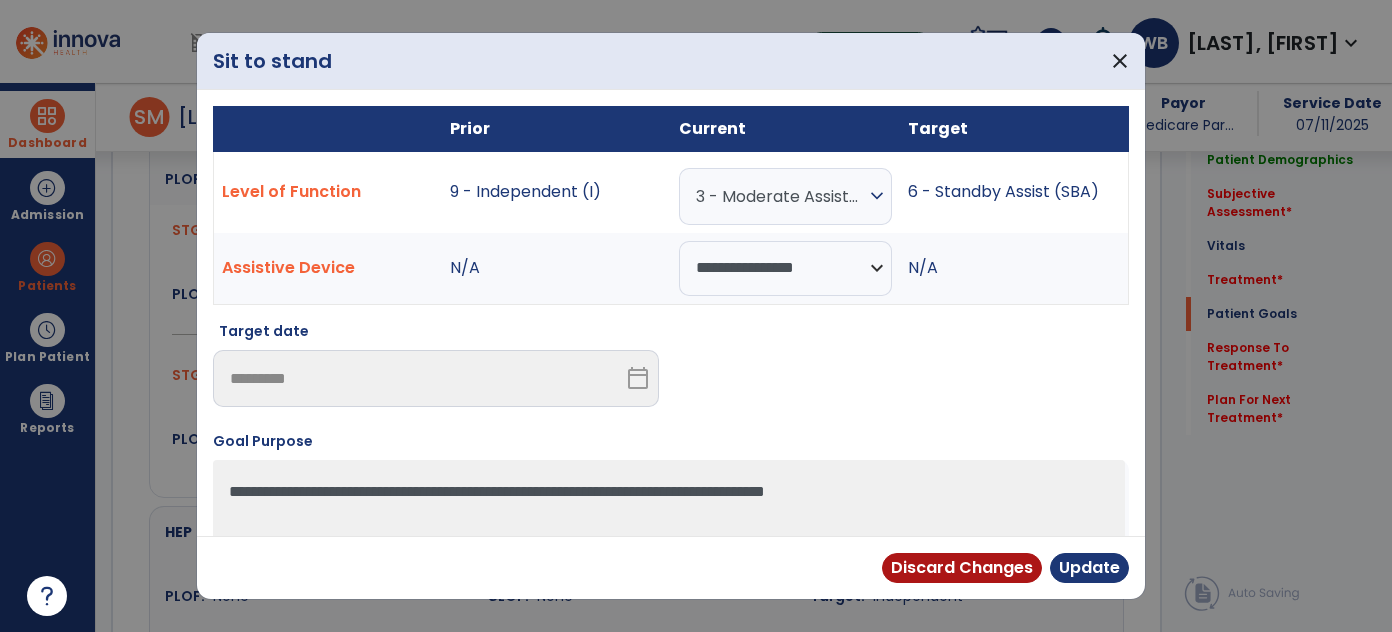 click on "3 - Moderate Assistance (Mod A)" at bounding box center [780, 196] 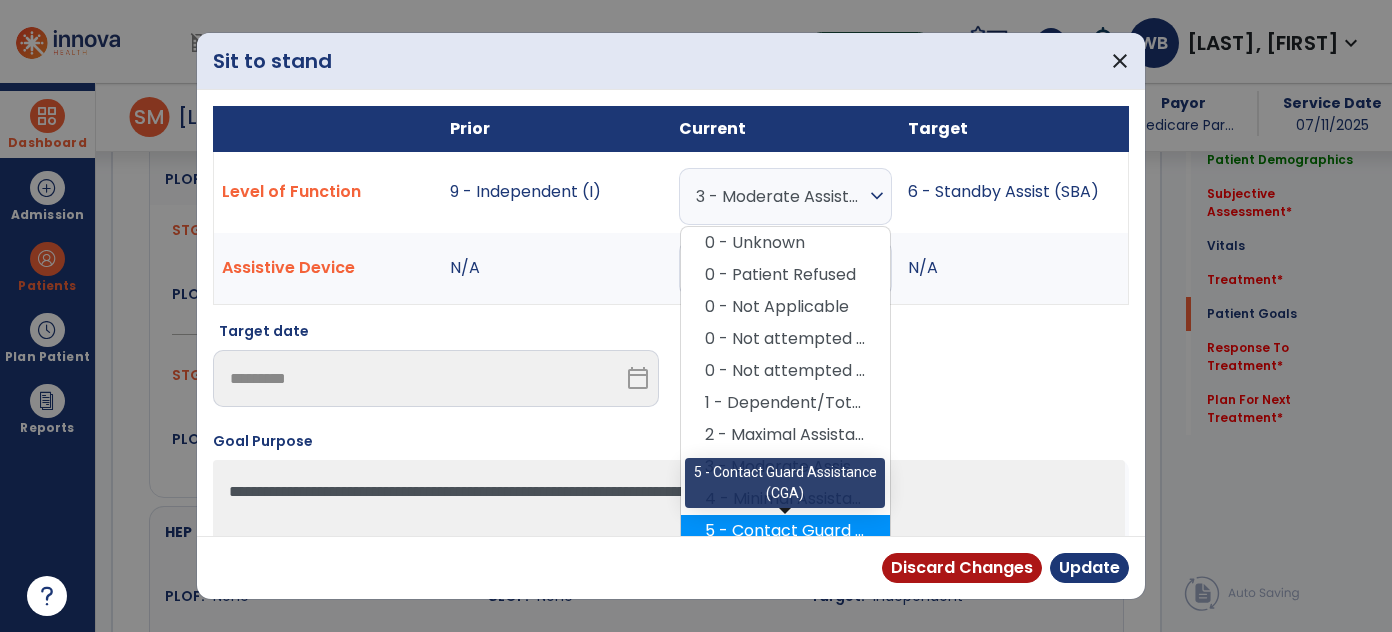 click on "5 - Contact Guard Assistance (CGA)" at bounding box center [785, 531] 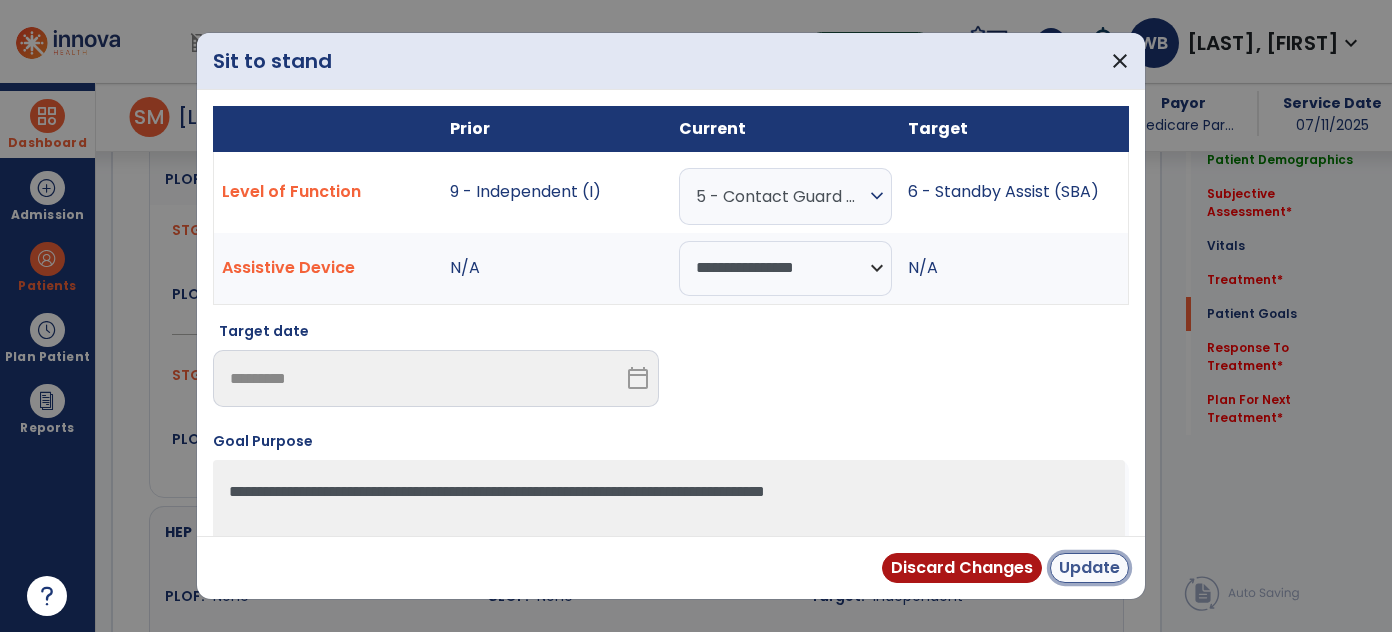 click on "Update" at bounding box center [1089, 568] 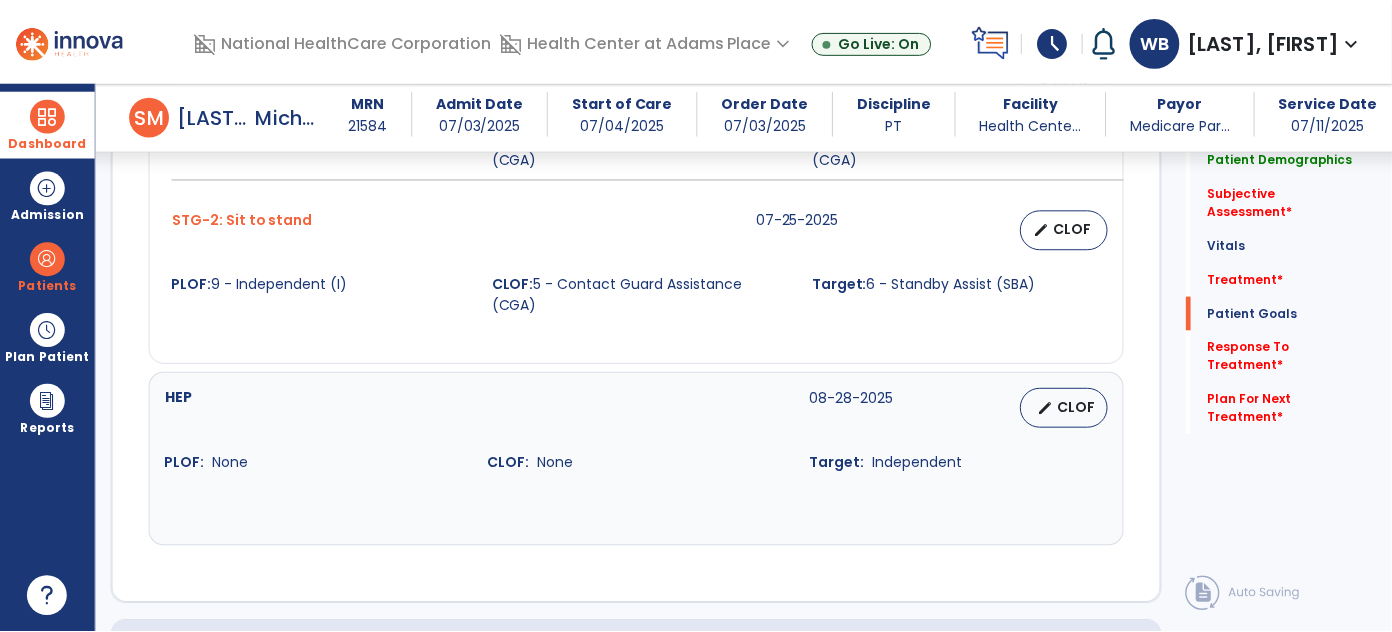 scroll, scrollTop: 2472, scrollLeft: 0, axis: vertical 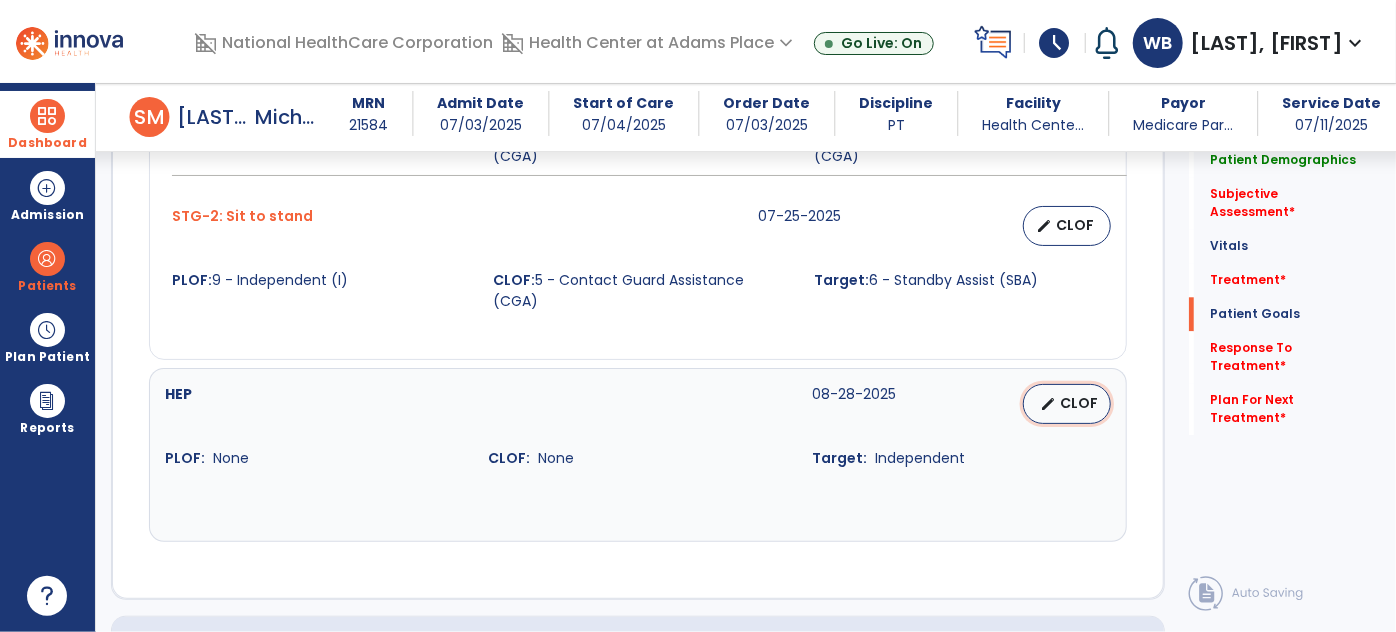 click on "CLOF" at bounding box center (1079, 403) 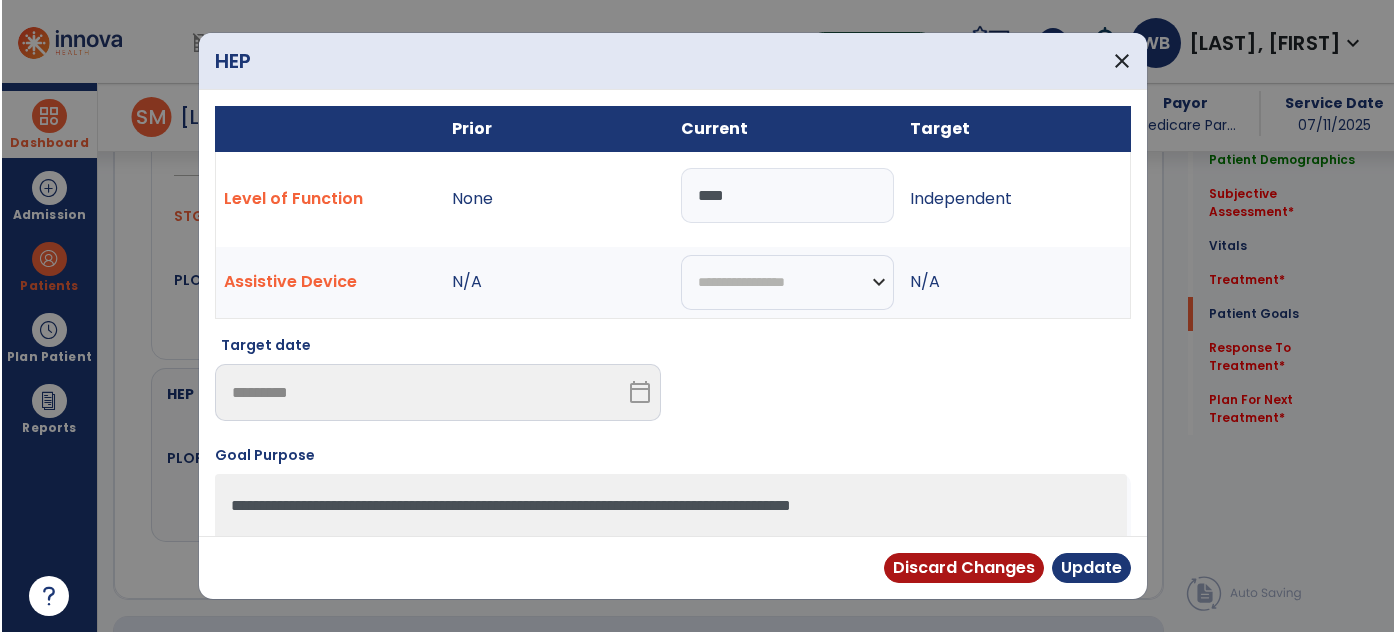 scroll, scrollTop: 2472, scrollLeft: 0, axis: vertical 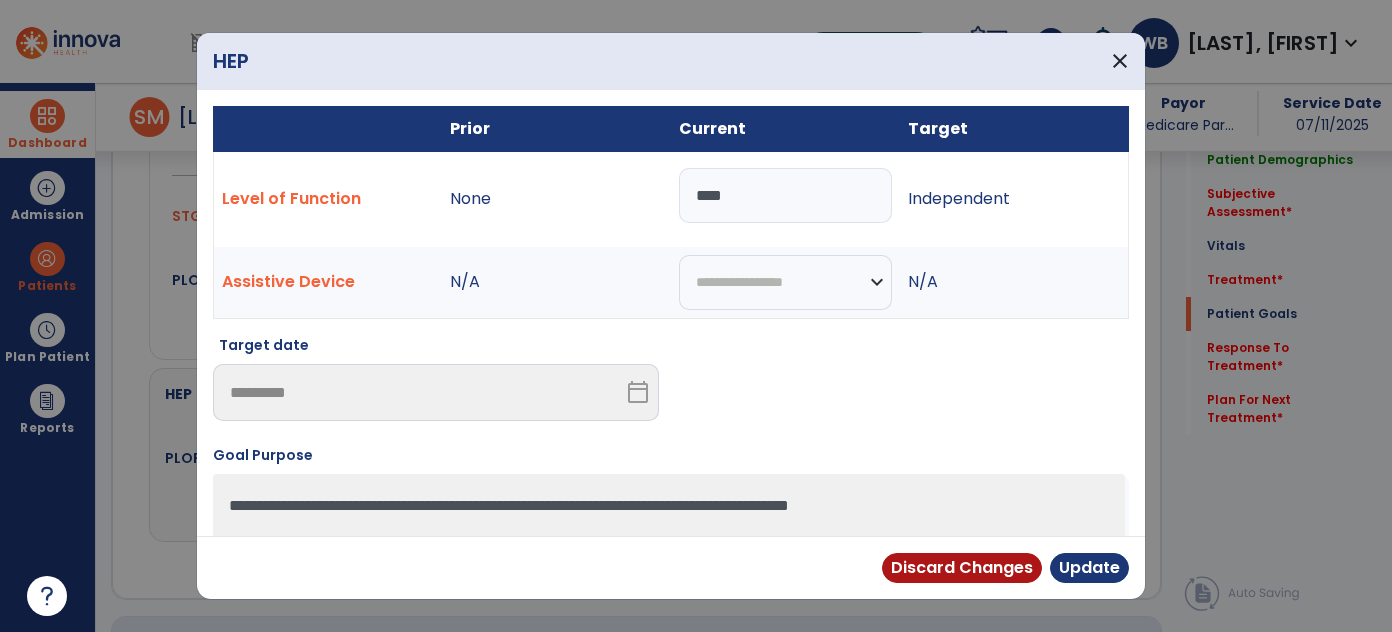 click on "****" at bounding box center (785, 195) 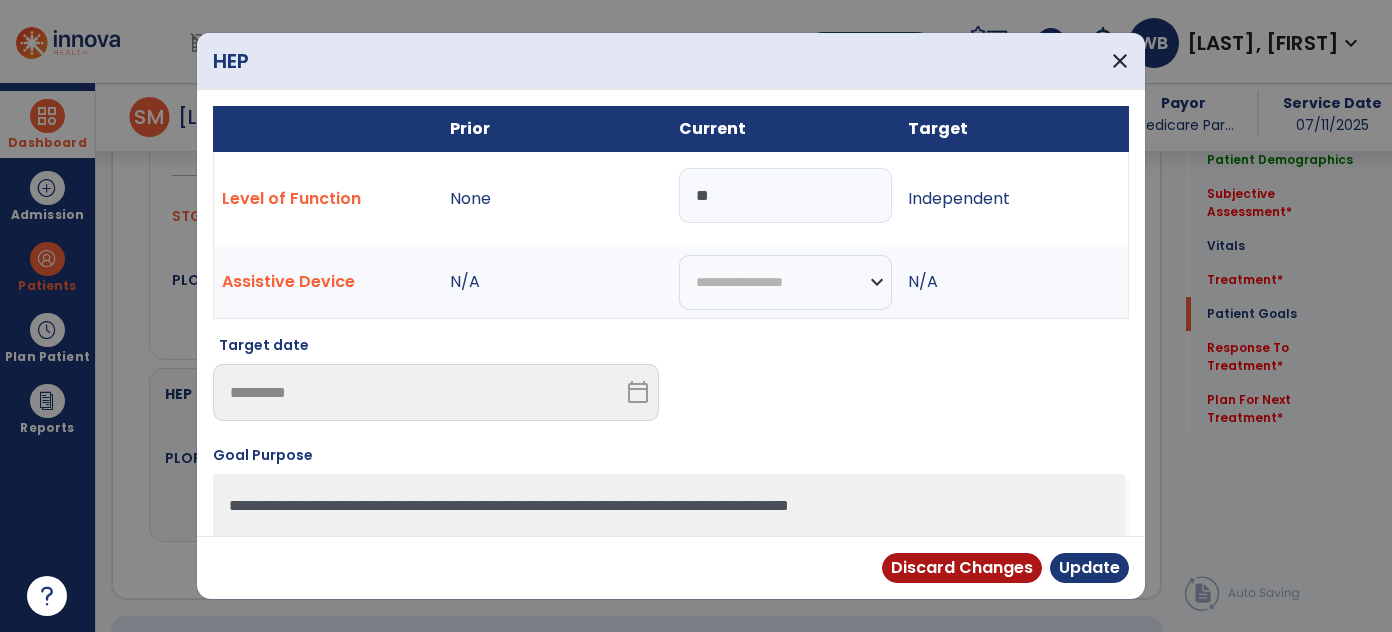 type on "*" 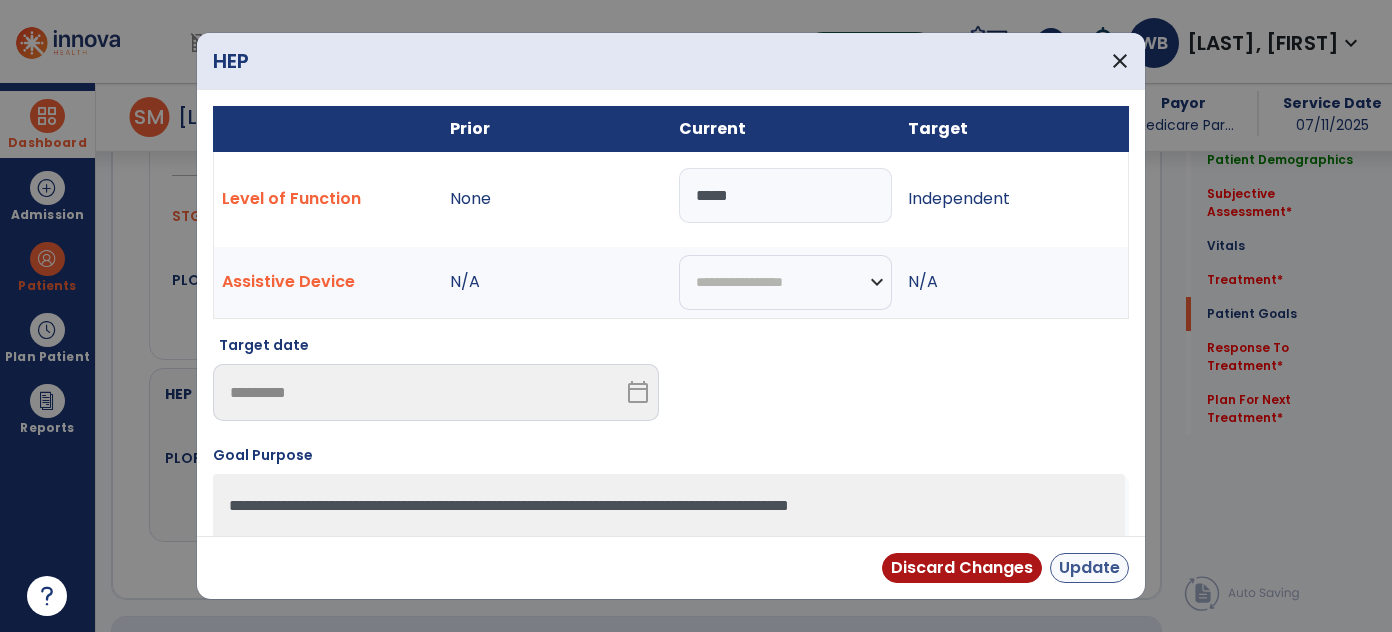 type on "*****" 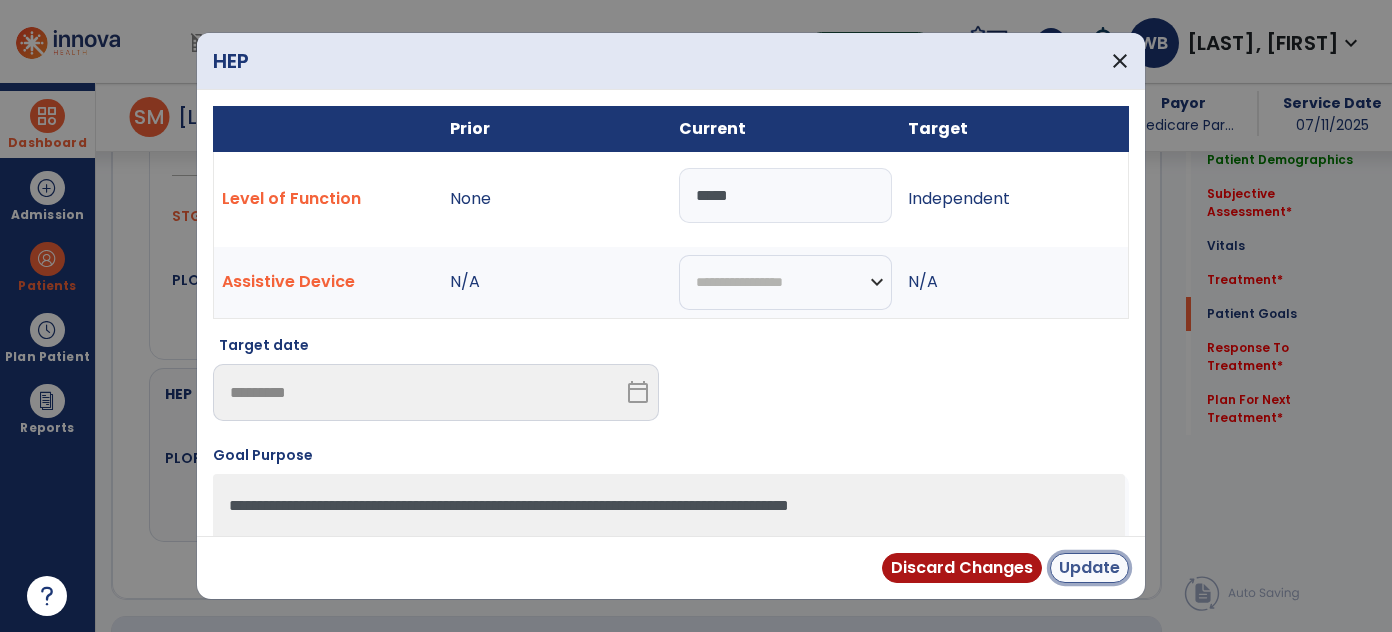 click on "Update" at bounding box center [1089, 568] 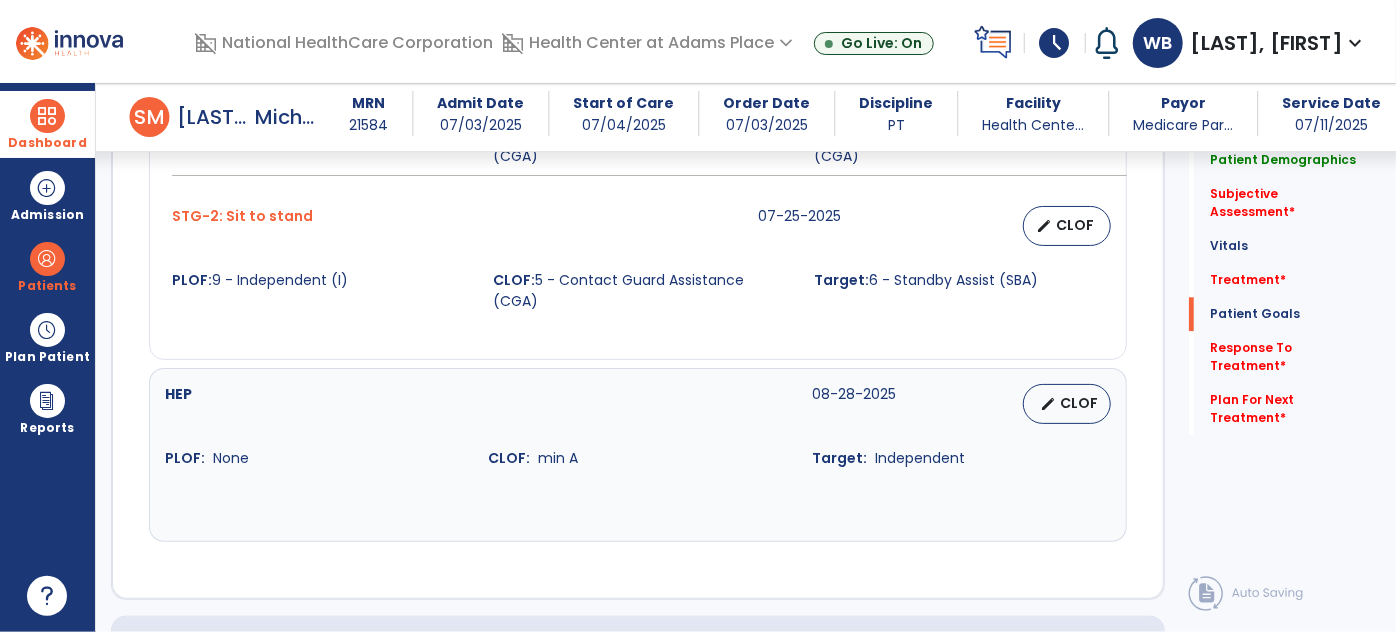 scroll, scrollTop: 0, scrollLeft: 0, axis: both 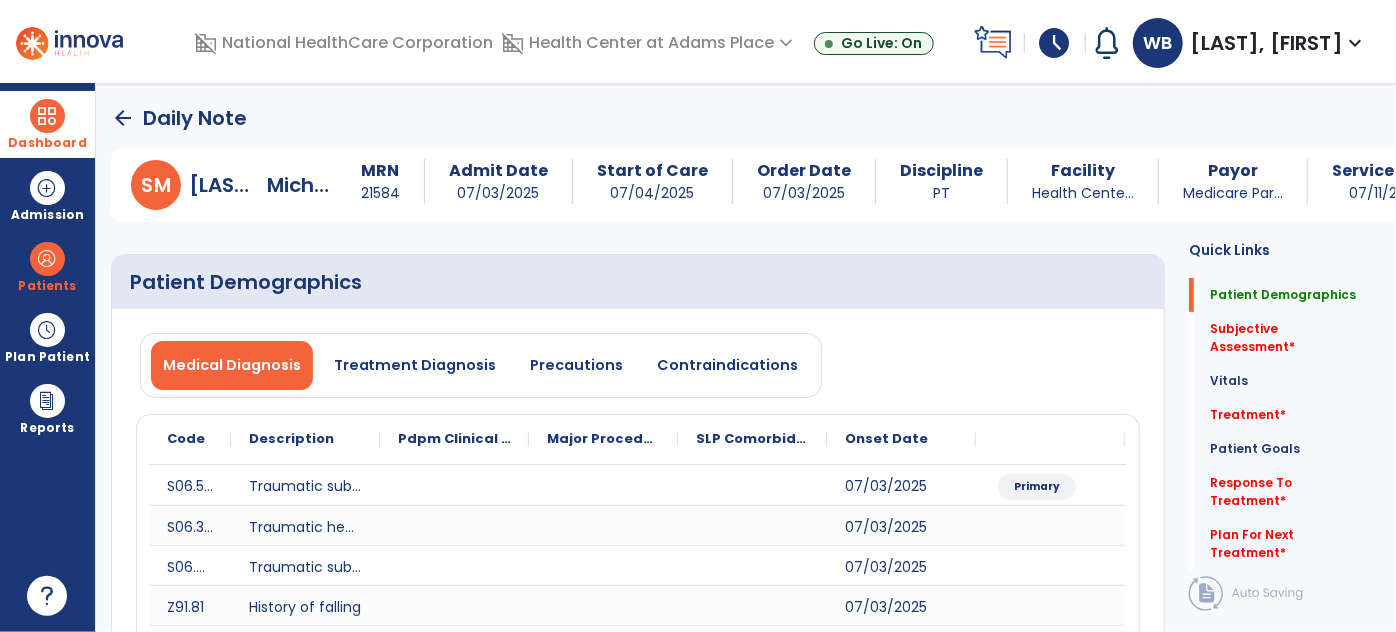 click on "arrow_back" 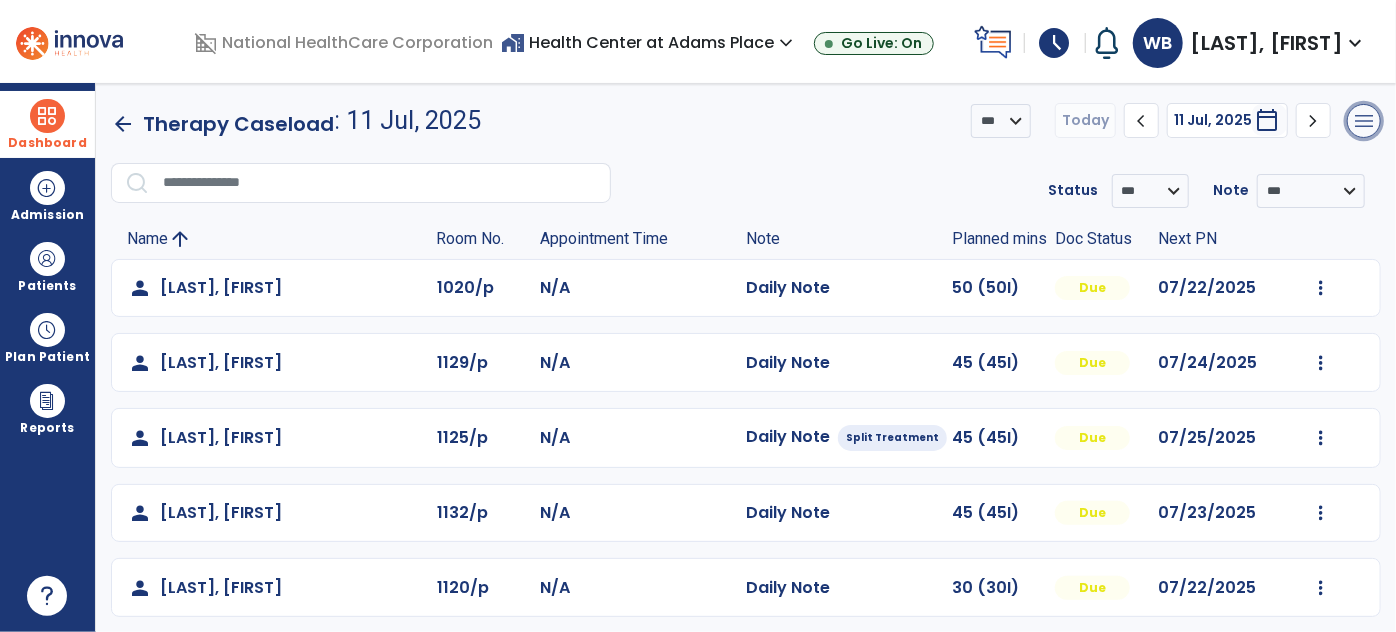 click on "menu" at bounding box center [1364, 121] 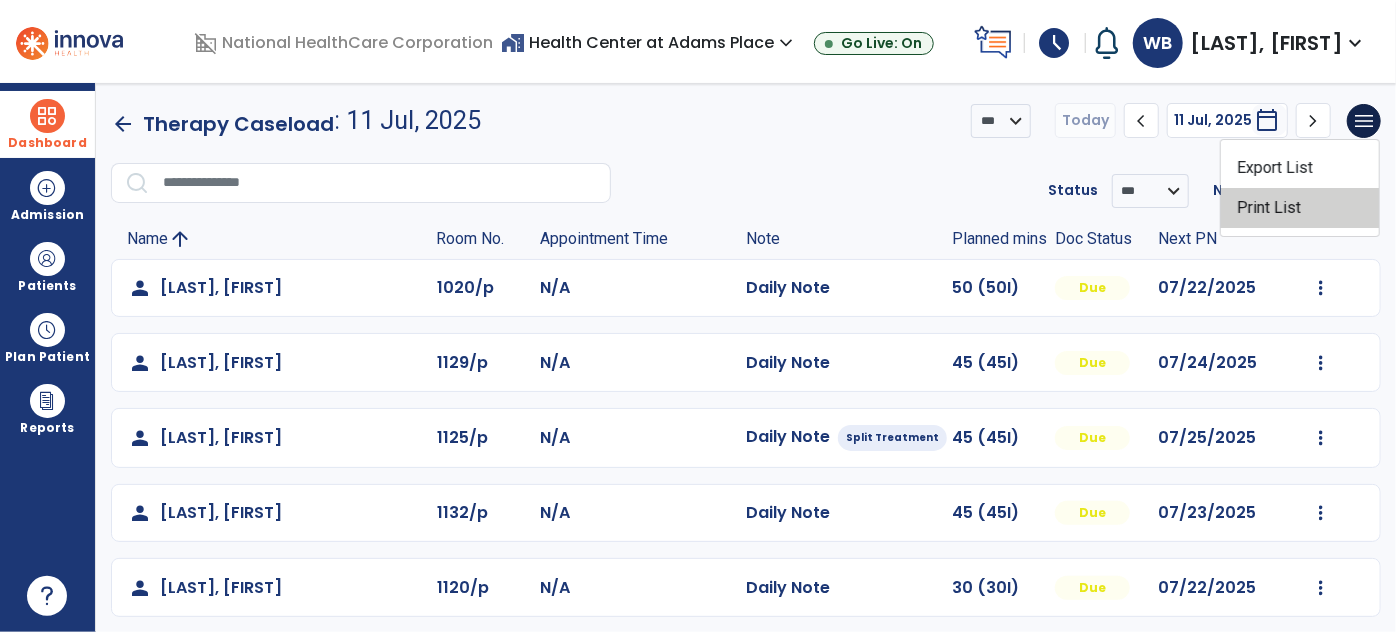 click on "Print List" 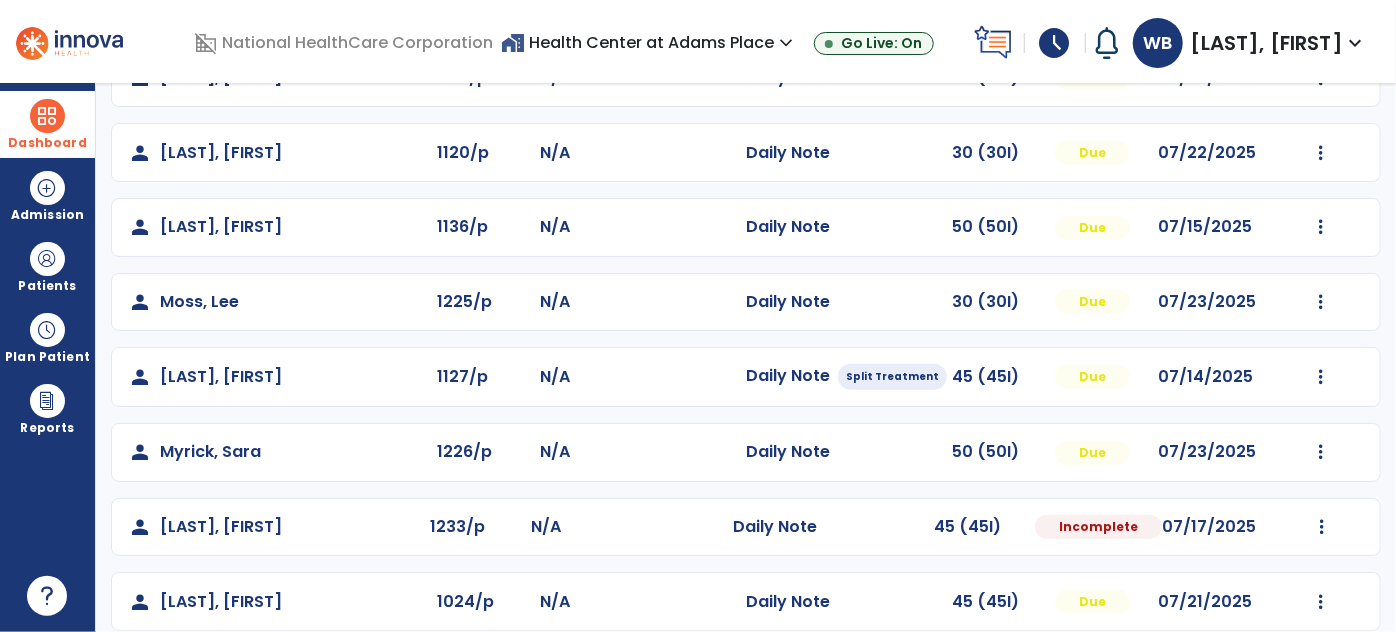 scroll, scrollTop: 456, scrollLeft: 0, axis: vertical 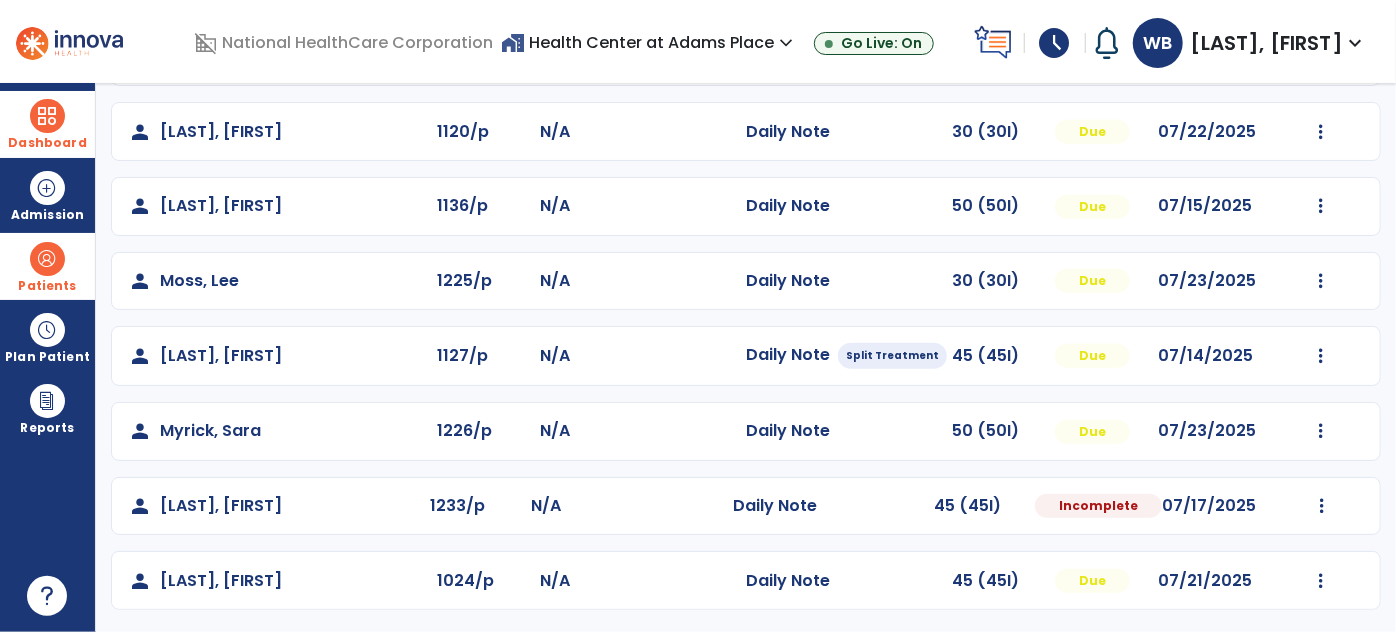 click at bounding box center (47, 259) 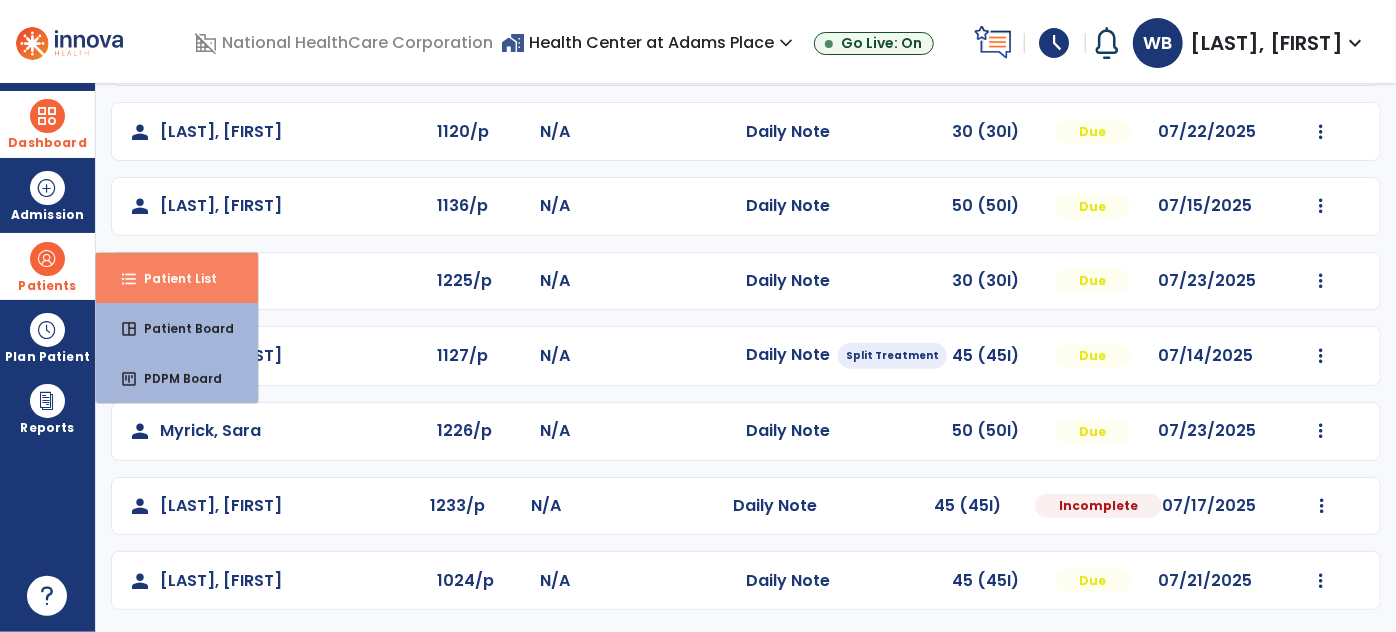 click on "format_list_bulleted  Patient List" at bounding box center (177, 278) 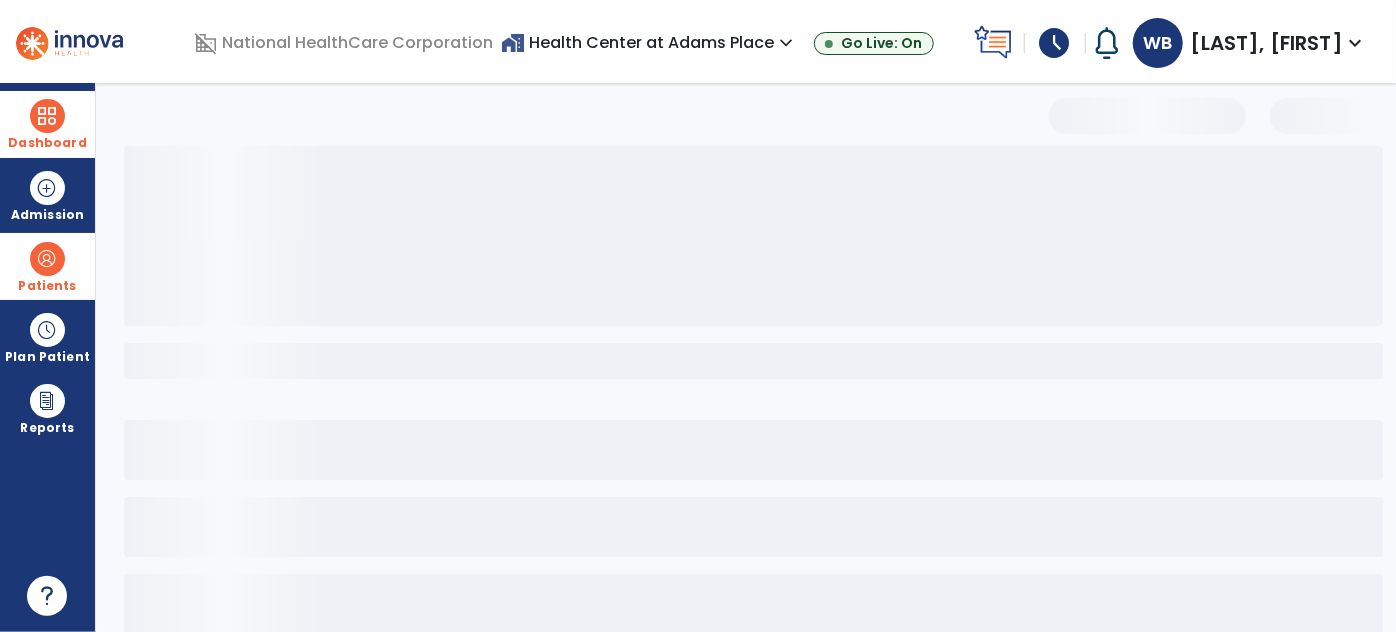 scroll, scrollTop: 109, scrollLeft: 0, axis: vertical 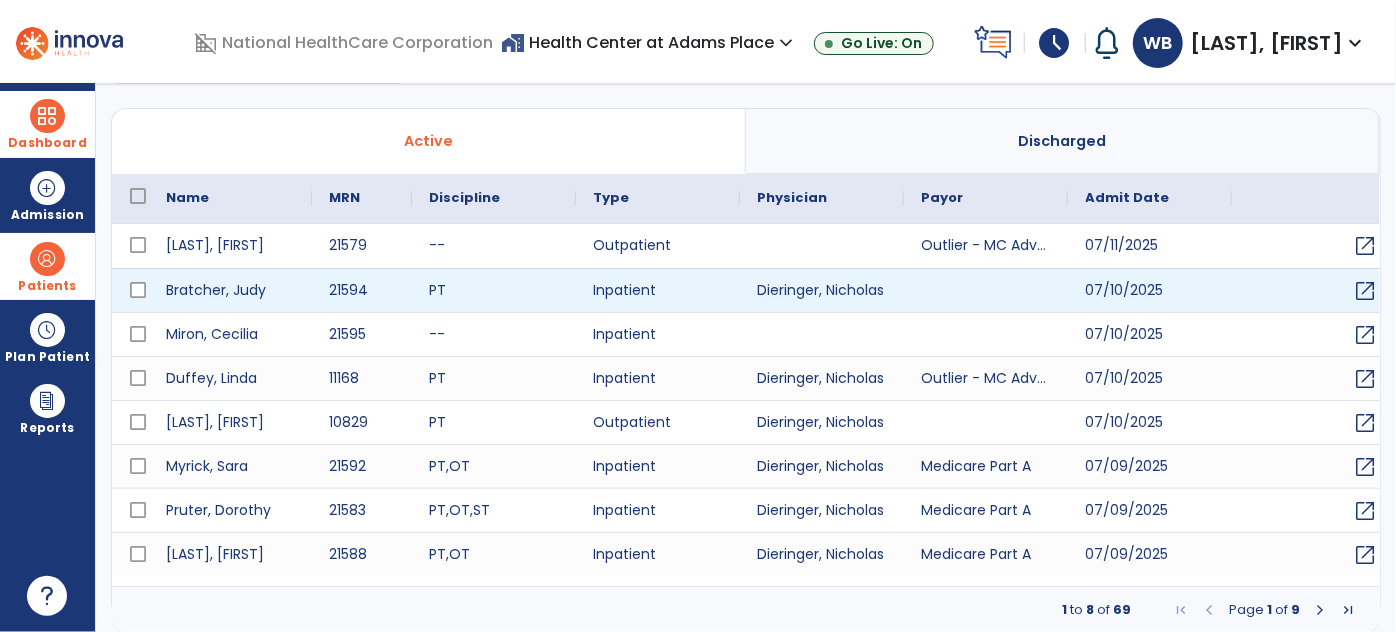 select on "***" 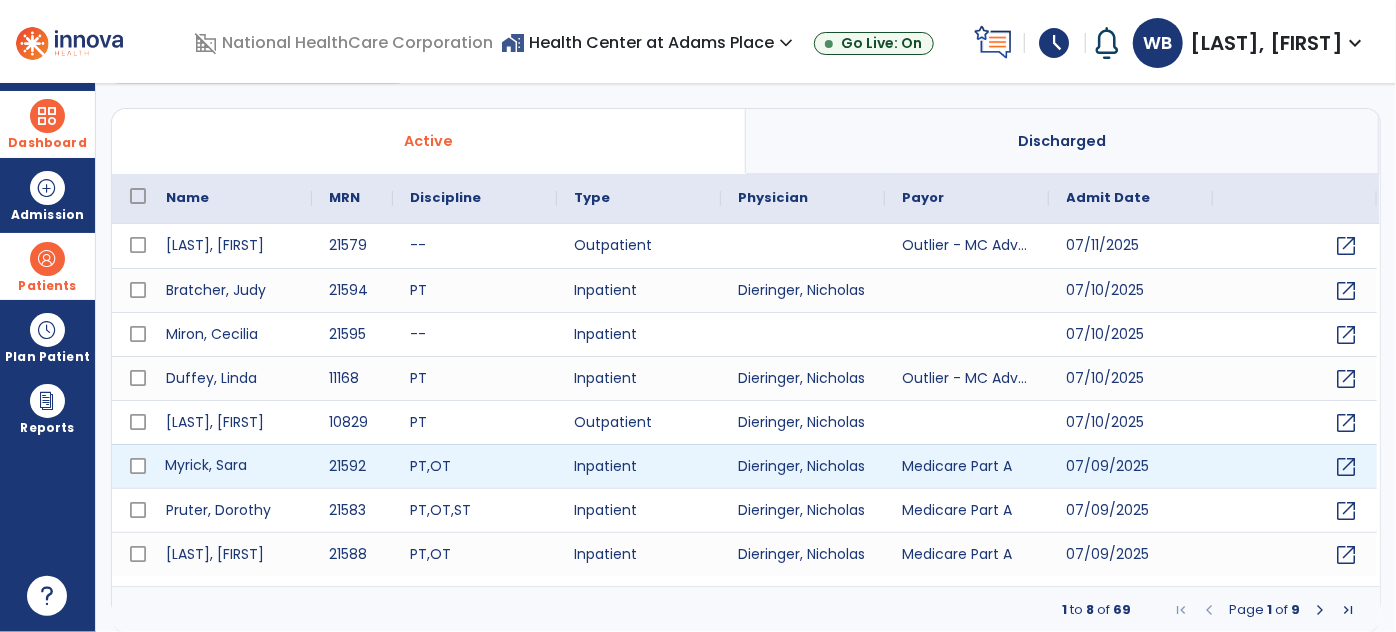 click on "Myrick, Sara" at bounding box center [230, 466] 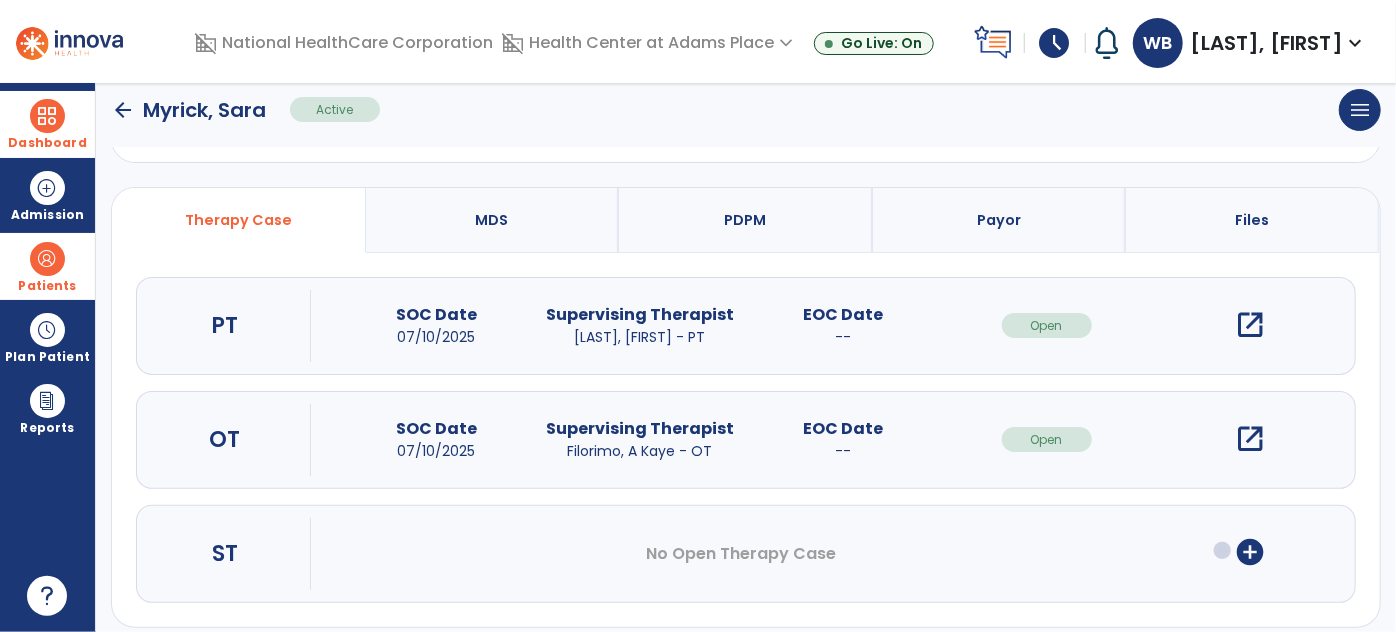 click on "open_in_new" at bounding box center [1250, 325] 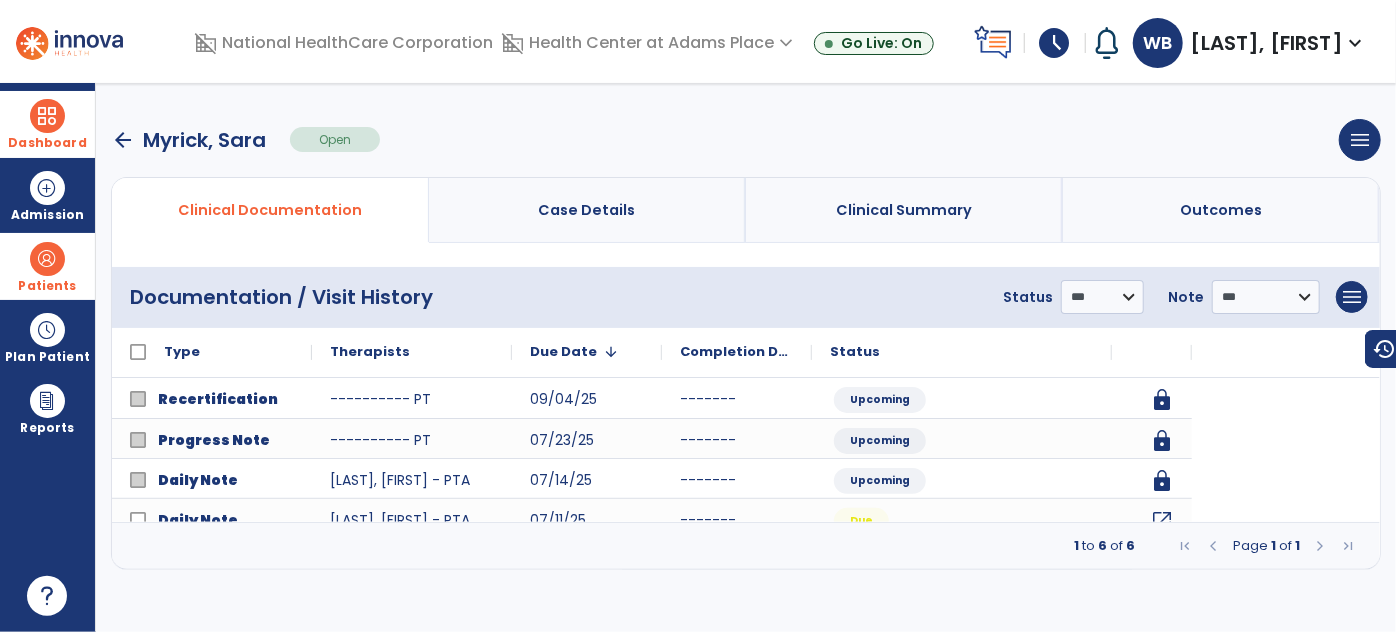 scroll, scrollTop: 0, scrollLeft: 0, axis: both 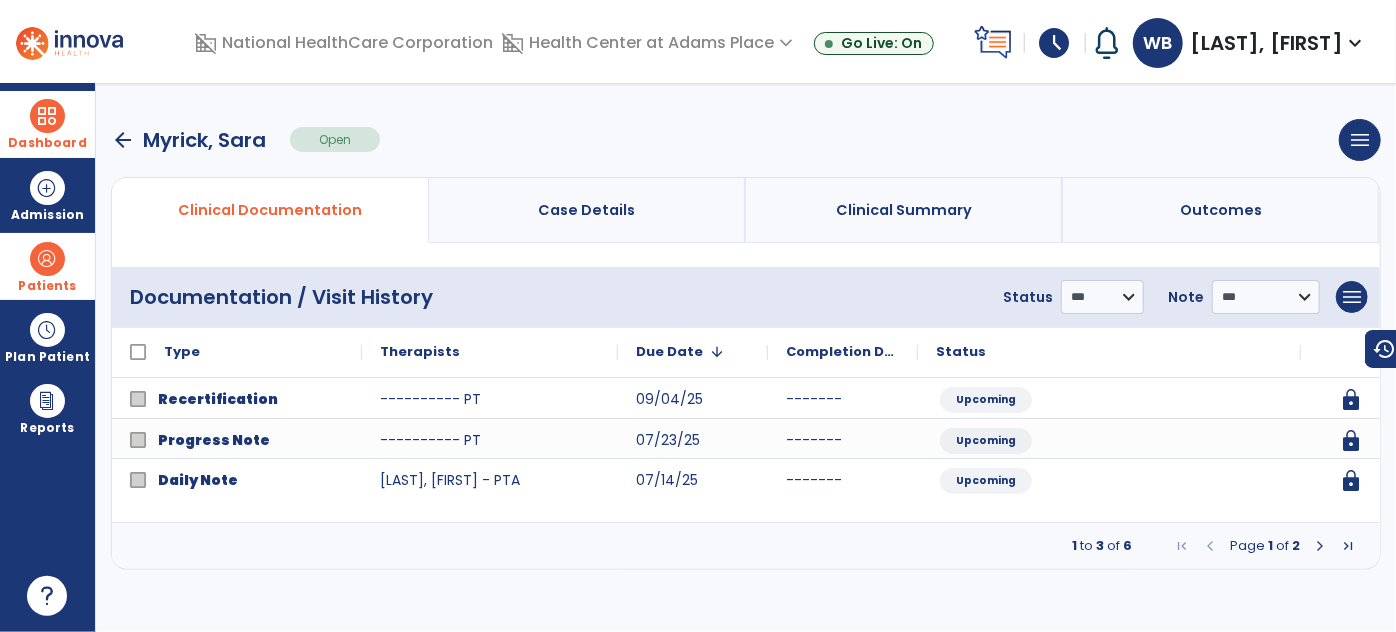 click at bounding box center [1320, 546] 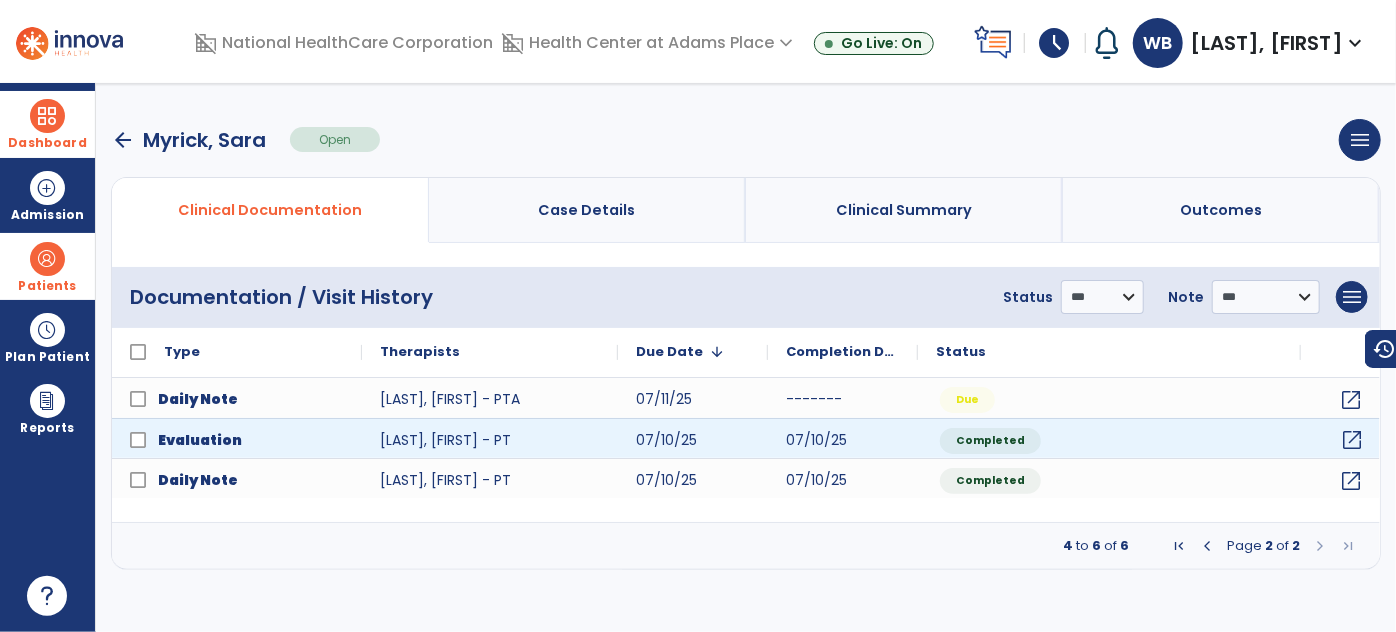 click on "open_in_new" 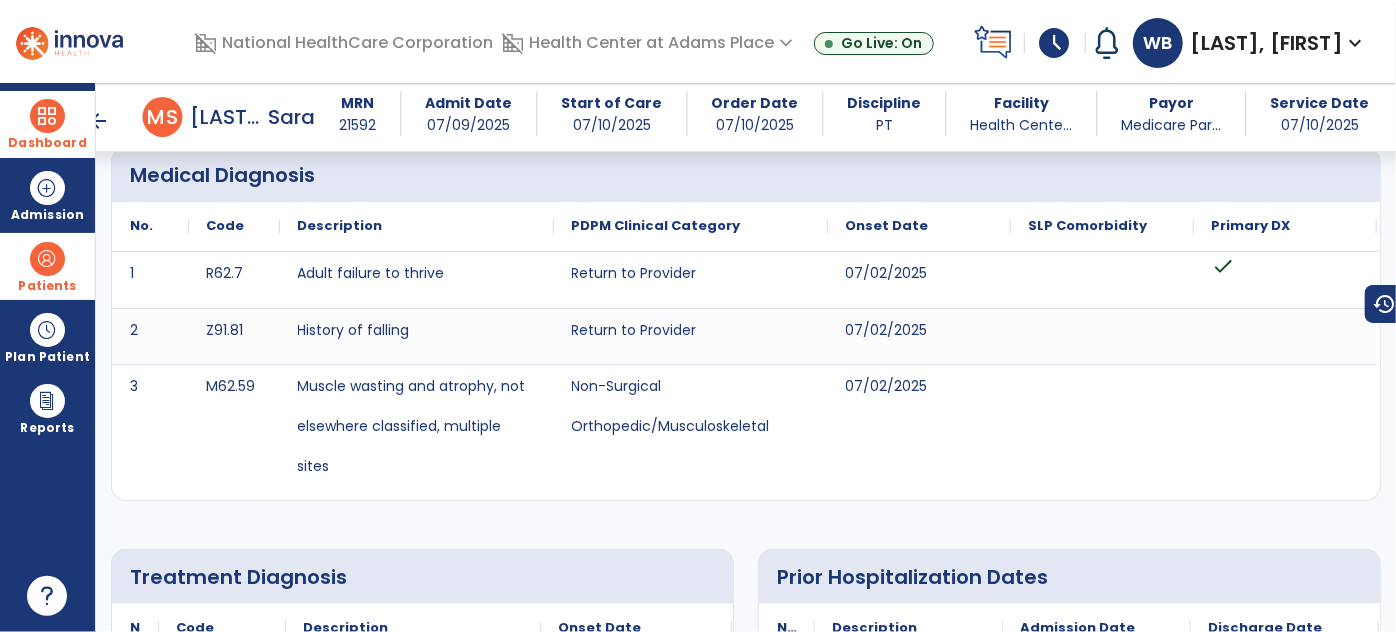 scroll, scrollTop: 243, scrollLeft: 0, axis: vertical 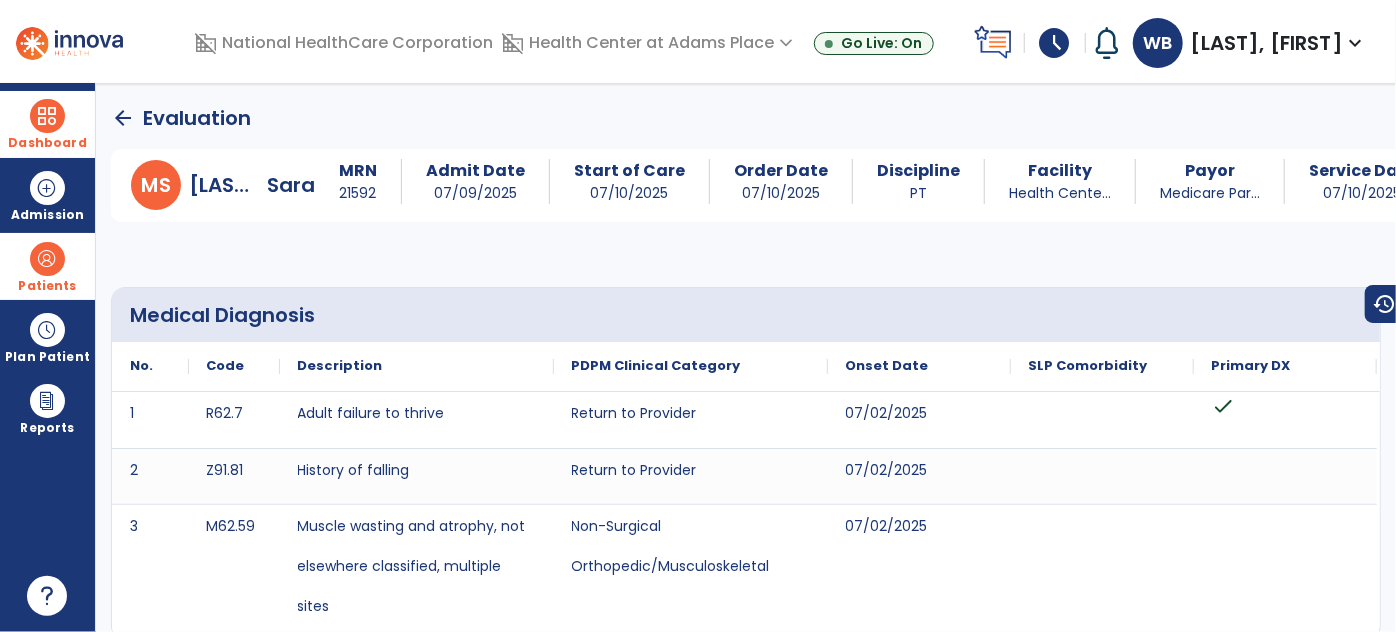 click on "arrow_back" 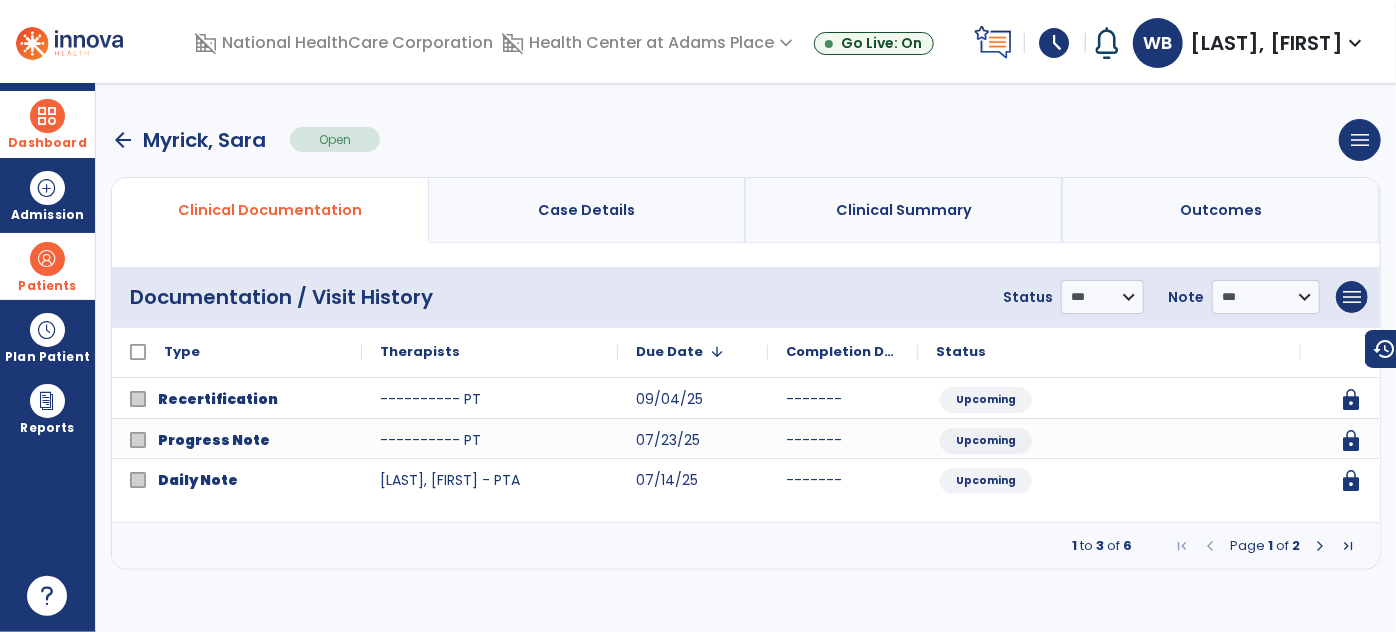 click at bounding box center (1320, 546) 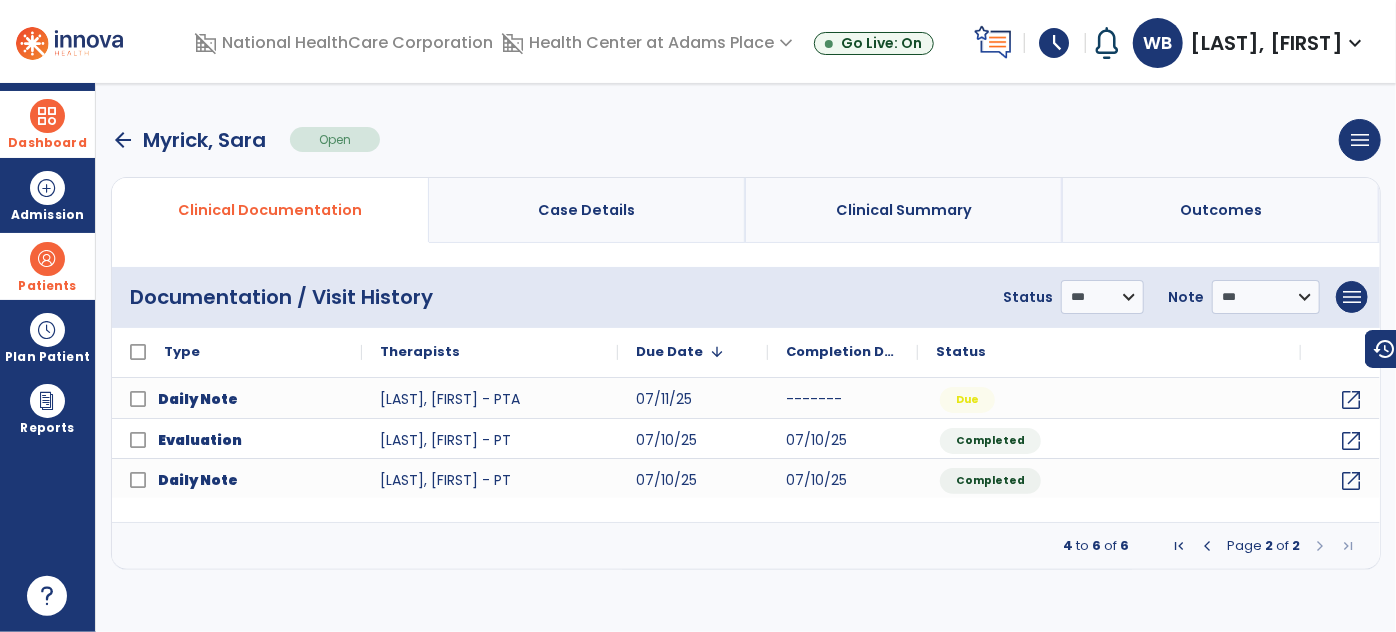 click on "arrow_back" at bounding box center (123, 140) 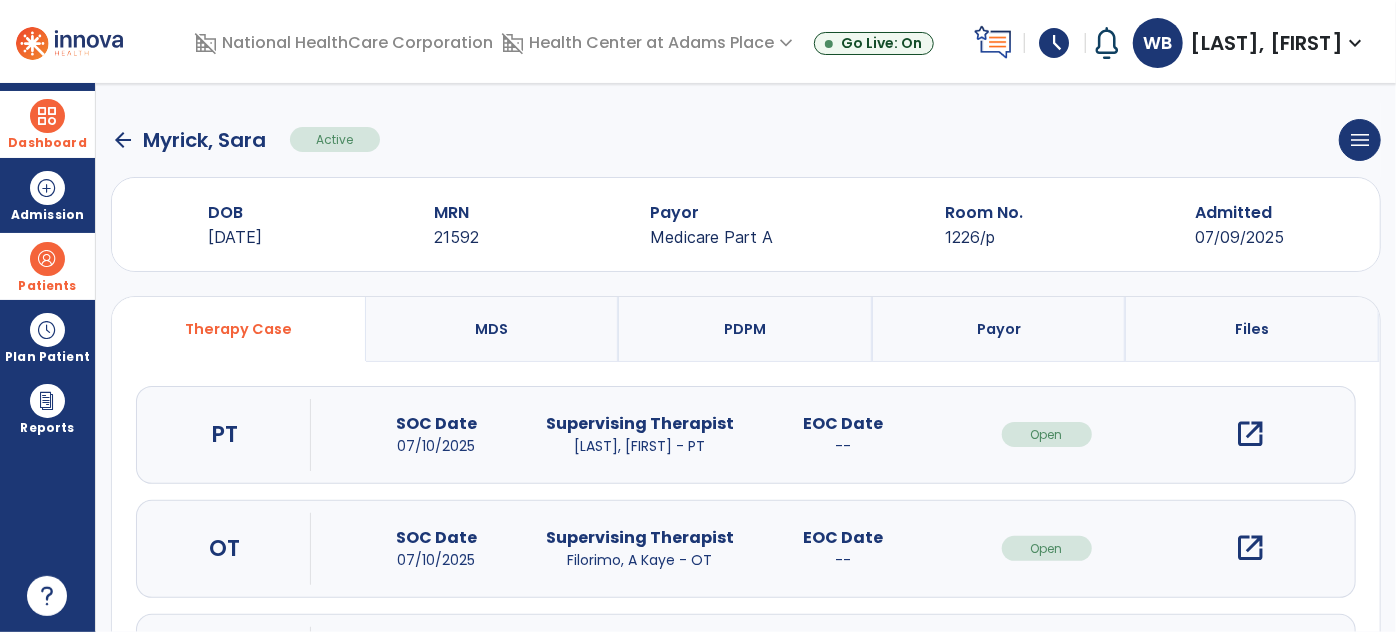click on "arrow_back" 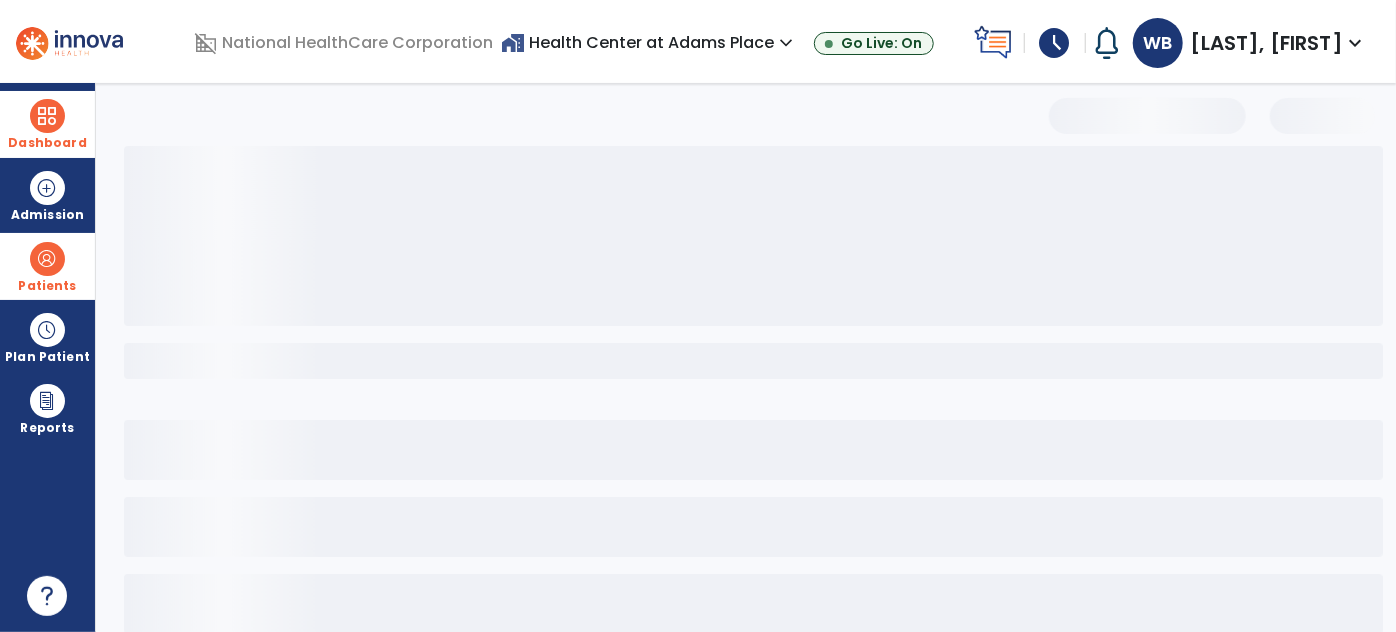 select on "***" 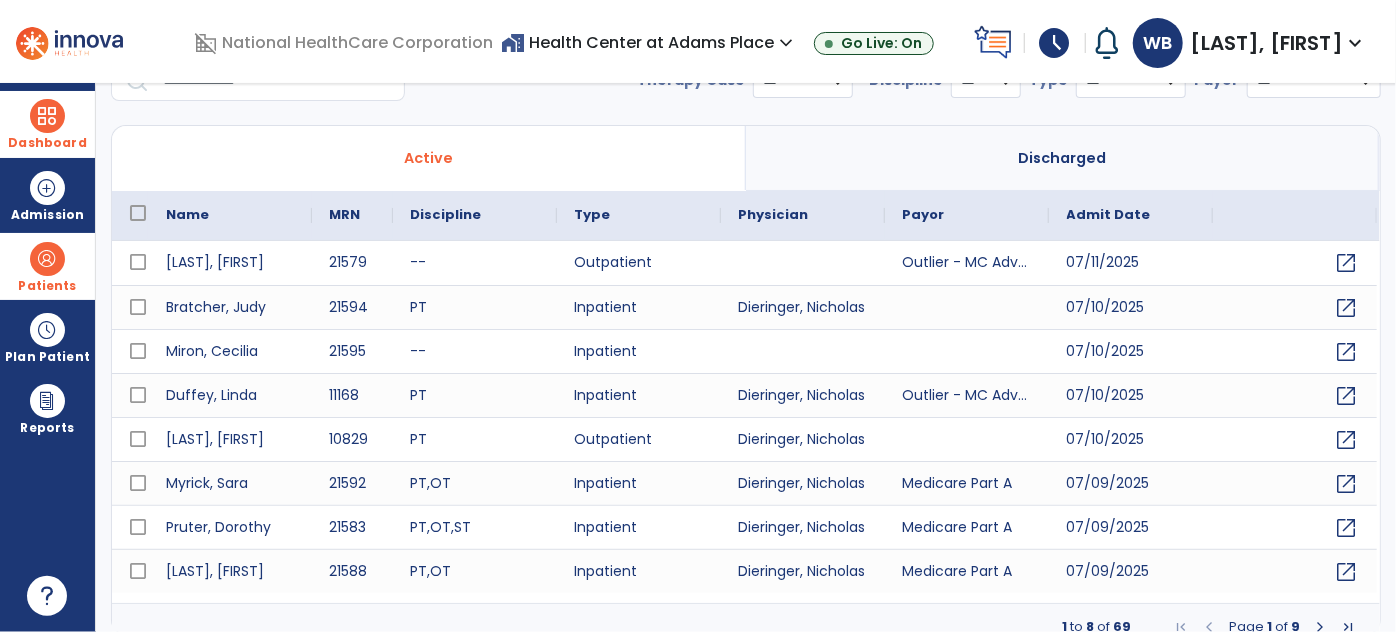 scroll, scrollTop: 109, scrollLeft: 0, axis: vertical 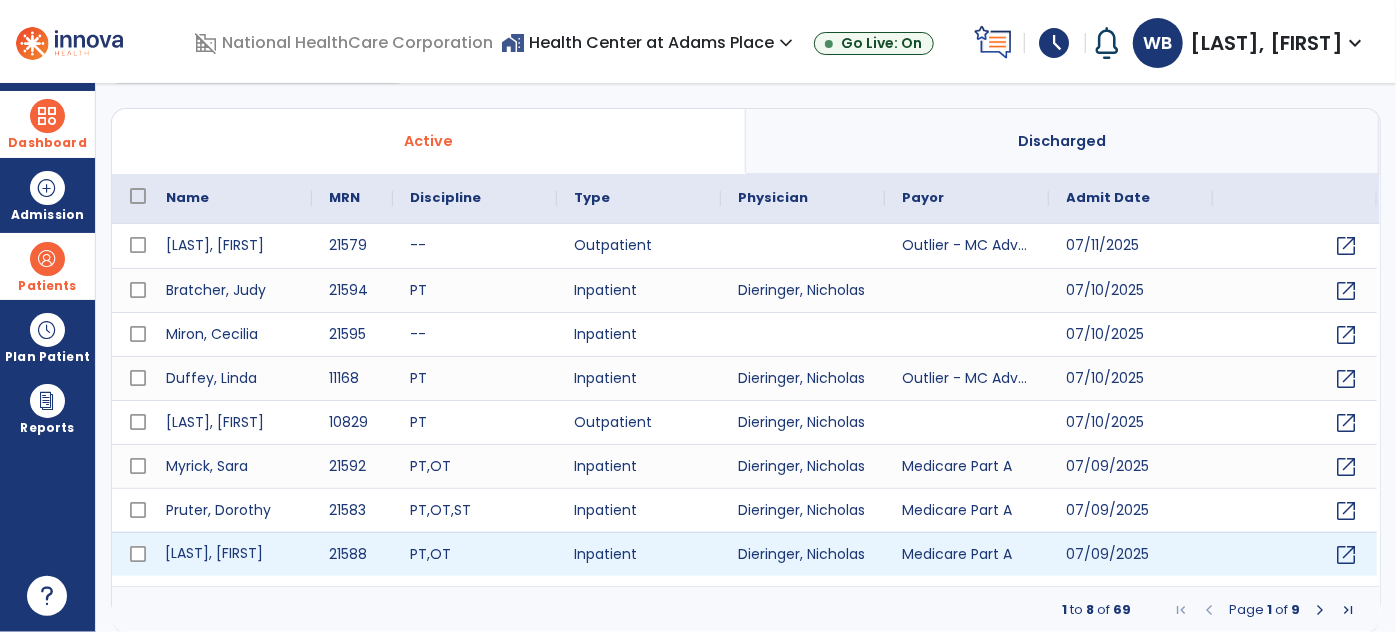 click on "[LAST], [FIRST]" at bounding box center [230, 554] 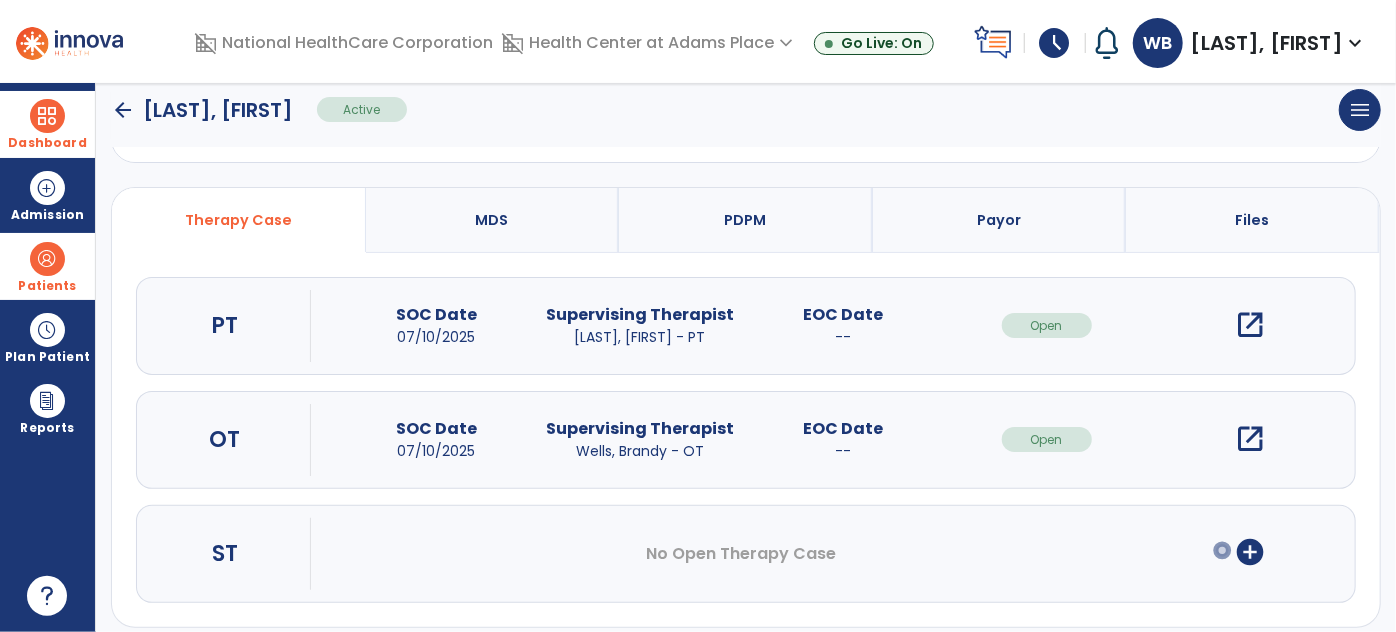 click on "open_in_new" at bounding box center [1250, 325] 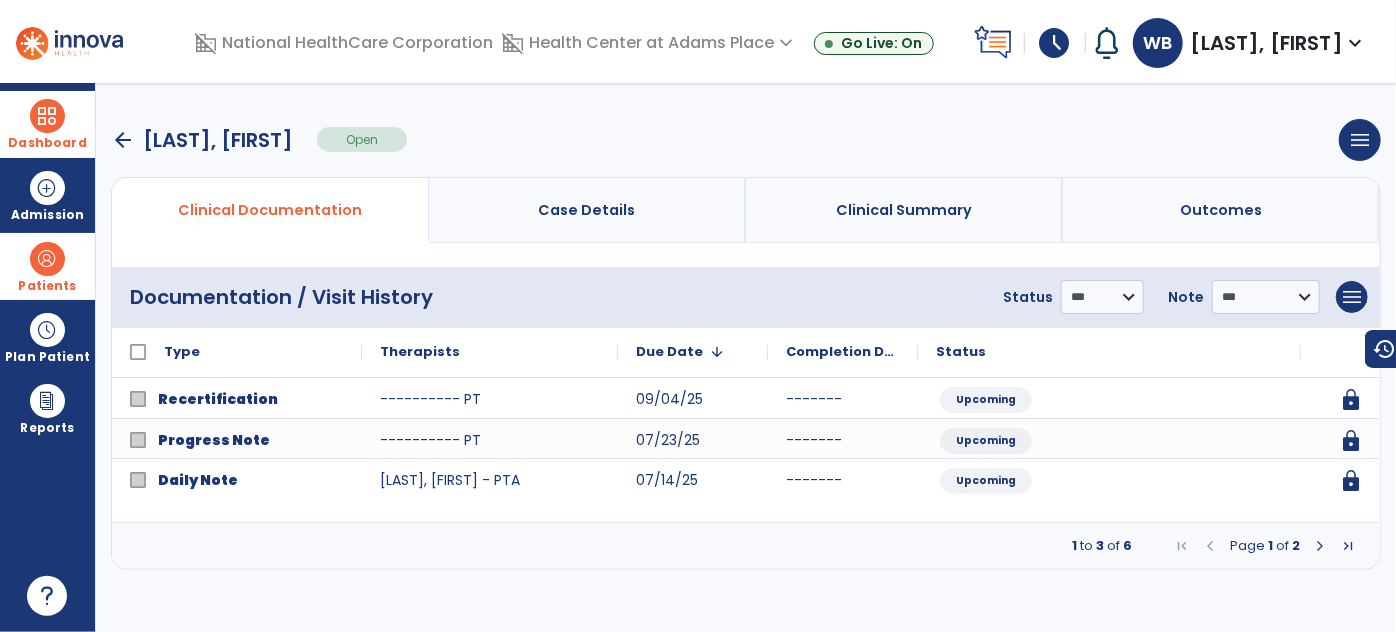 scroll, scrollTop: 0, scrollLeft: 0, axis: both 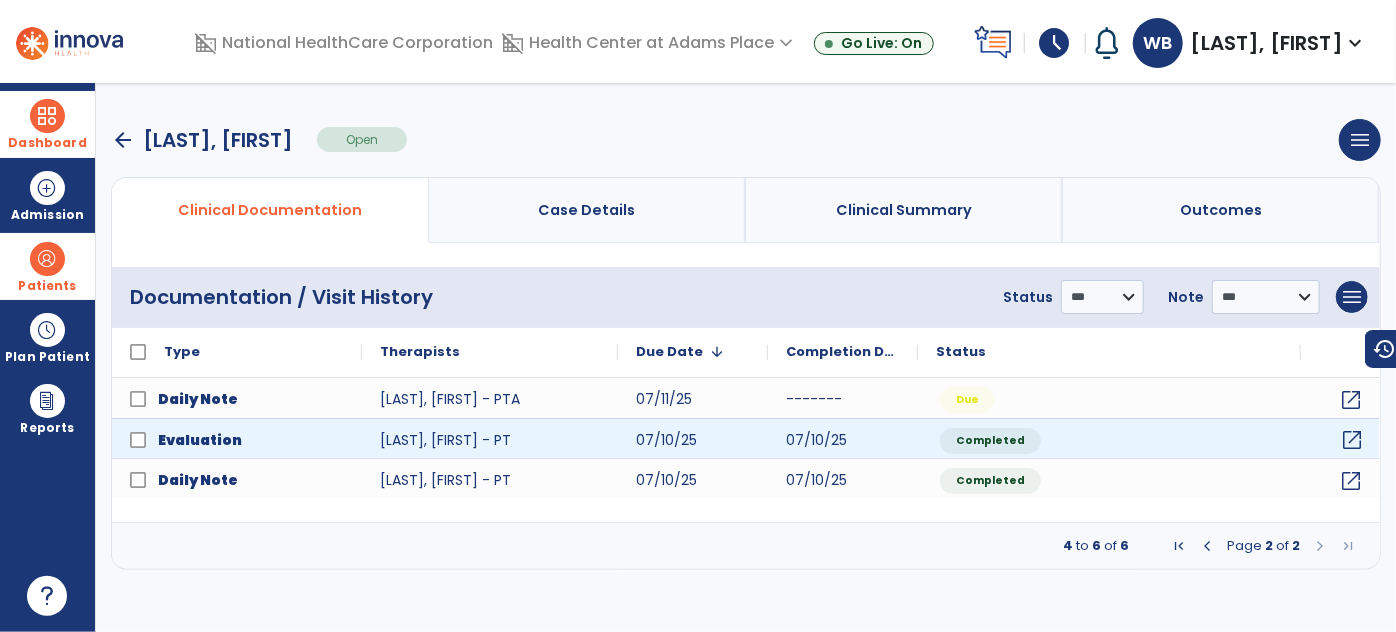 click on "open_in_new" 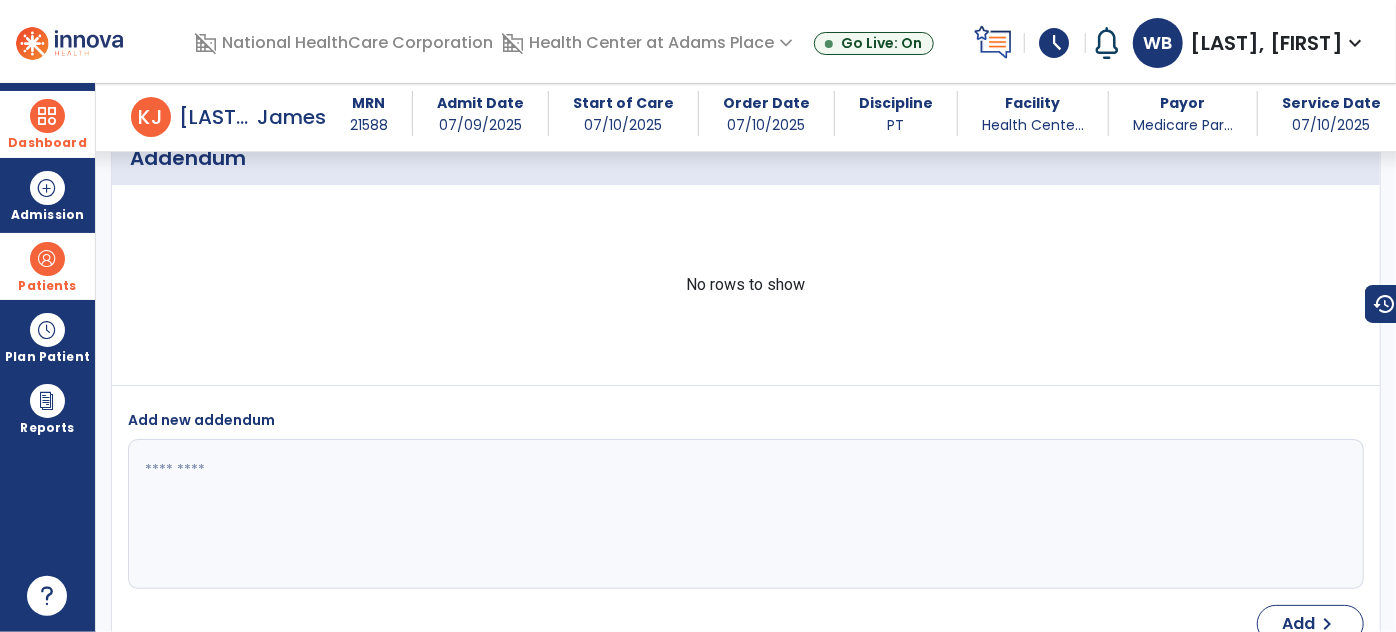 scroll, scrollTop: 0, scrollLeft: 0, axis: both 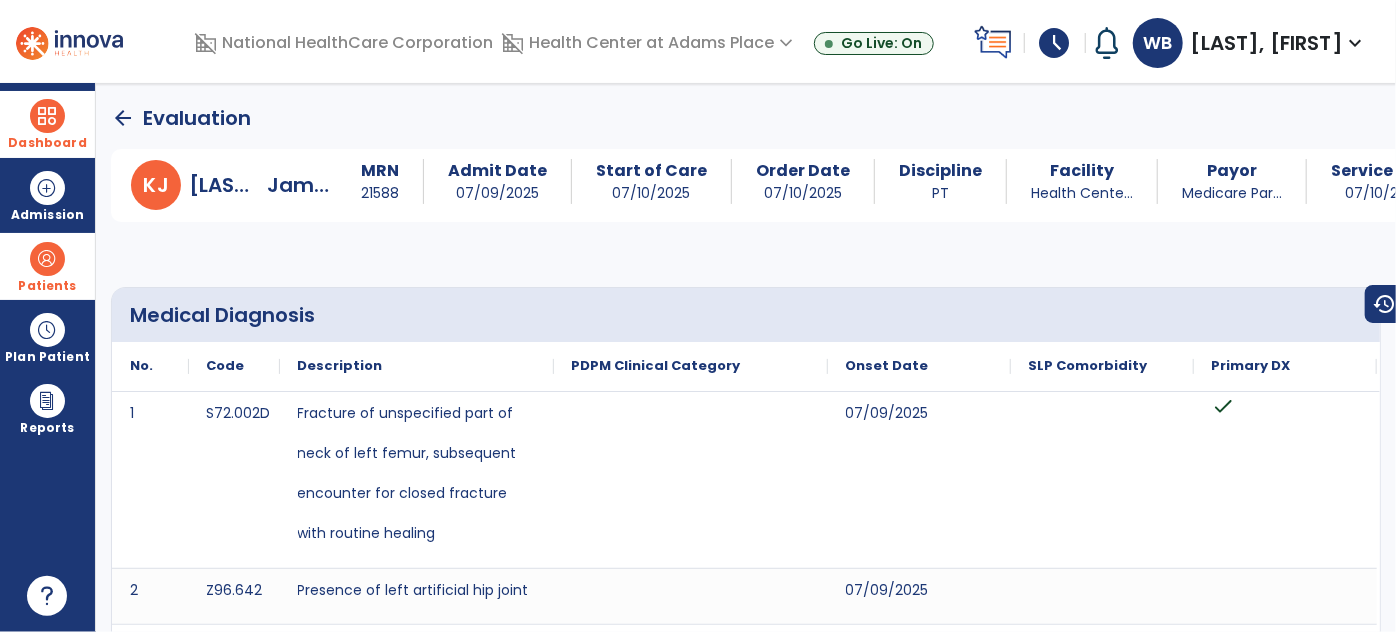 click on "arrow_back" 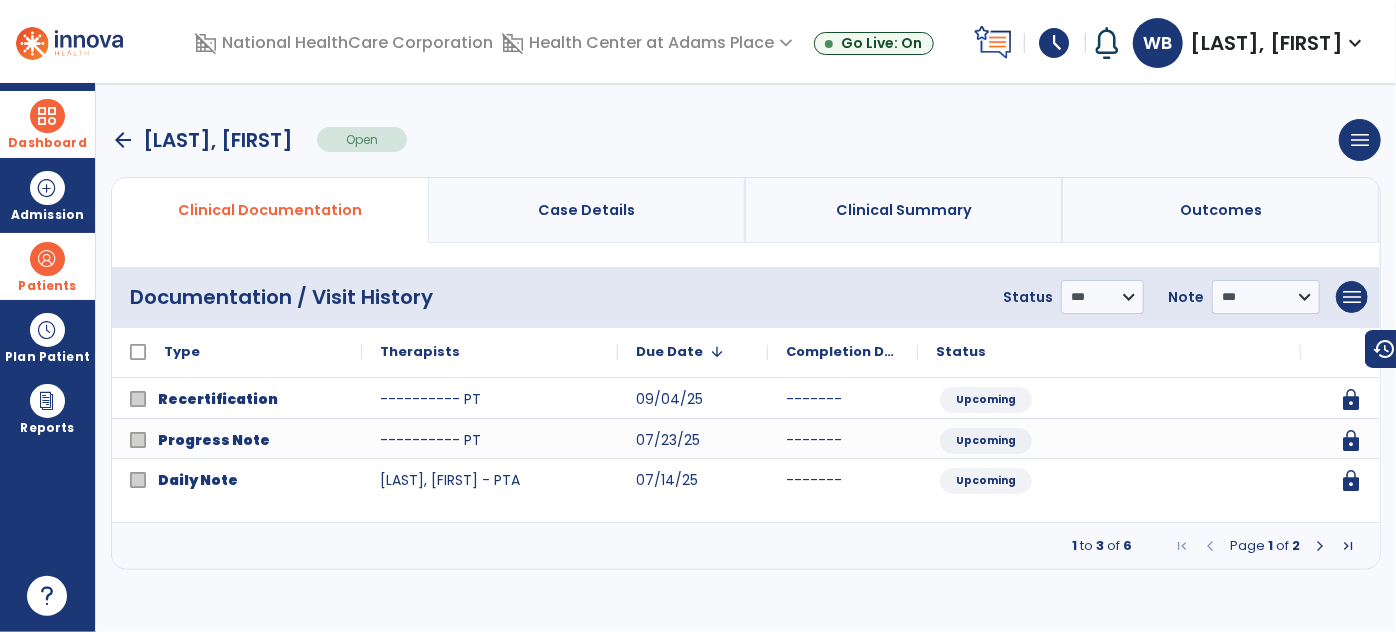 click on "arrow_back" at bounding box center [123, 140] 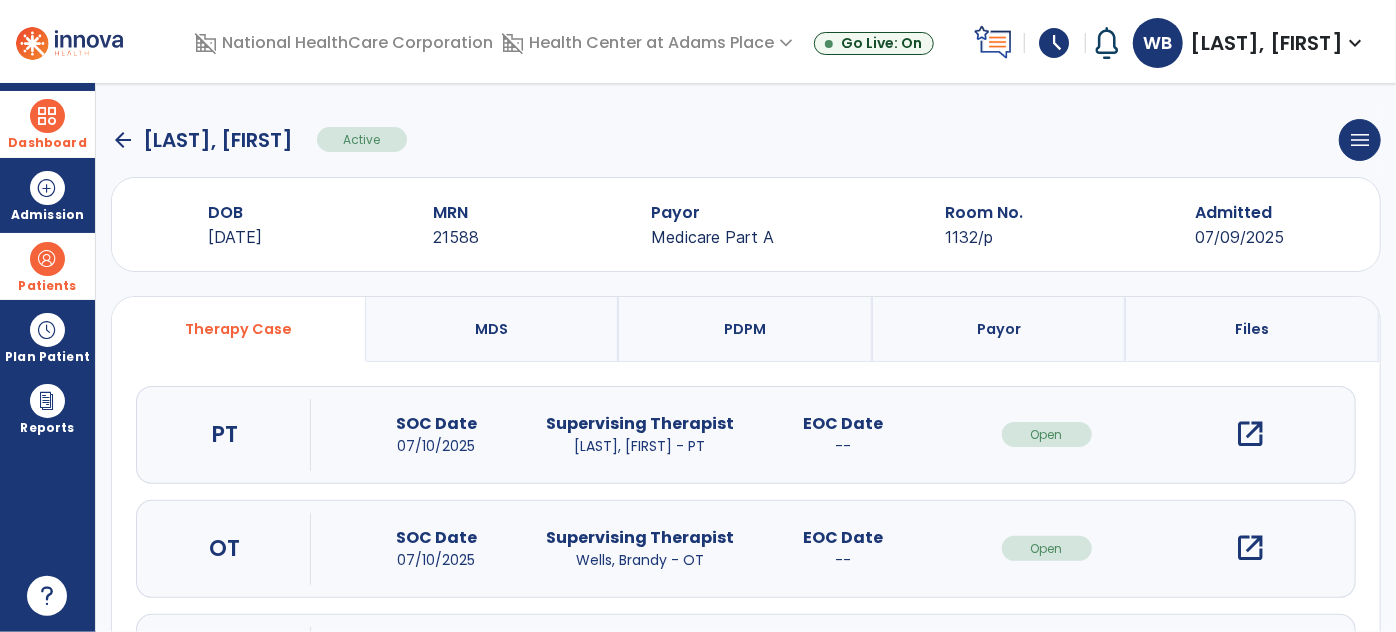click on "arrow_back" 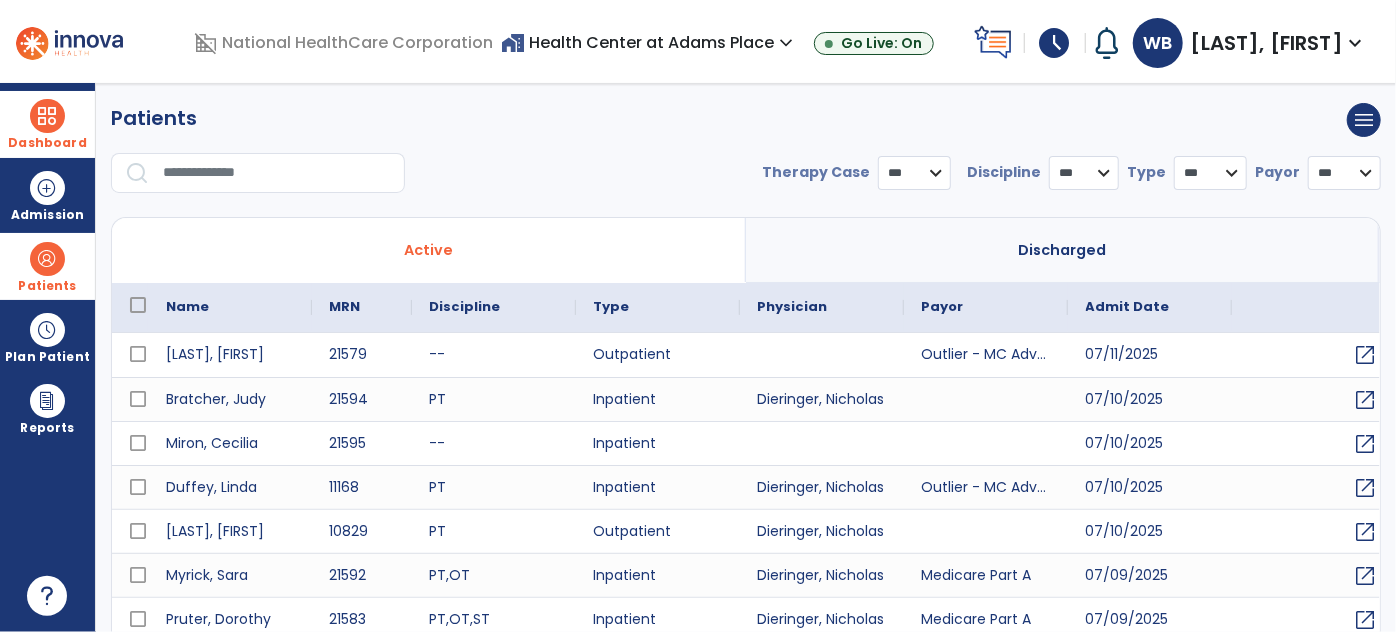 select on "***" 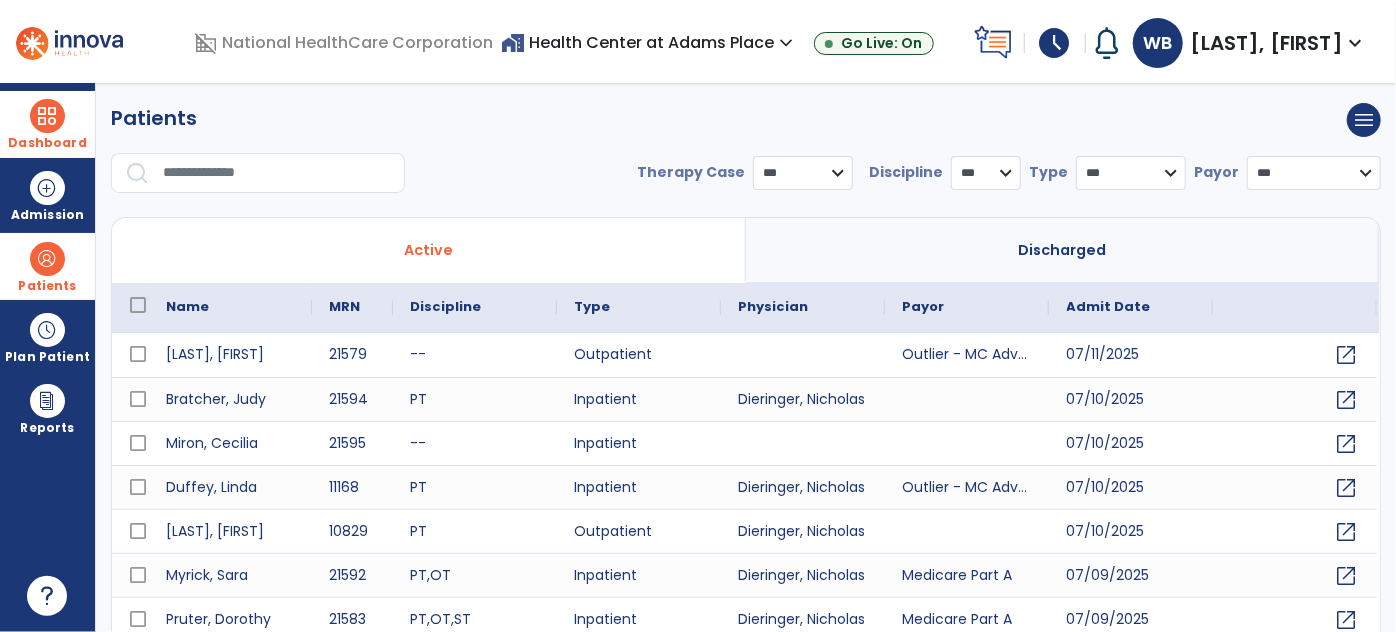 click at bounding box center [47, 116] 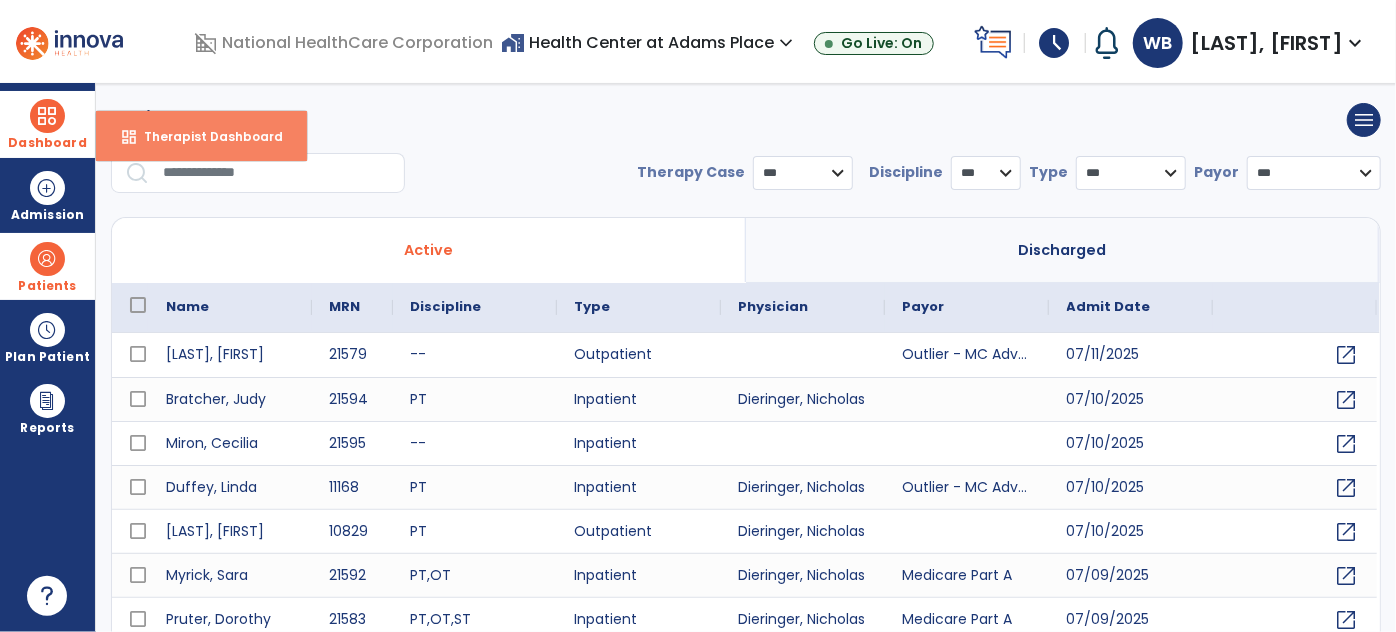click on "dashboard  Therapist Dashboard" at bounding box center (201, 136) 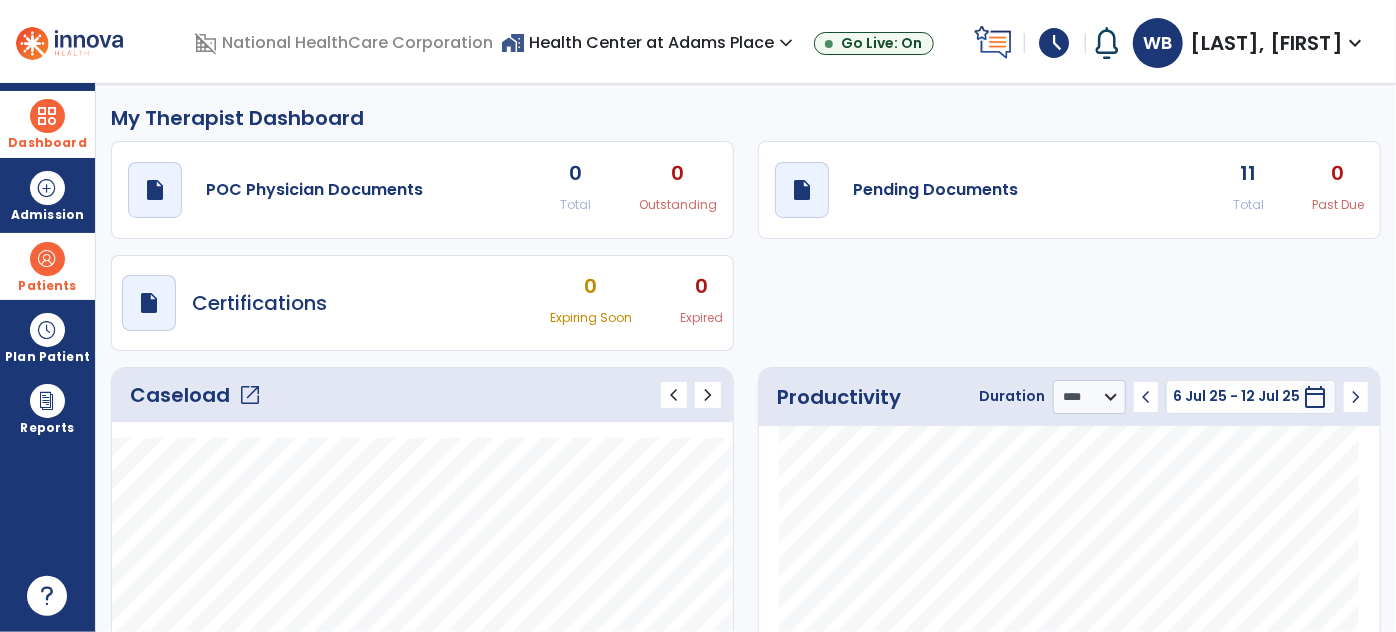 click on "open_in_new" 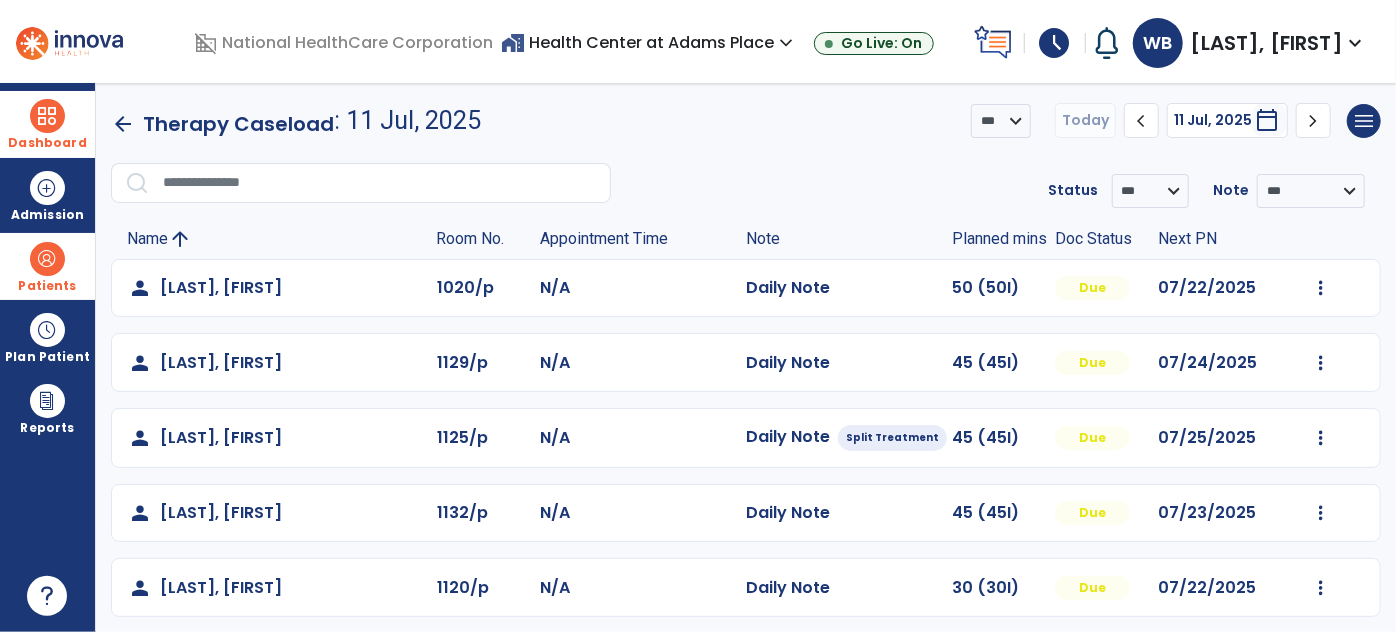 click on "person   Click, [FIRST]  1129/p N/A  Daily Note   45 (45I)  Due 07/24/2025  Mark Visit As Complete   Reset Note   Open Document   G + C Mins" 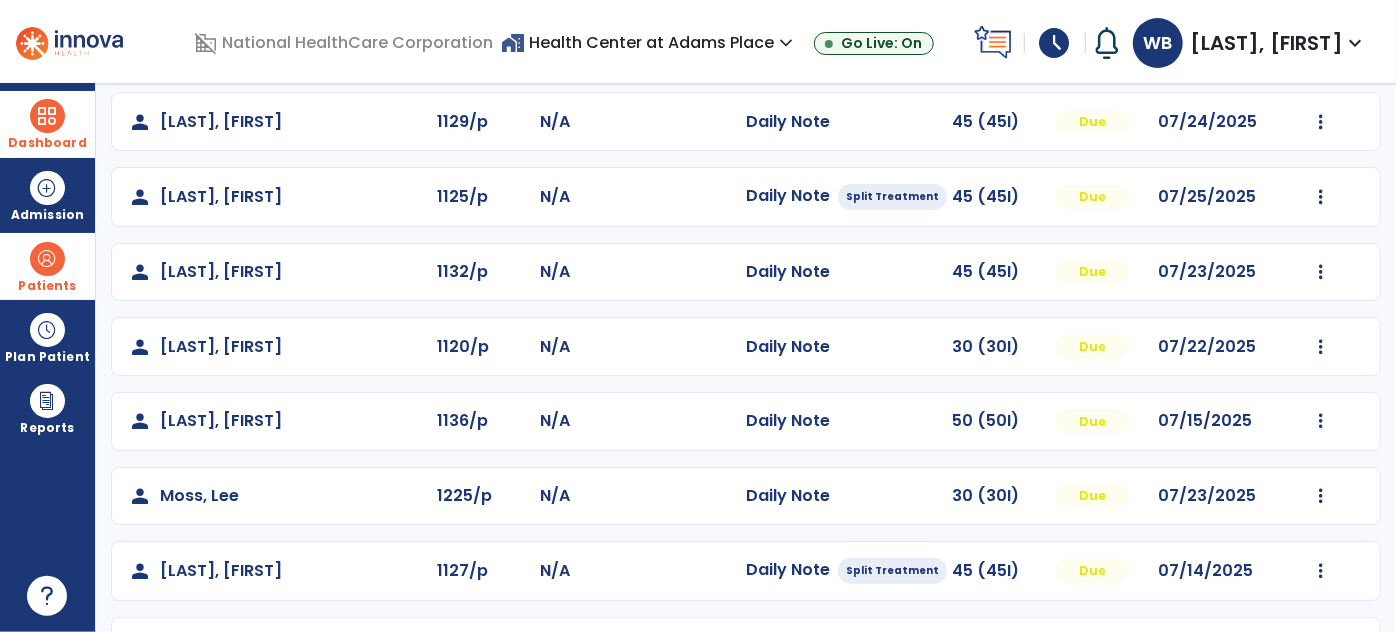 scroll, scrollTop: 243, scrollLeft: 0, axis: vertical 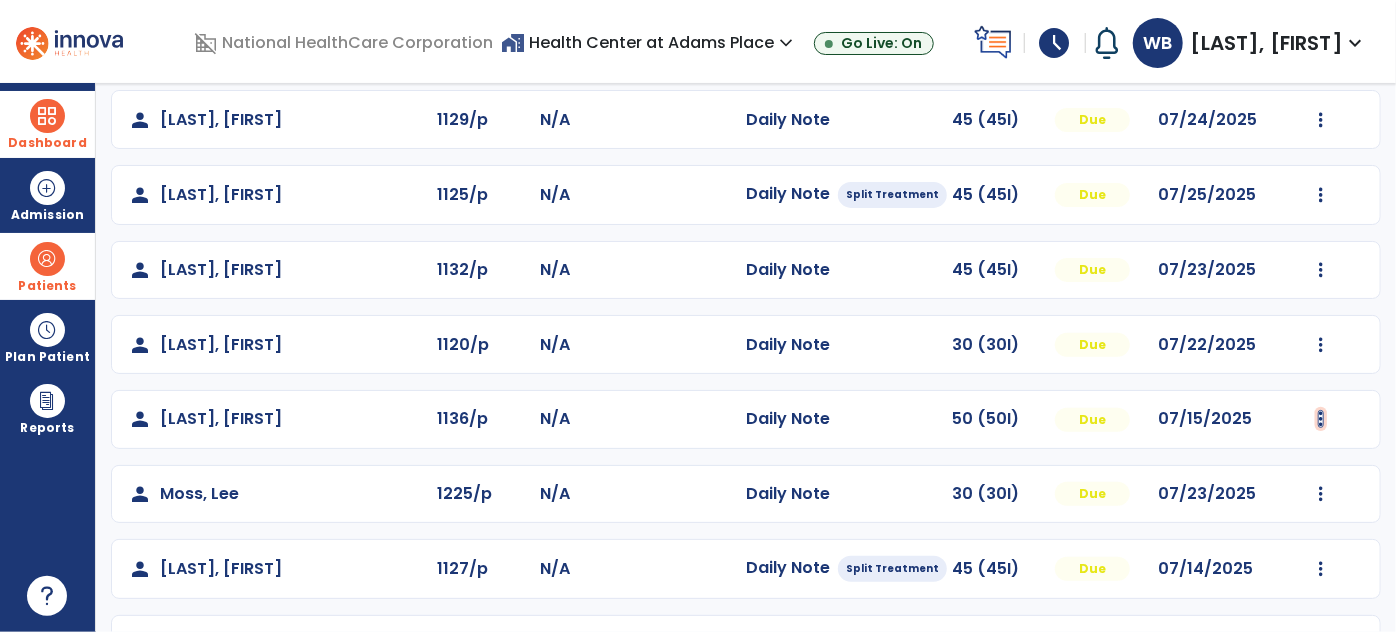 click at bounding box center (1321, 45) 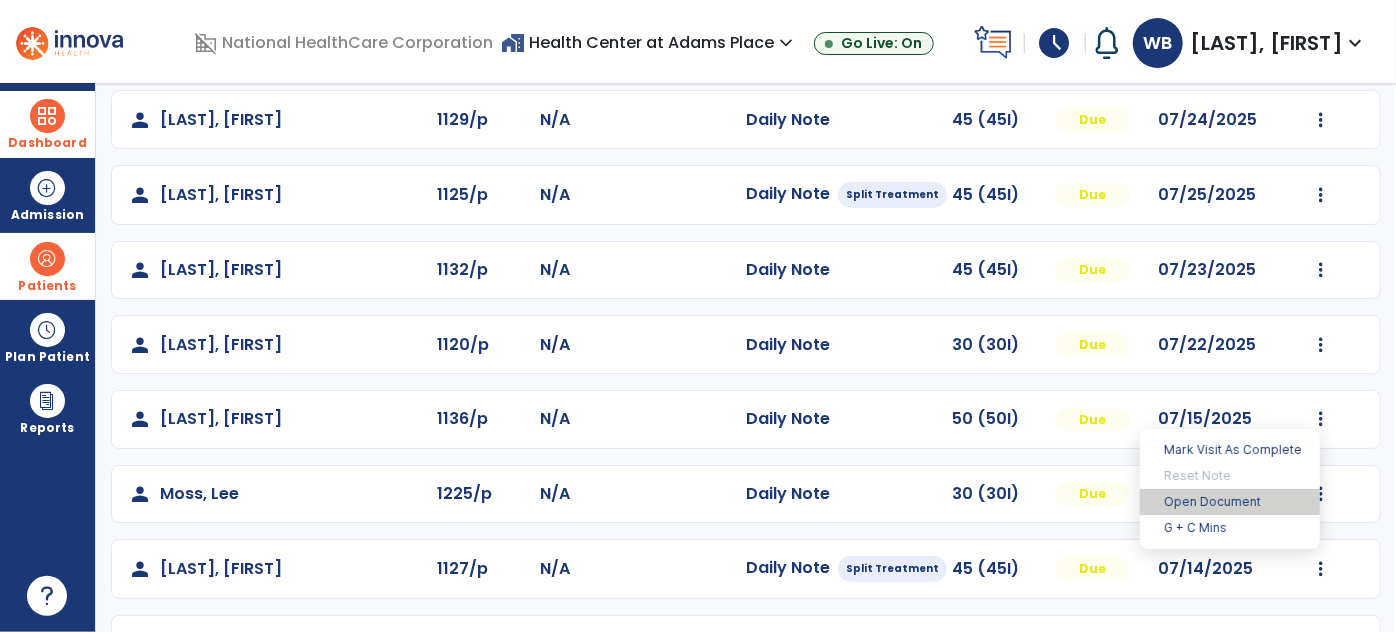 click on "Open Document" at bounding box center (1230, 502) 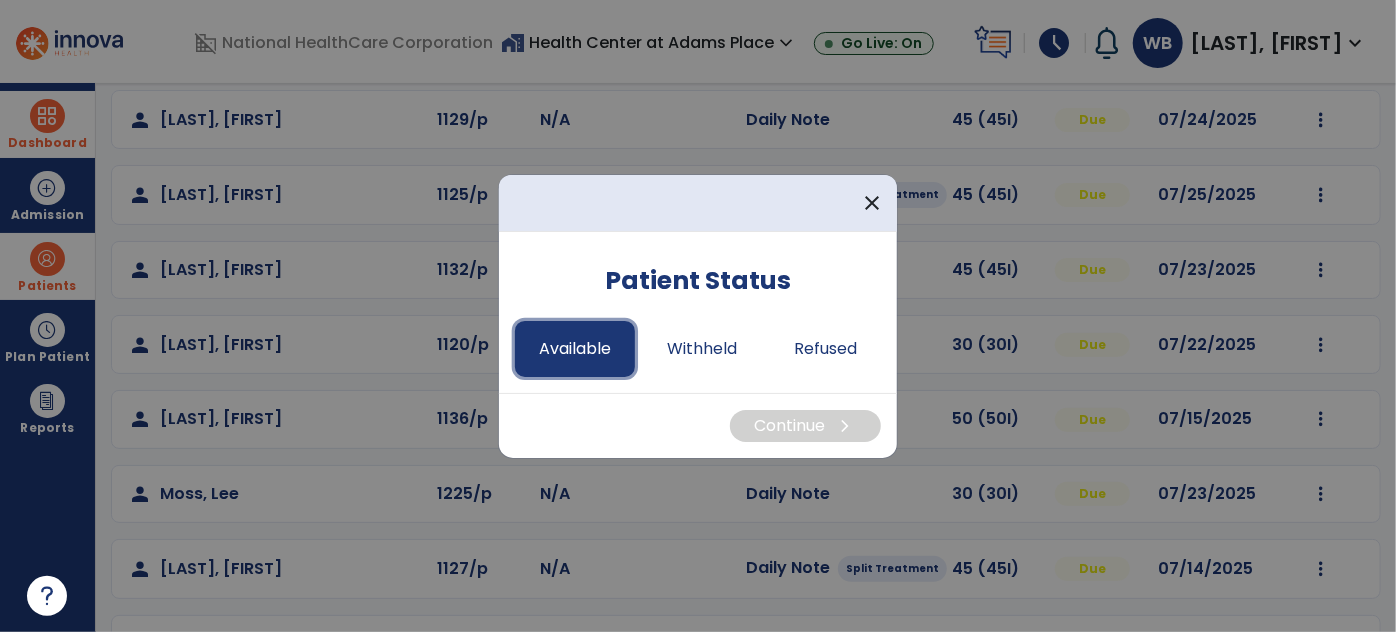 click on "Available" at bounding box center (575, 349) 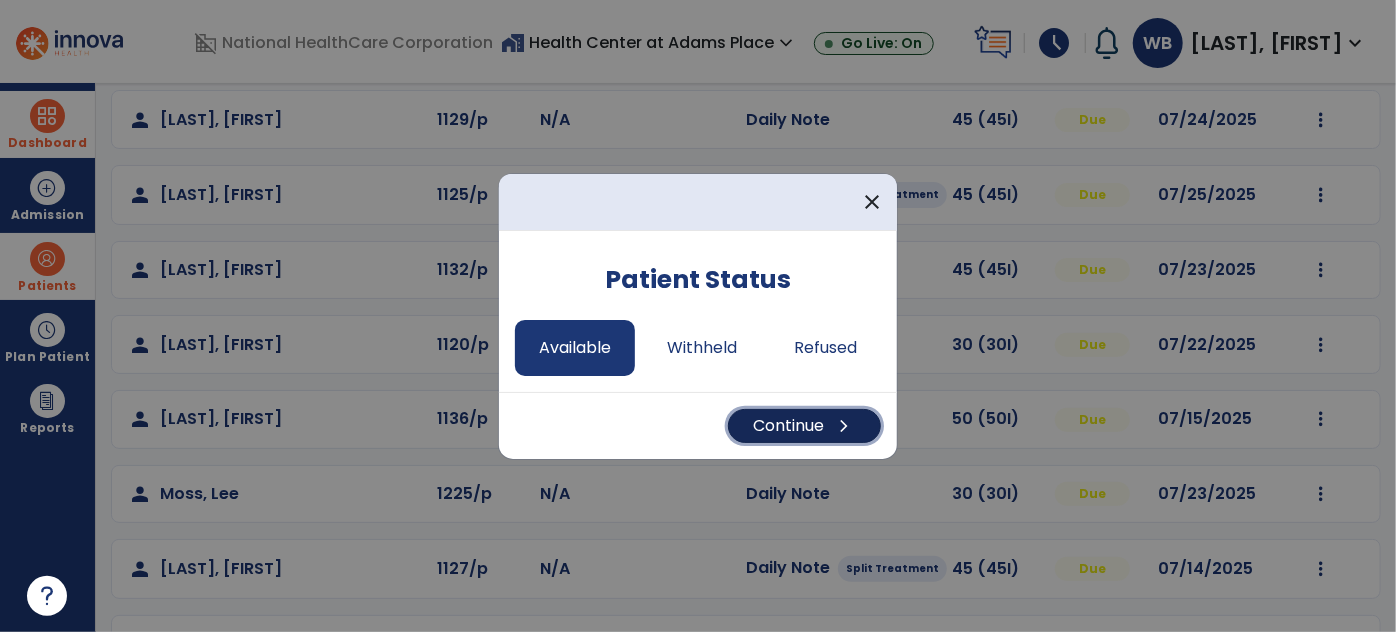 click on "Continue   chevron_right" at bounding box center [804, 426] 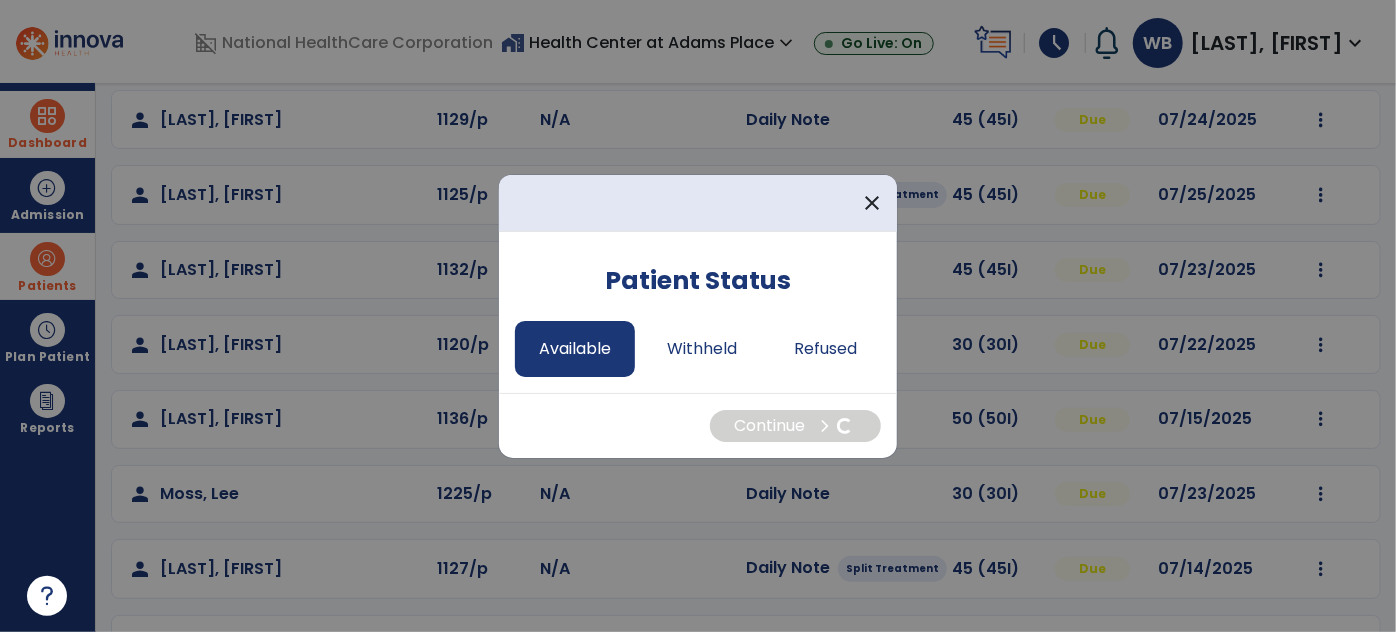 select on "*" 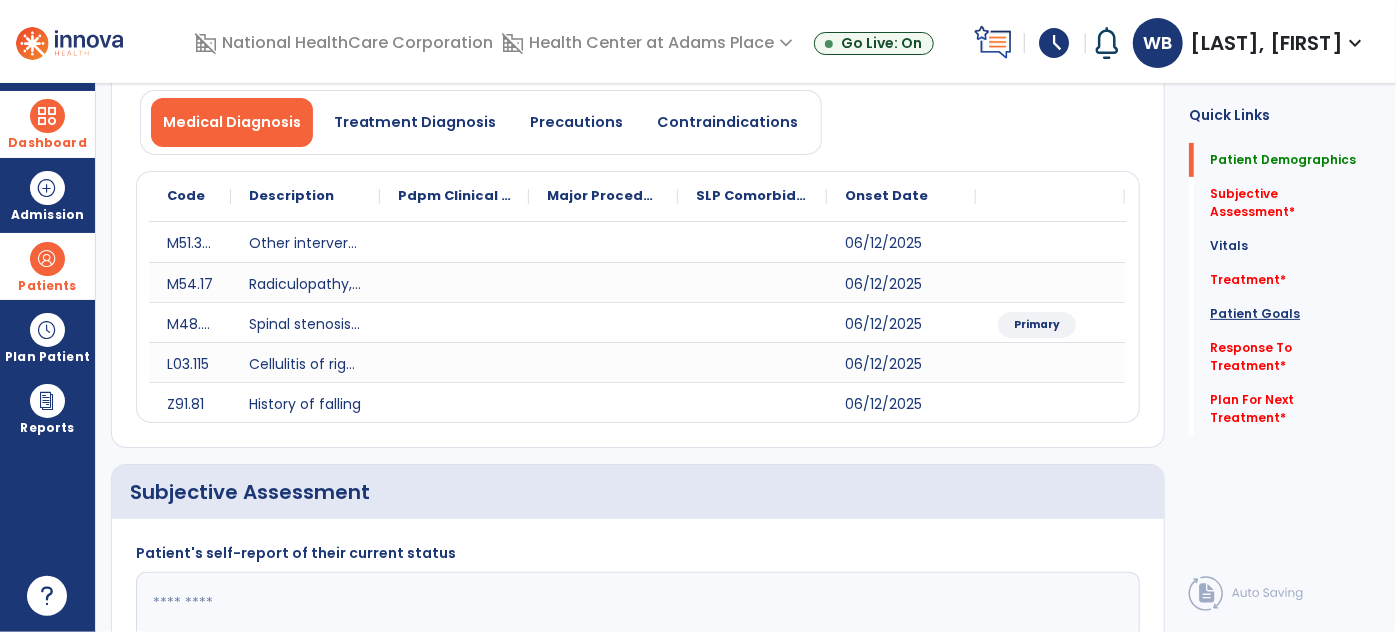 click on "Patient Goals" 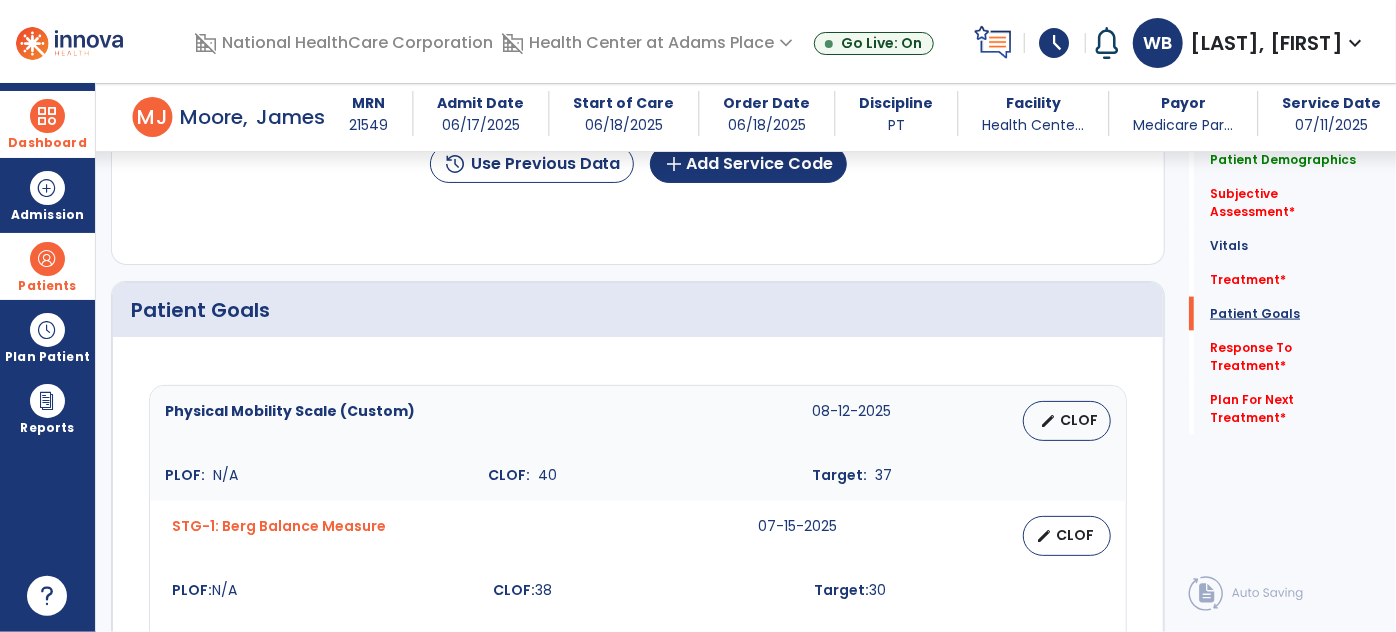 scroll, scrollTop: 1688, scrollLeft: 0, axis: vertical 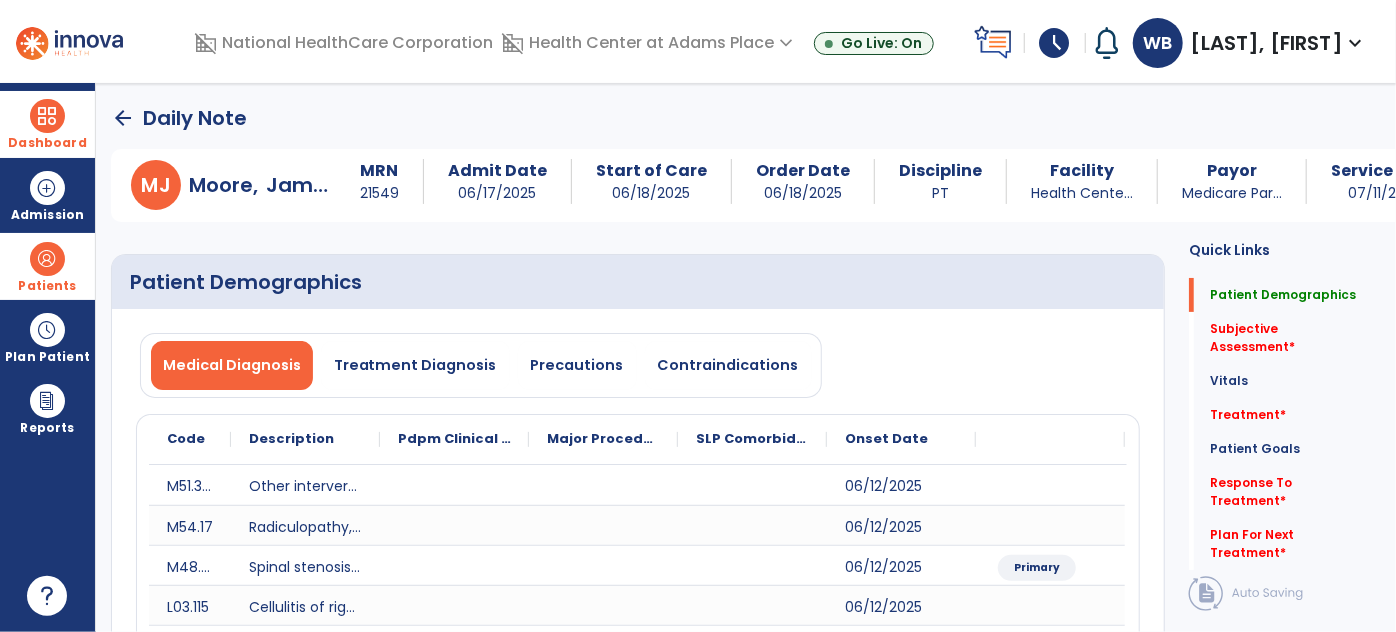 click on "arrow_back" 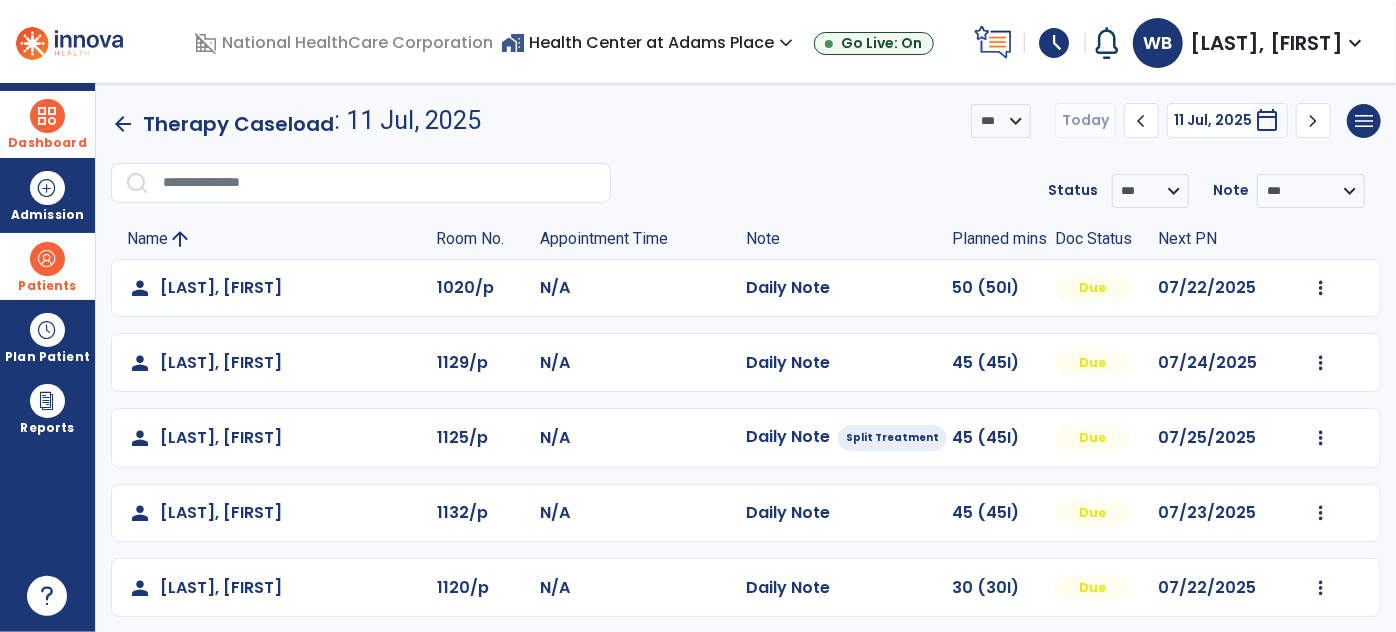 scroll, scrollTop: 456, scrollLeft: 0, axis: vertical 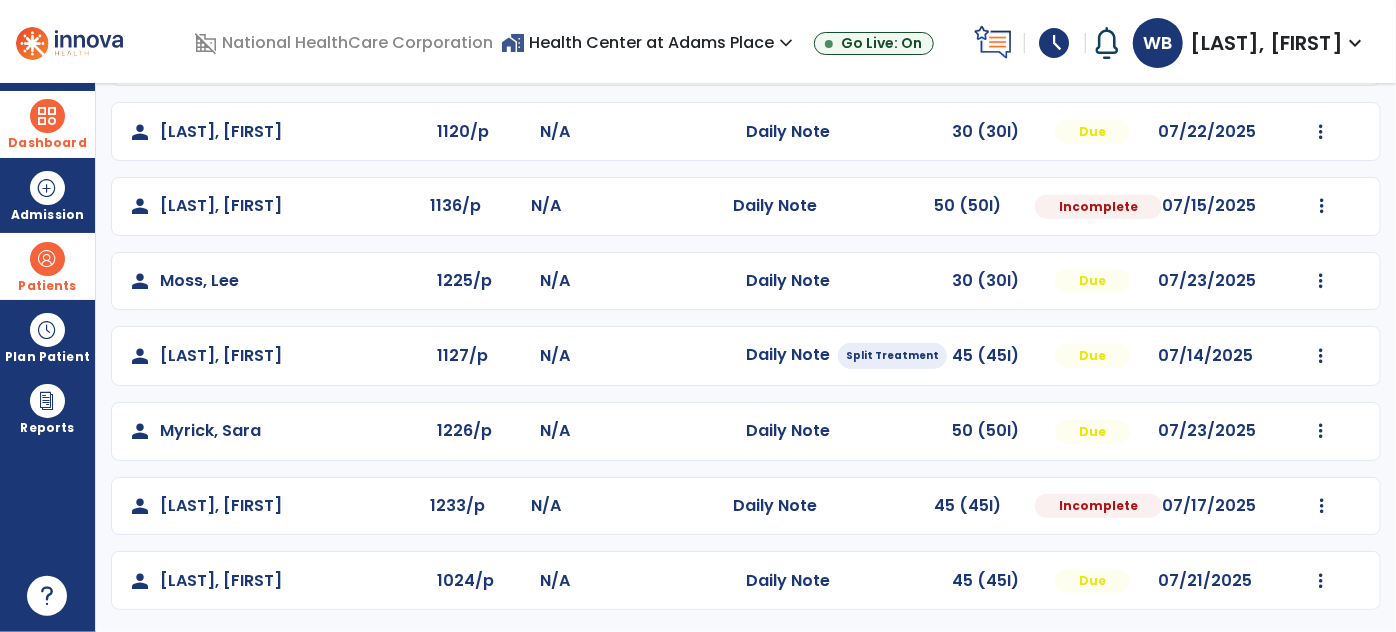click on "Mark Visit As Complete   Reset Note   Open Document   G + C Mins" 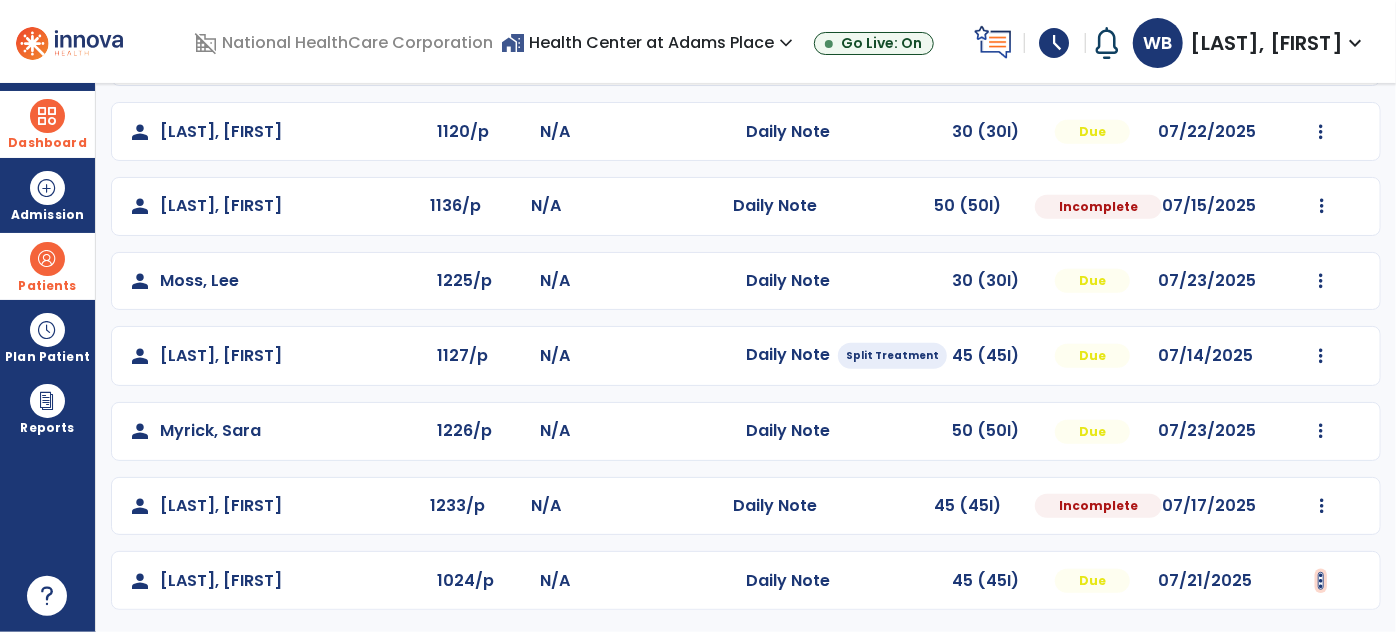 click at bounding box center (1321, -168) 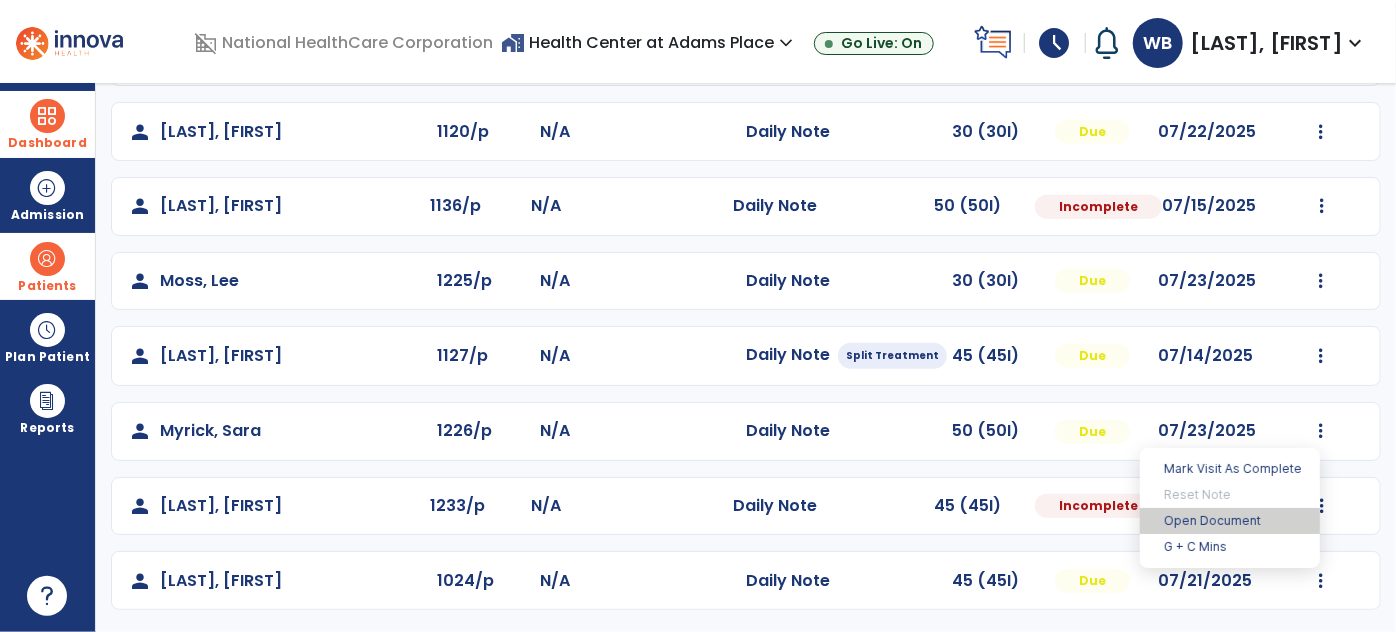 click on "Open Document" at bounding box center [1230, 521] 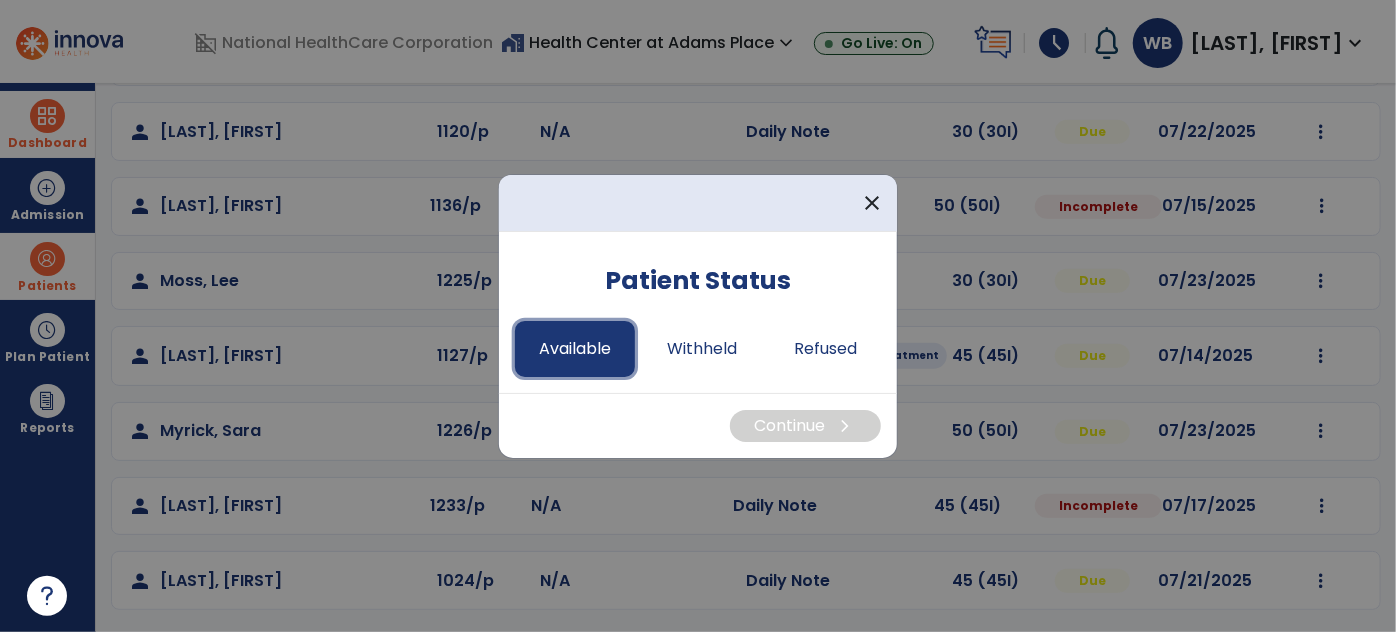 click on "Available" at bounding box center (575, 349) 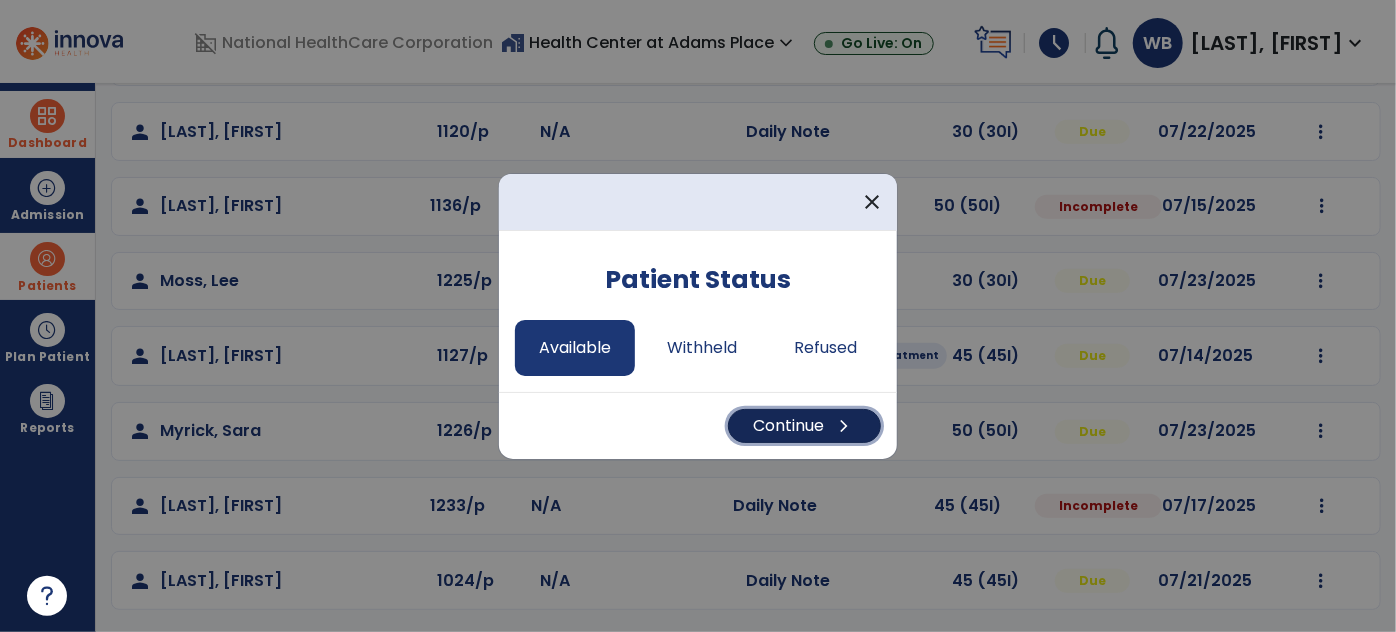 click on "Continue   chevron_right" at bounding box center [804, 426] 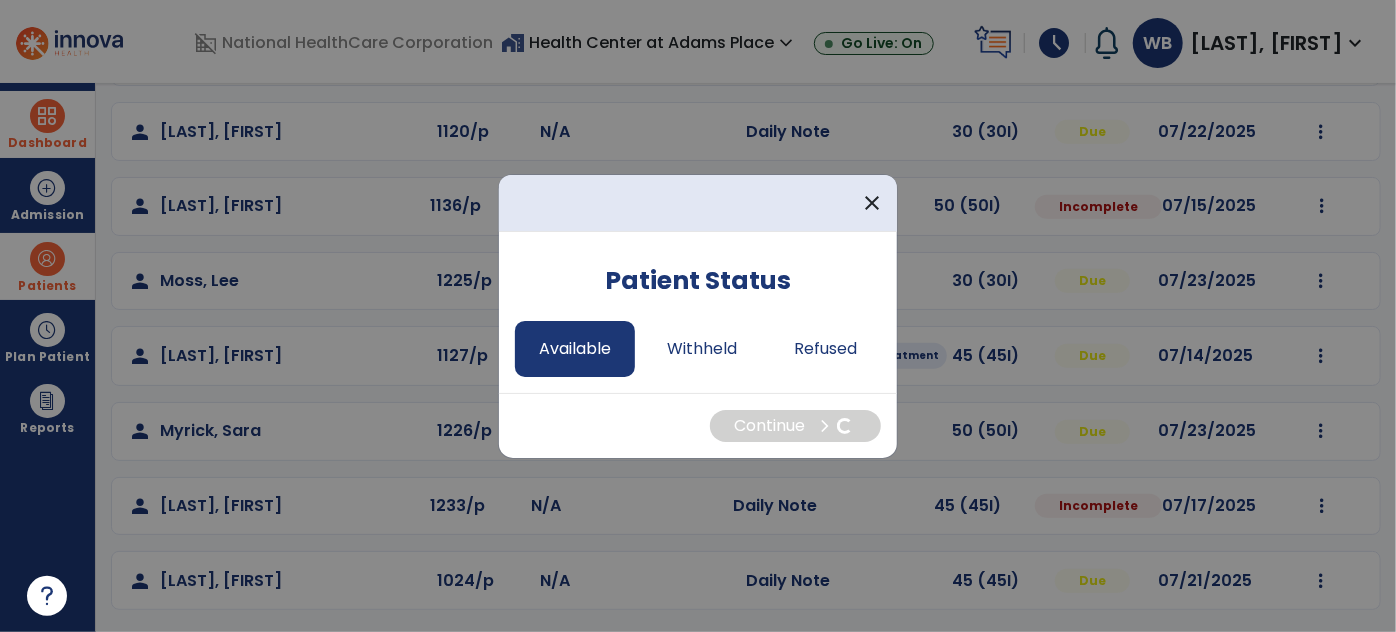 select on "*" 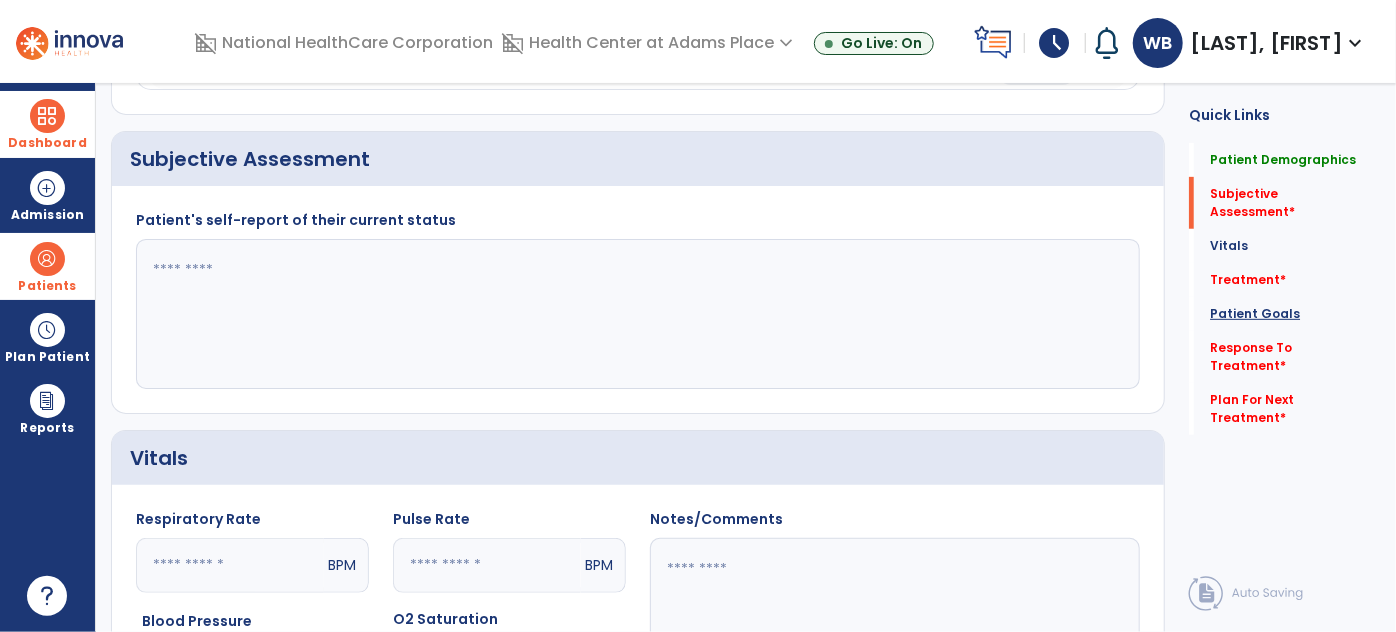 click on "Patient Goals" 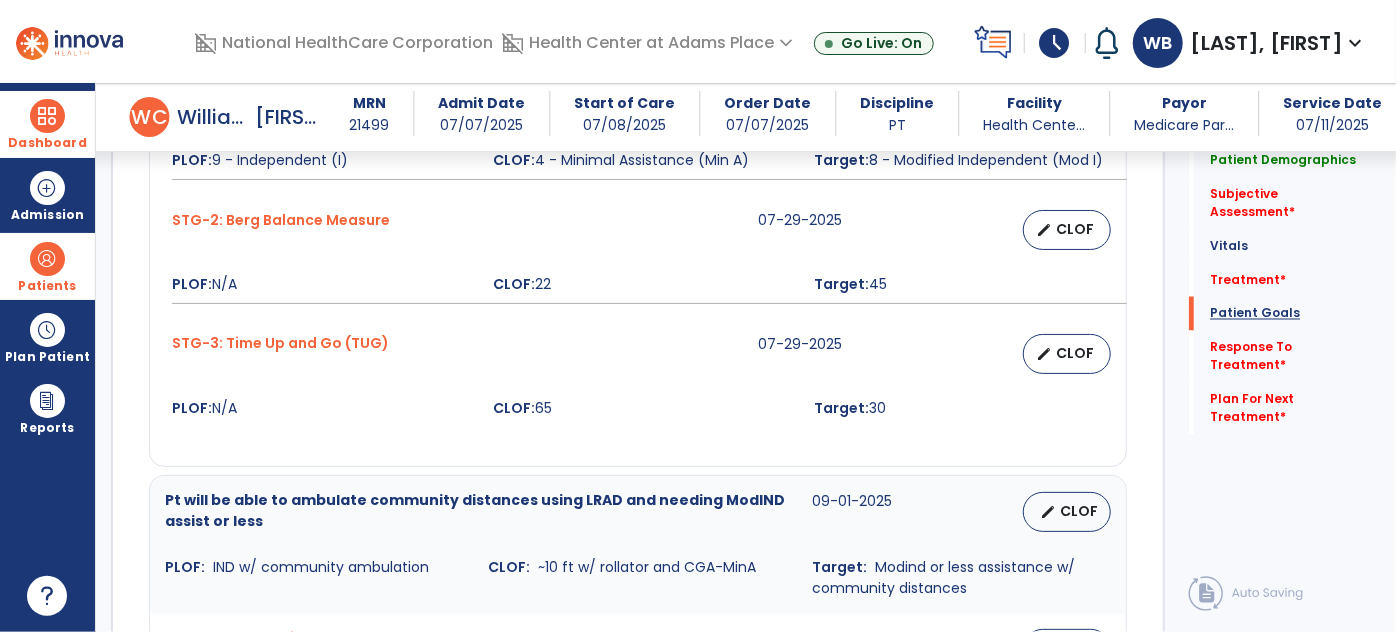 scroll, scrollTop: 1714, scrollLeft: 0, axis: vertical 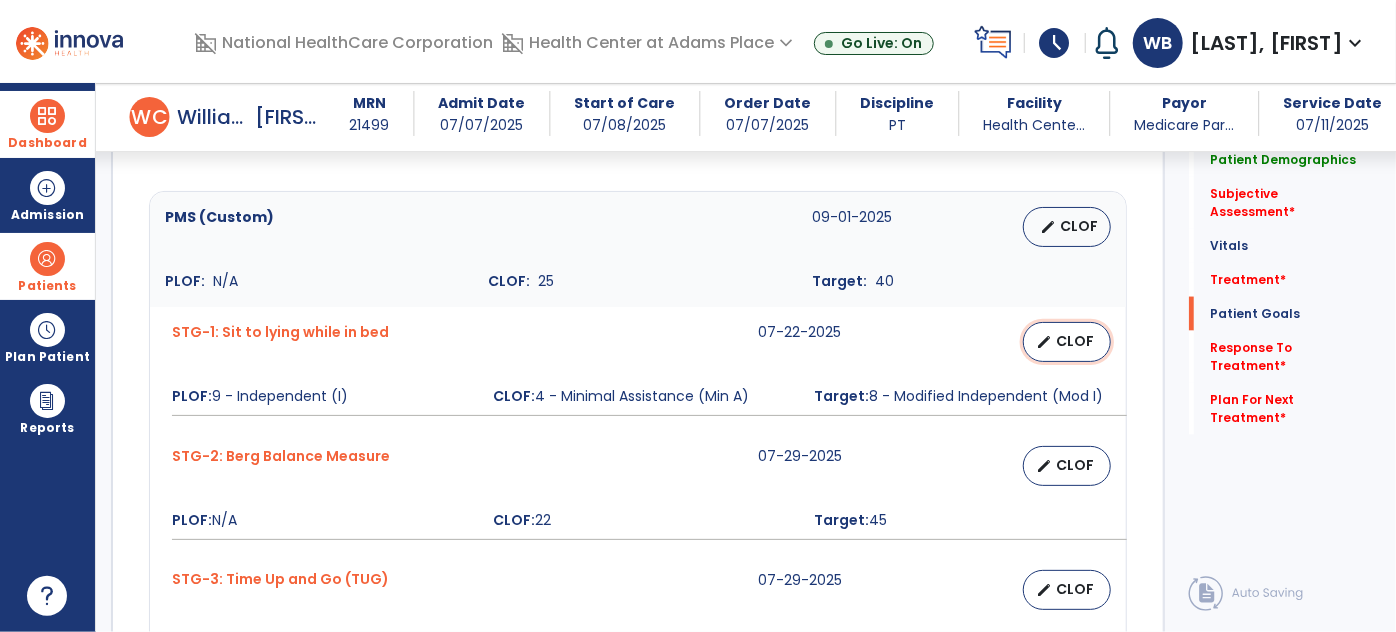 click on "CLOF" at bounding box center [1075, 341] 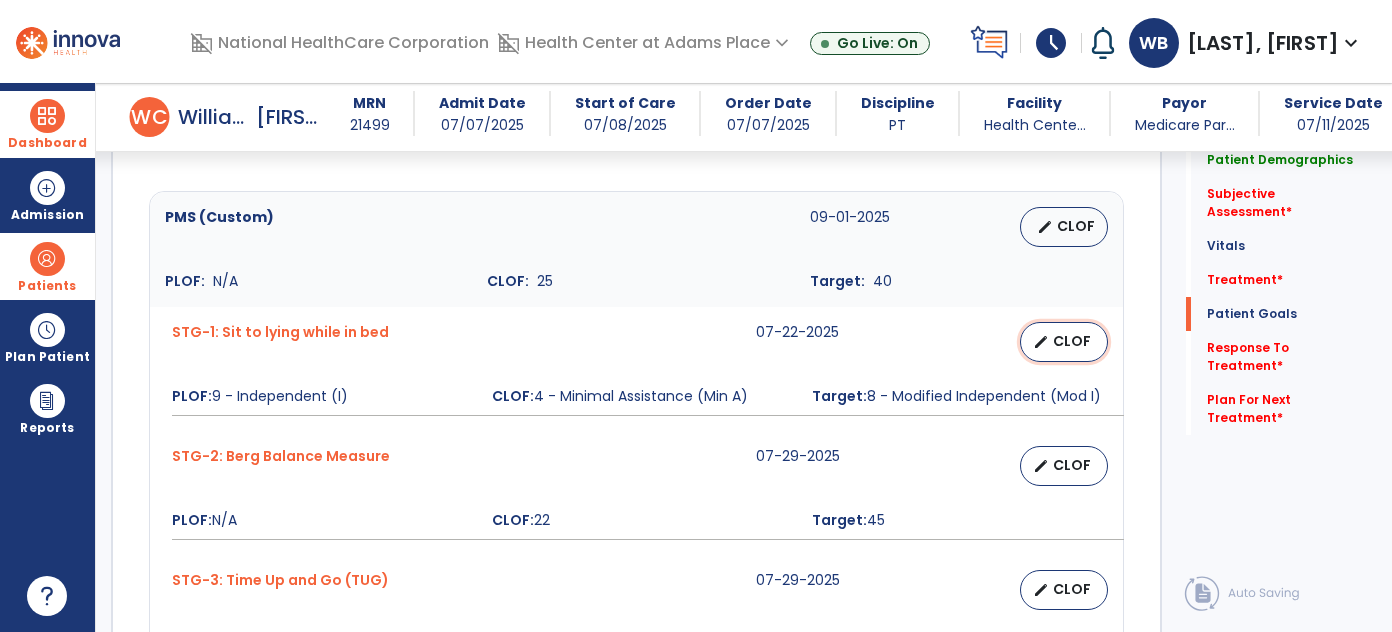 scroll, scrollTop: 1474, scrollLeft: 0, axis: vertical 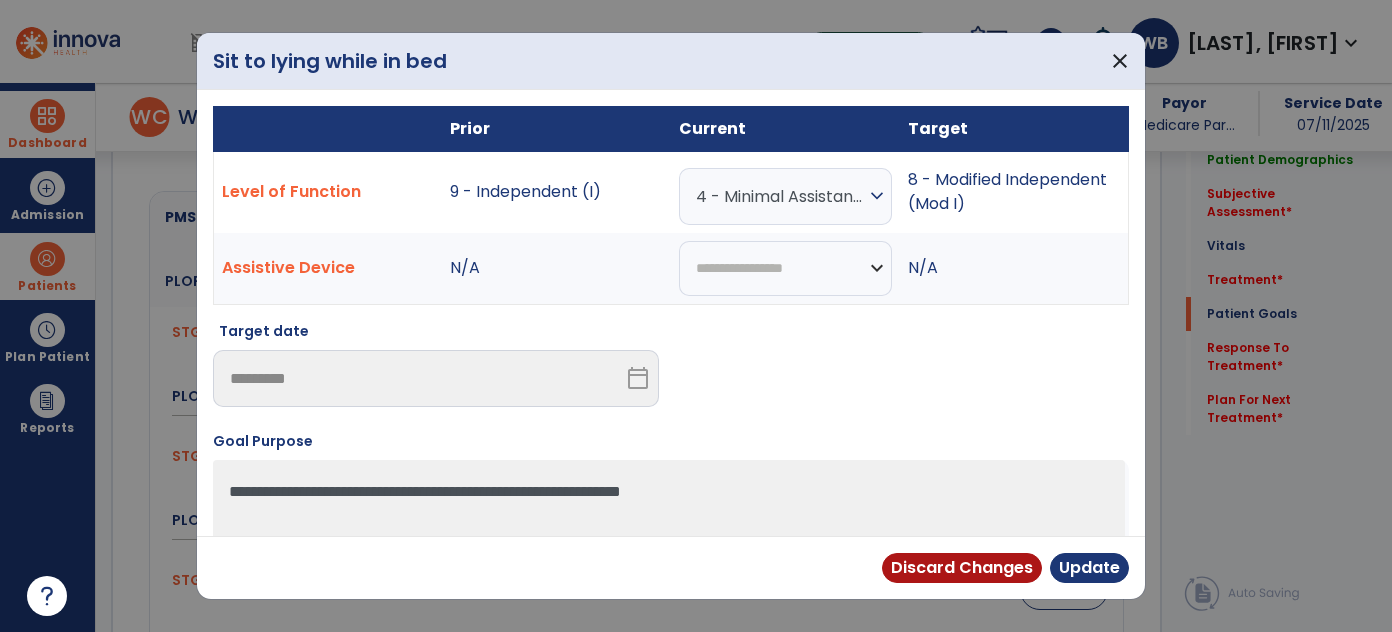 click on "4 - Minimal Assistance (Min A)" at bounding box center [780, 196] 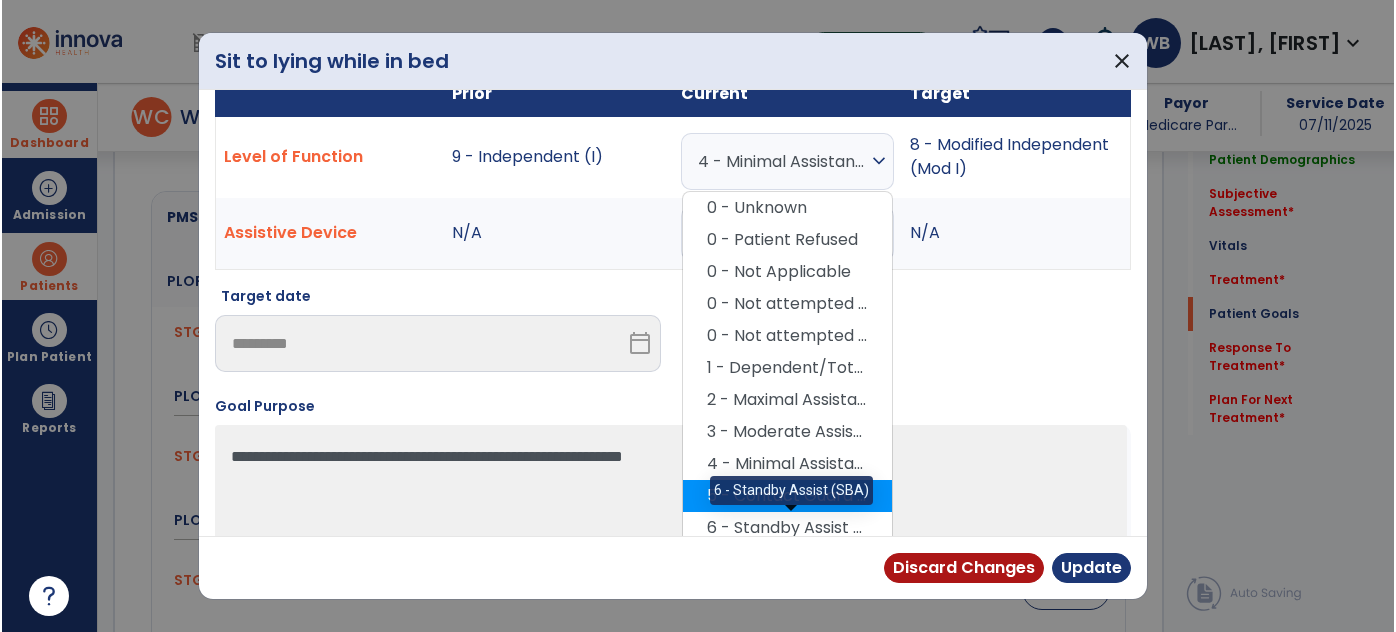 scroll, scrollTop: 36, scrollLeft: 0, axis: vertical 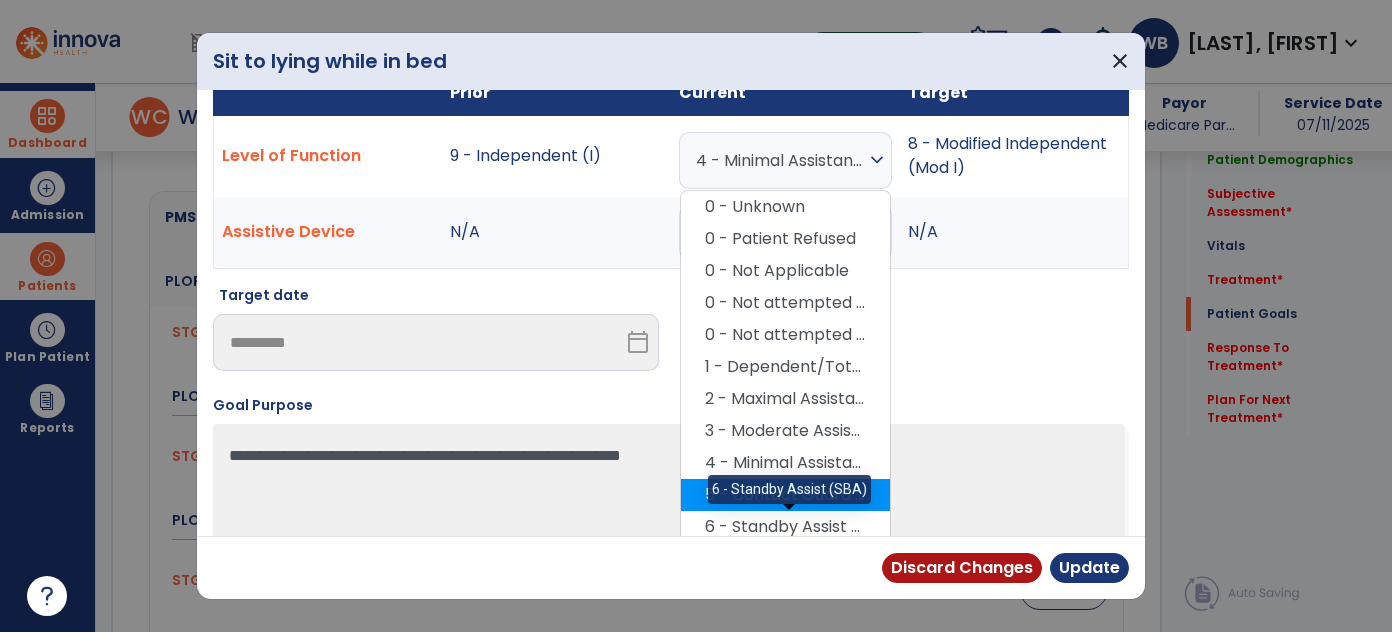click on "6 - Standby Assist (SBA)" at bounding box center (785, 527) 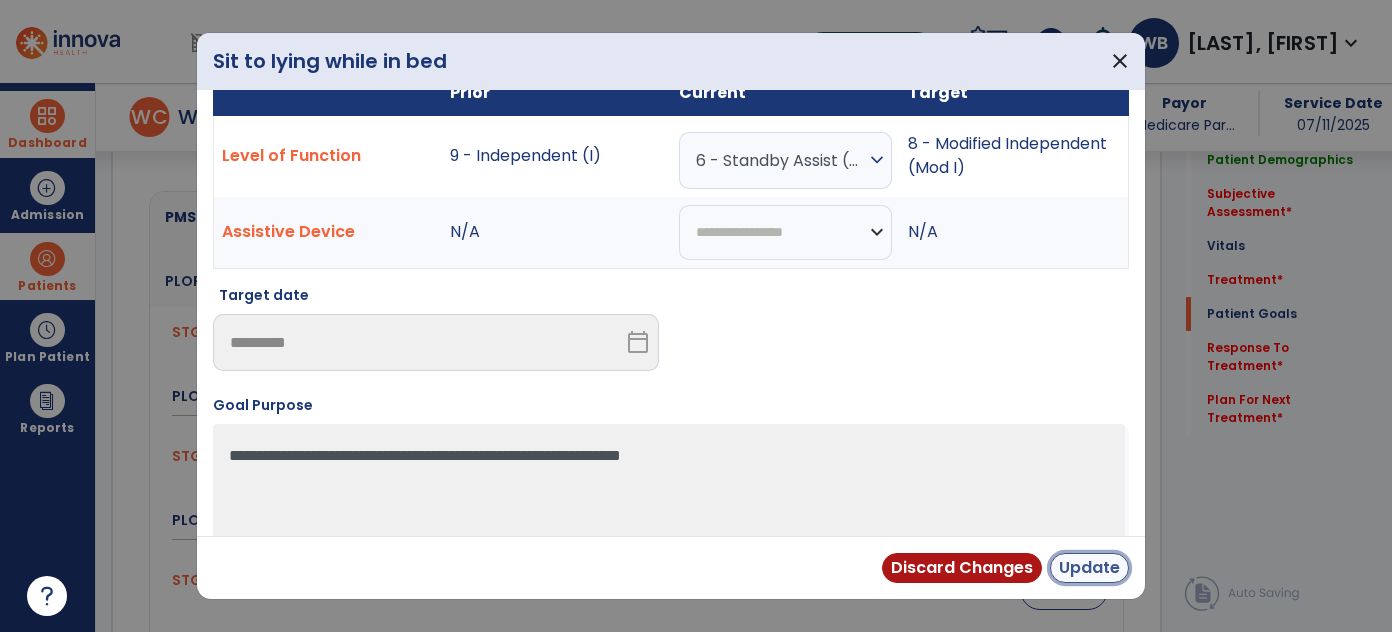 click on "Update" at bounding box center [1089, 568] 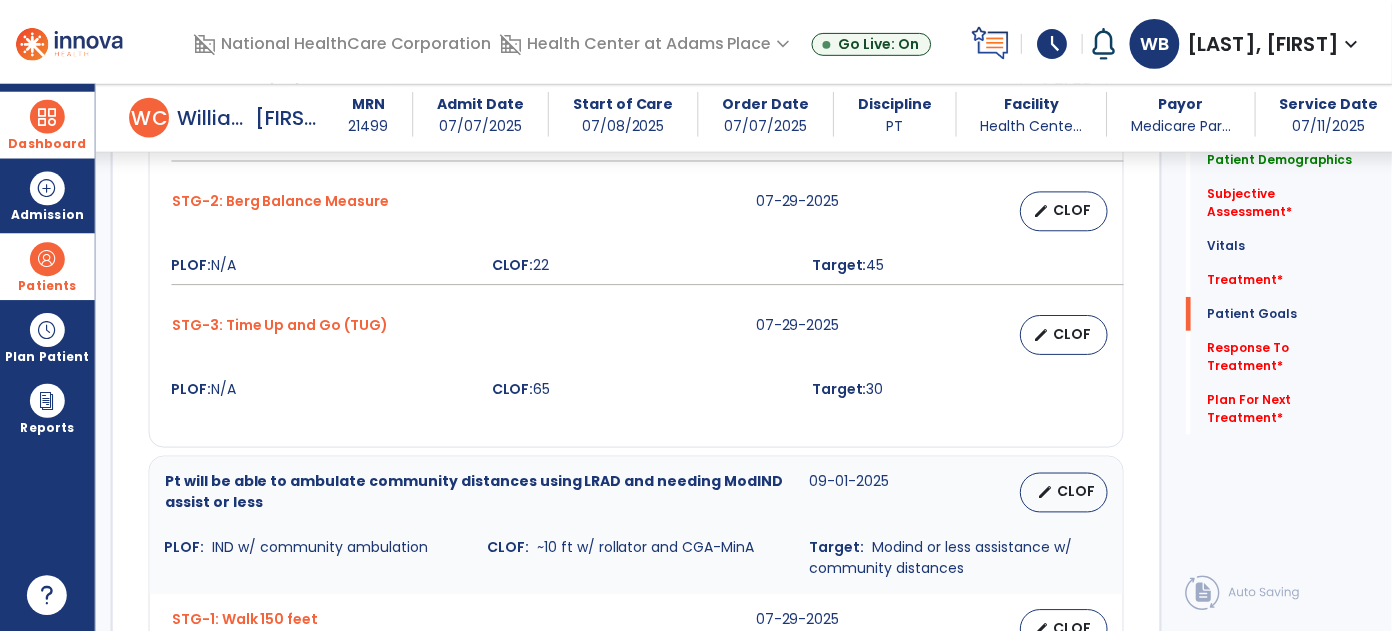 scroll, scrollTop: 1758, scrollLeft: 0, axis: vertical 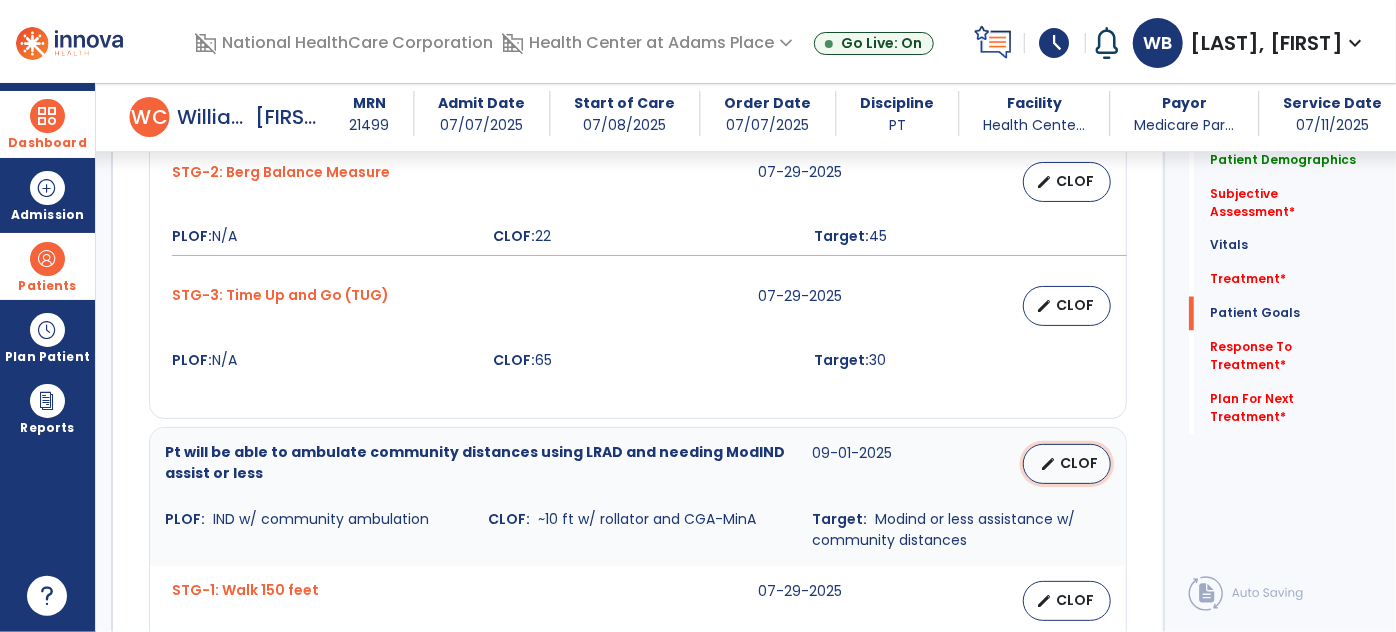click on "CLOF" at bounding box center [1079, 463] 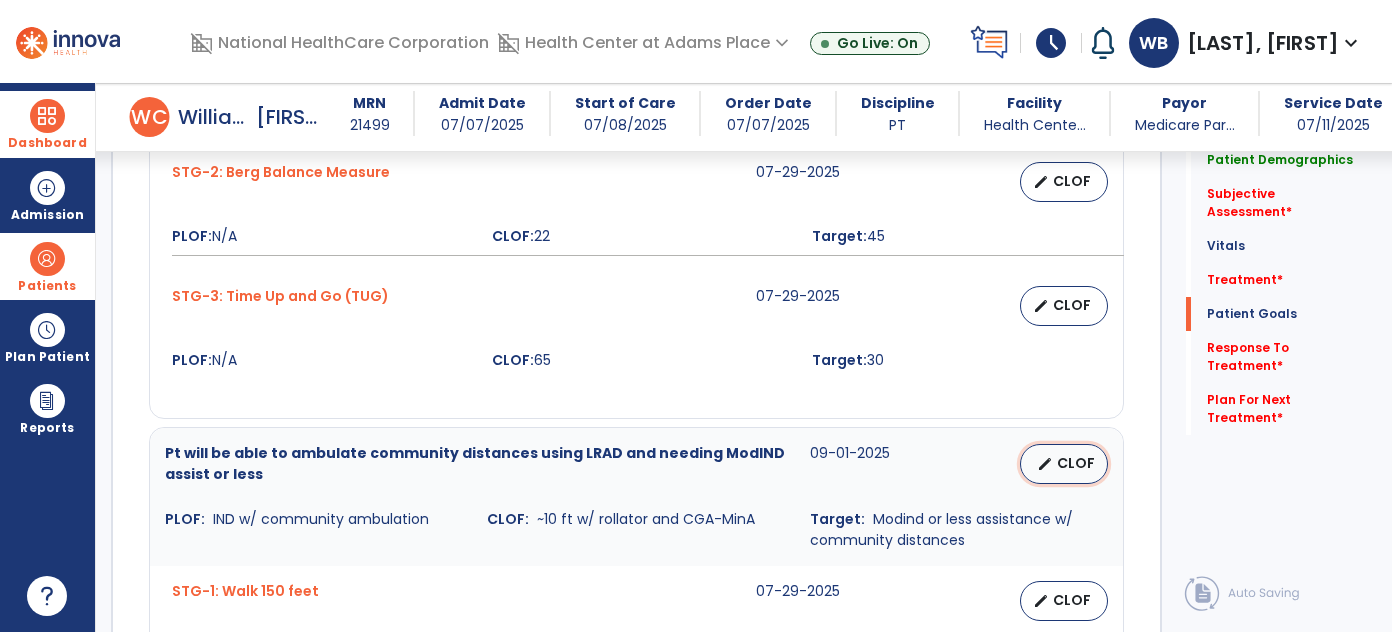 select on "********" 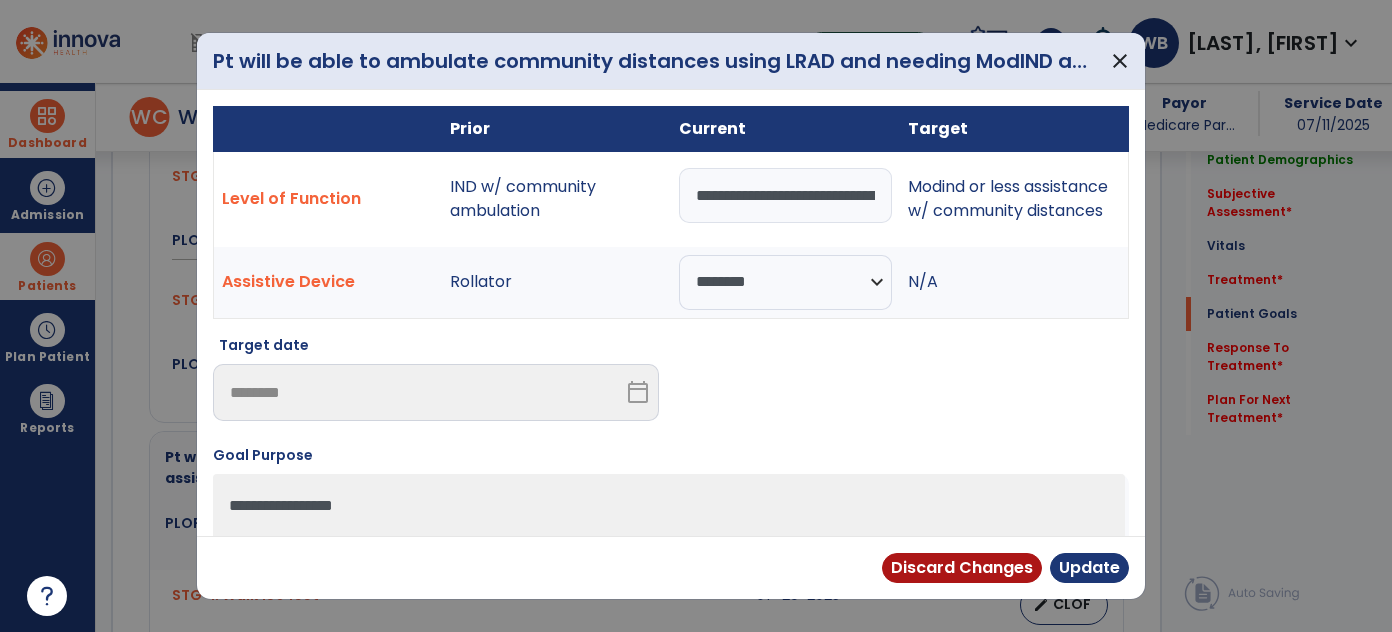 scroll, scrollTop: 1758, scrollLeft: 0, axis: vertical 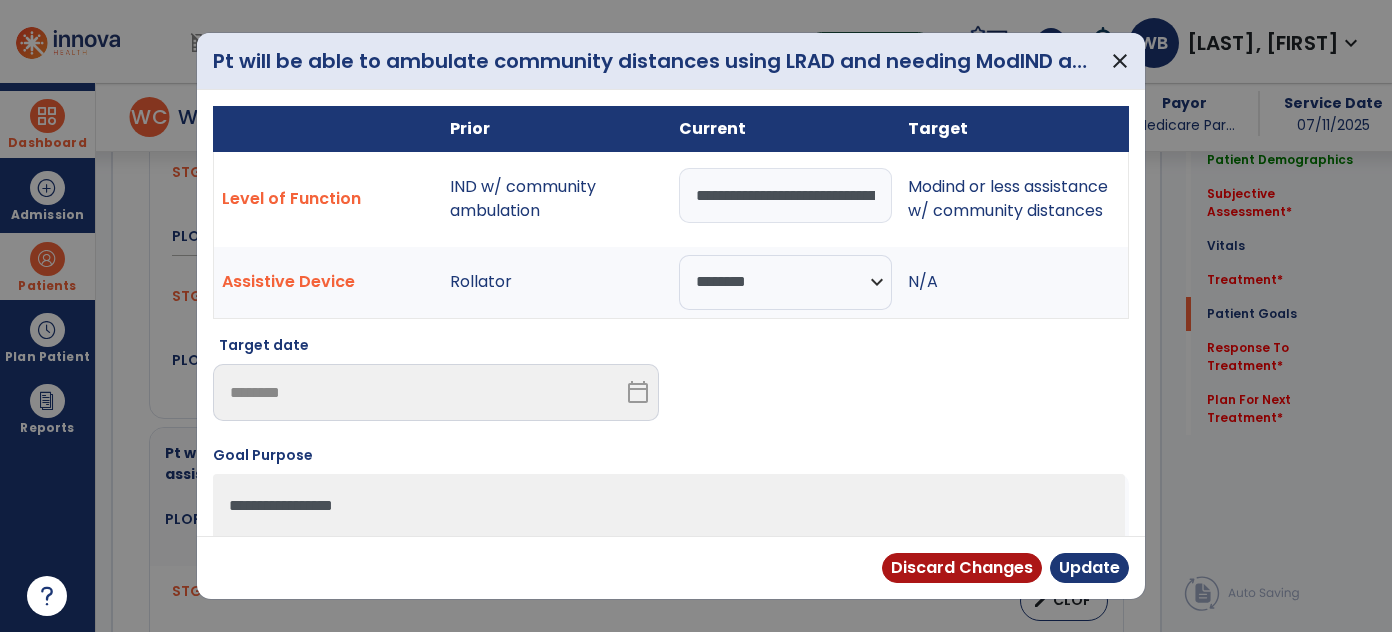 click on "**********" at bounding box center [785, 195] 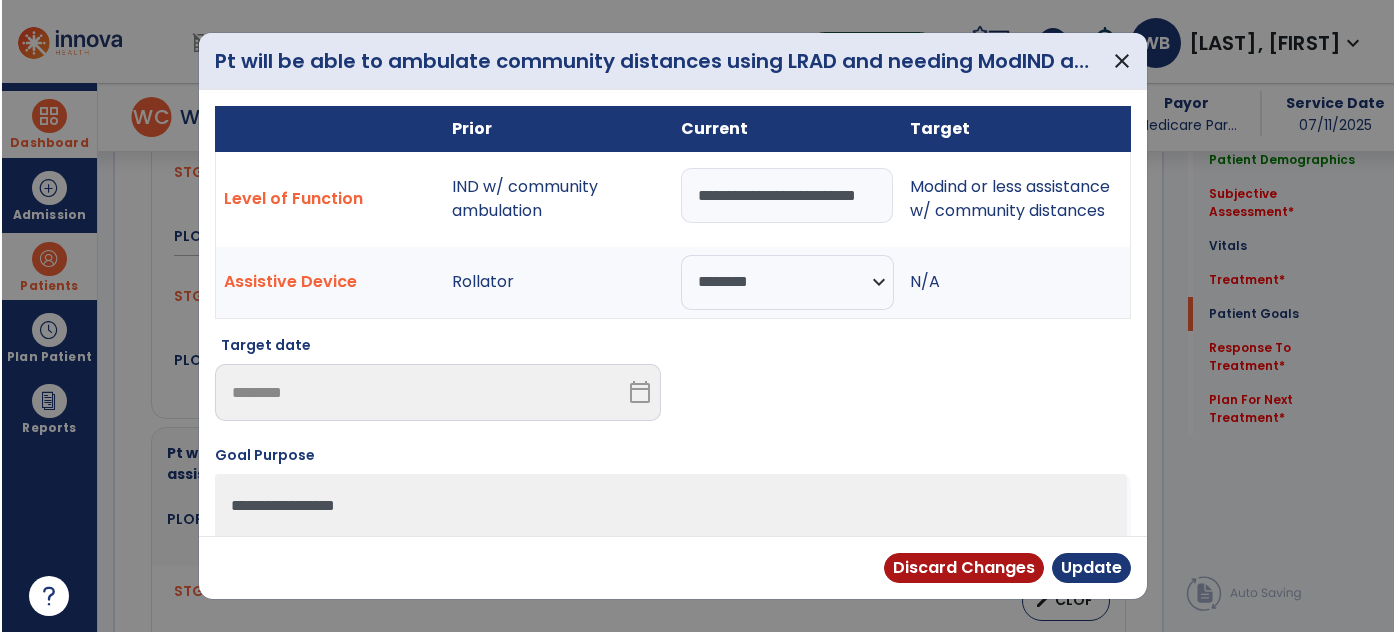 scroll, scrollTop: 0, scrollLeft: 0, axis: both 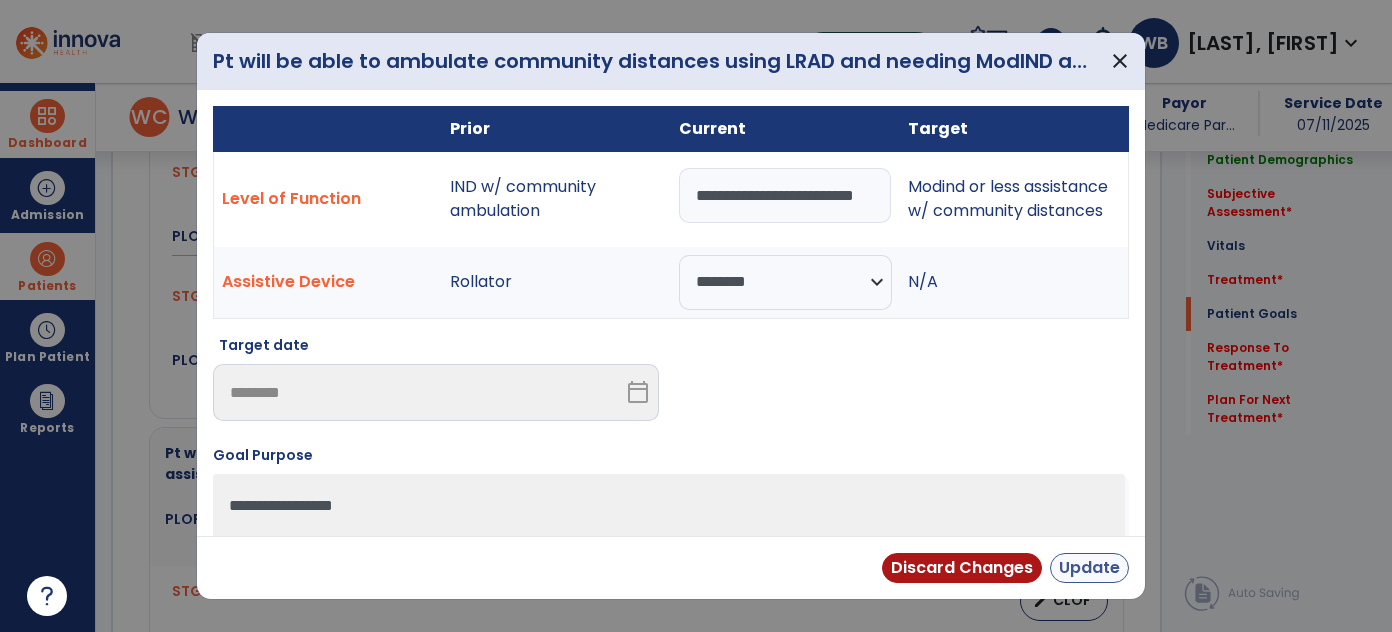 type on "**********" 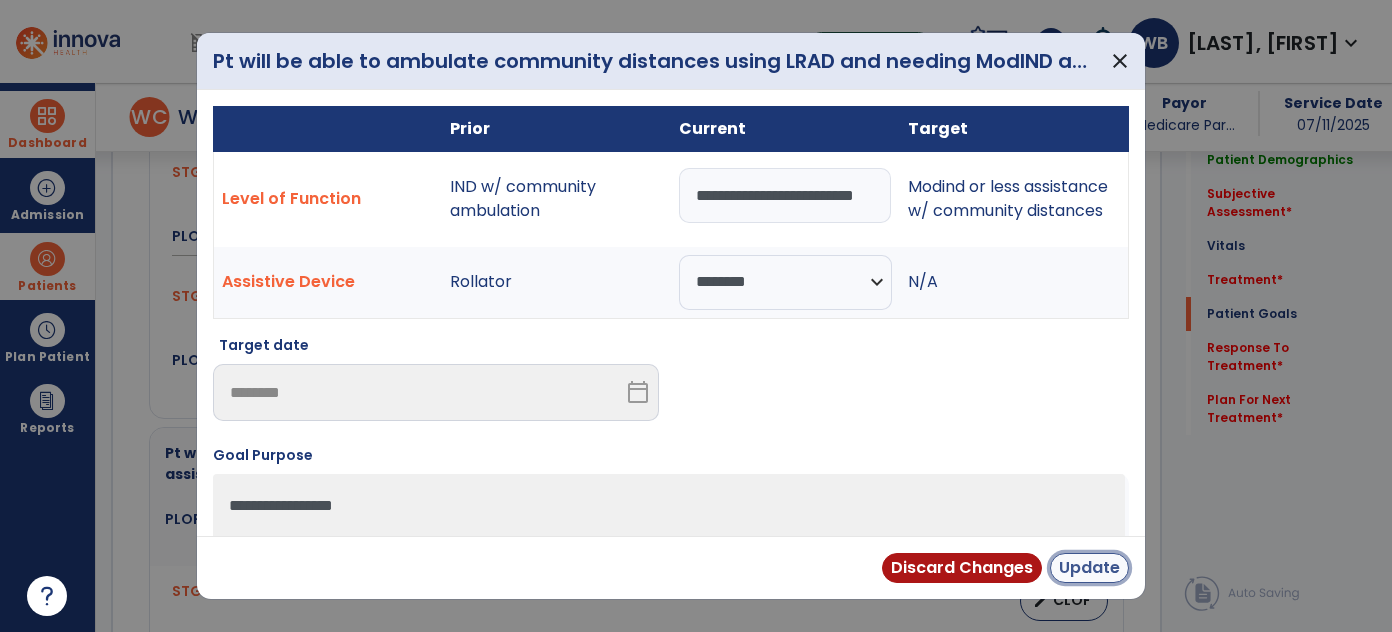 click on "Update" at bounding box center [1089, 568] 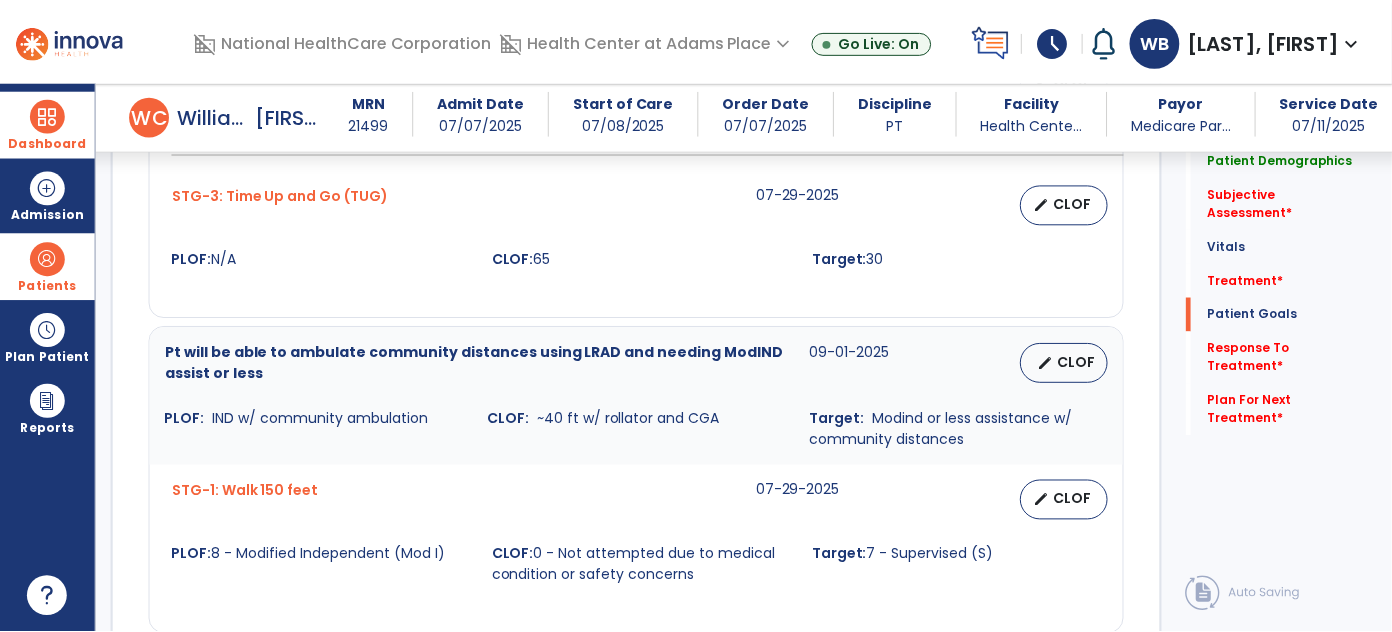 scroll, scrollTop: 1864, scrollLeft: 0, axis: vertical 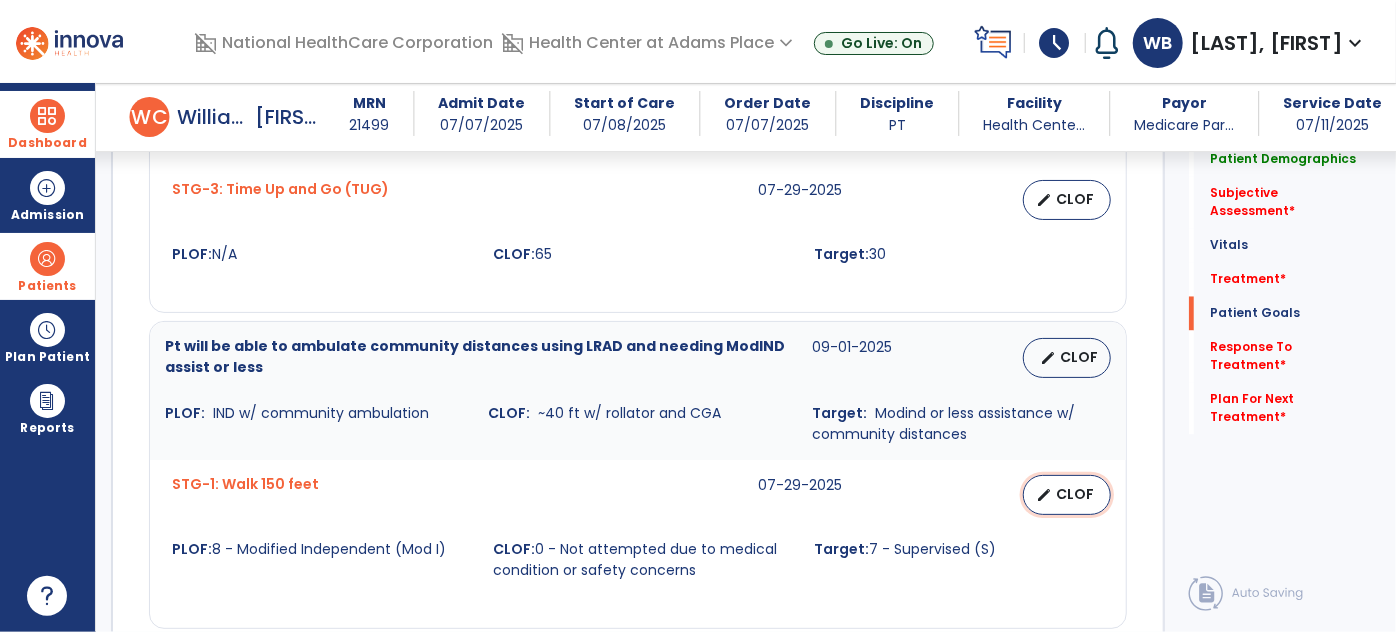 click on "edit   CLOF" at bounding box center (1067, 495) 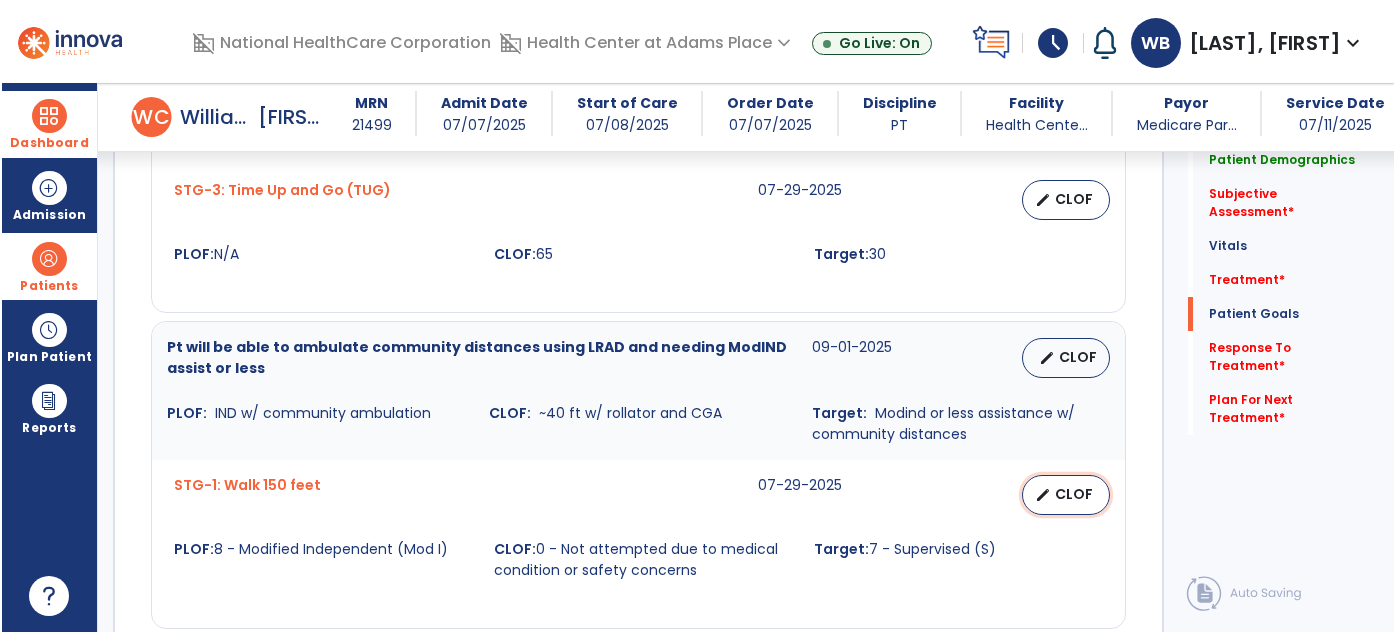 scroll, scrollTop: 1864, scrollLeft: 0, axis: vertical 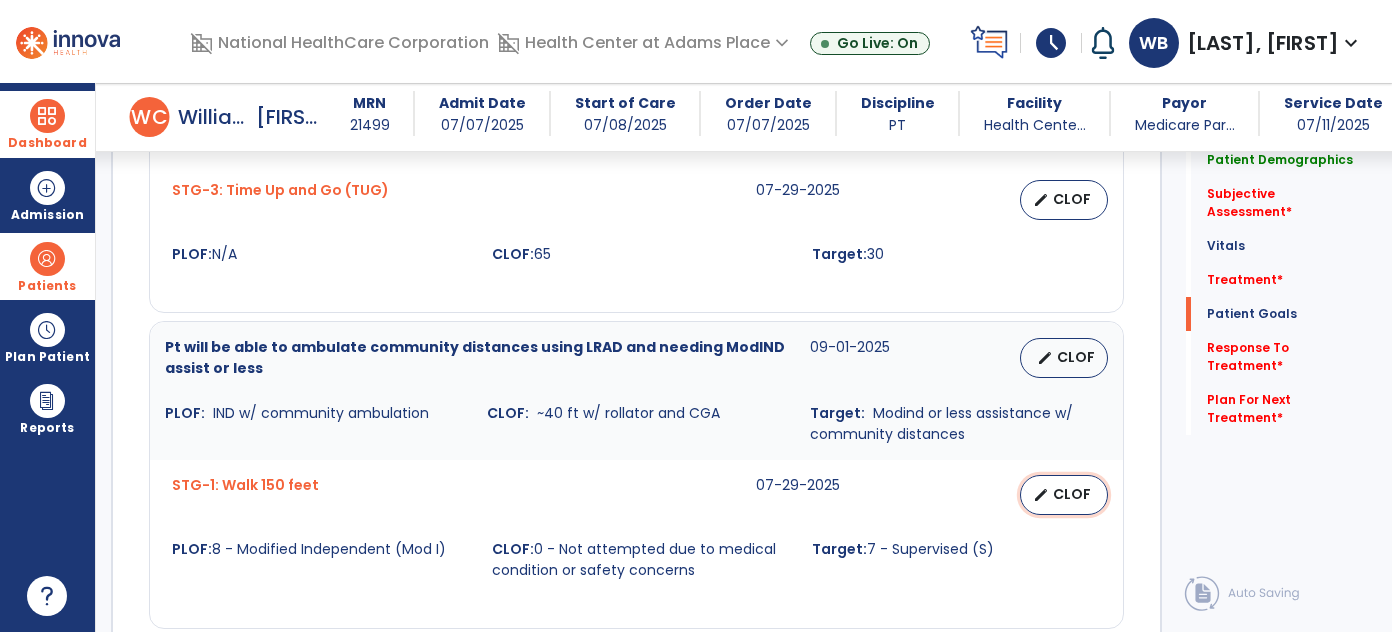 select on "********" 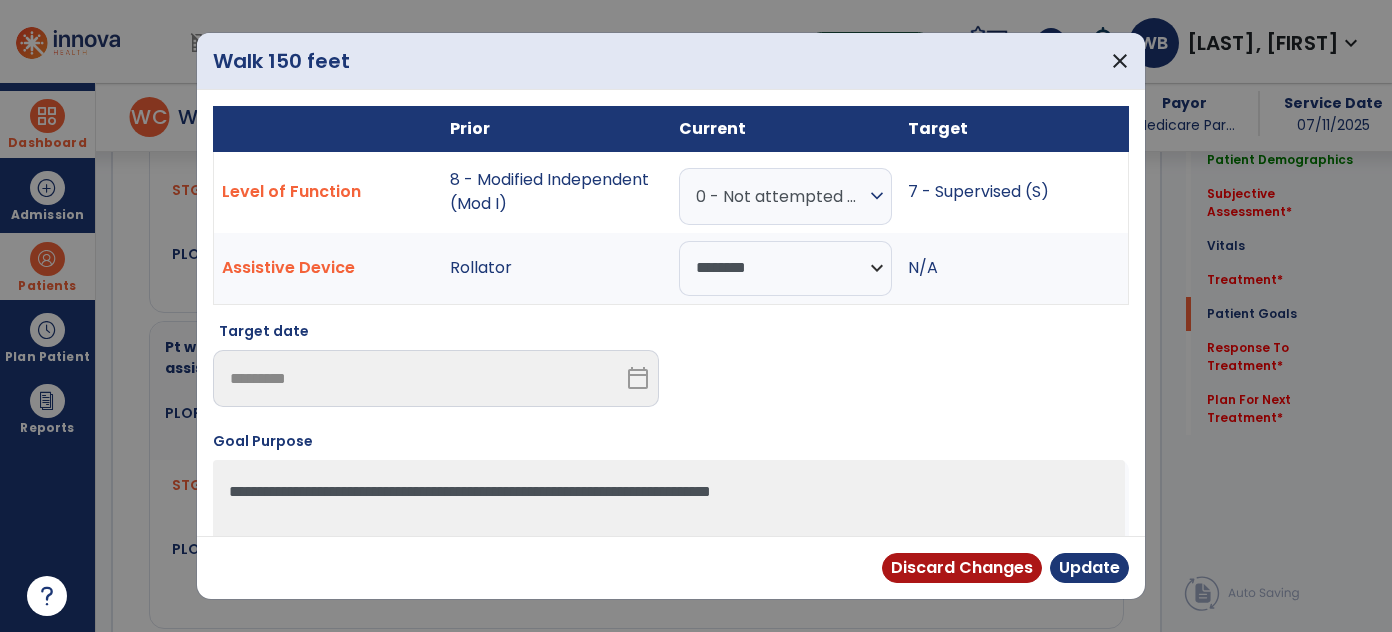 click on "expand_more" at bounding box center (877, 196) 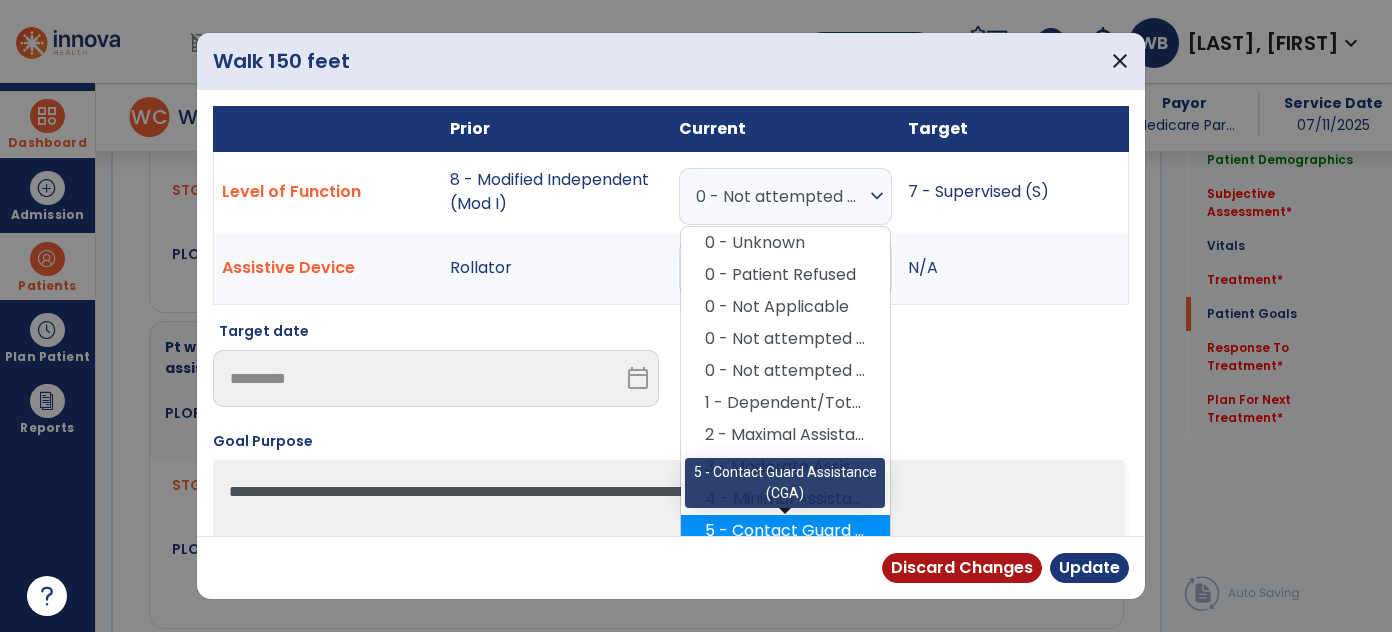 click on "5 - Contact Guard Assistance (CGA)" at bounding box center (785, 531) 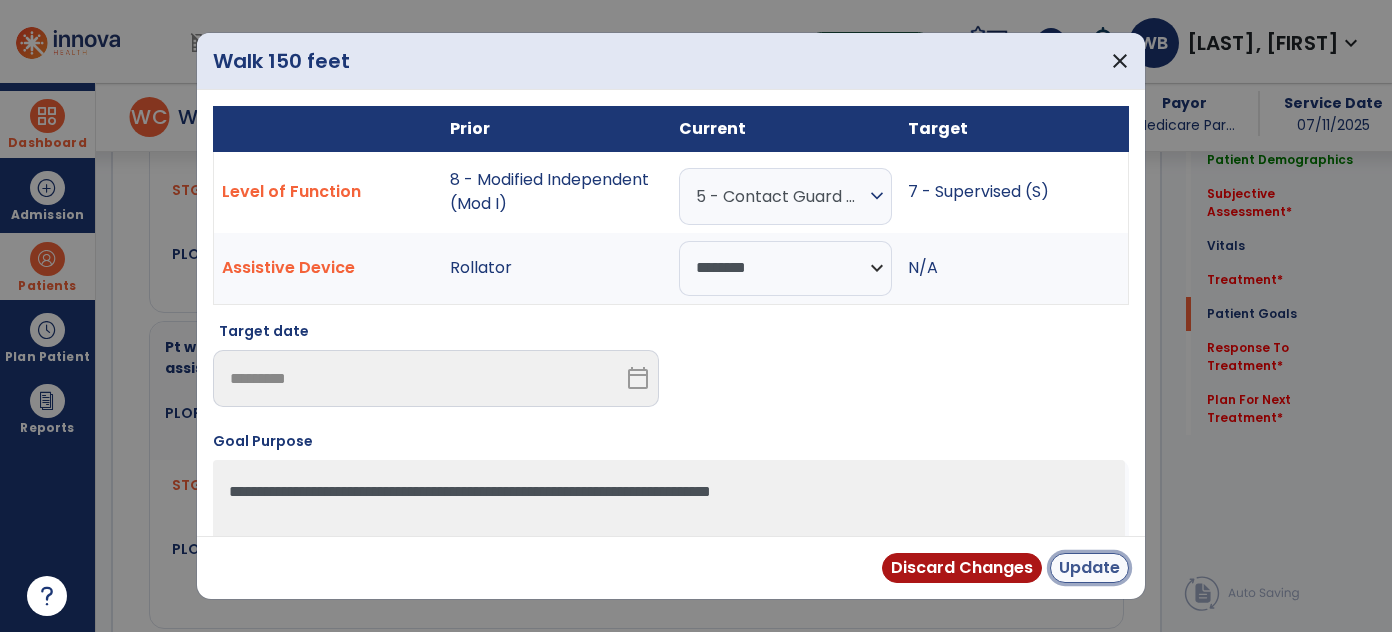 click on "Update" at bounding box center (1089, 568) 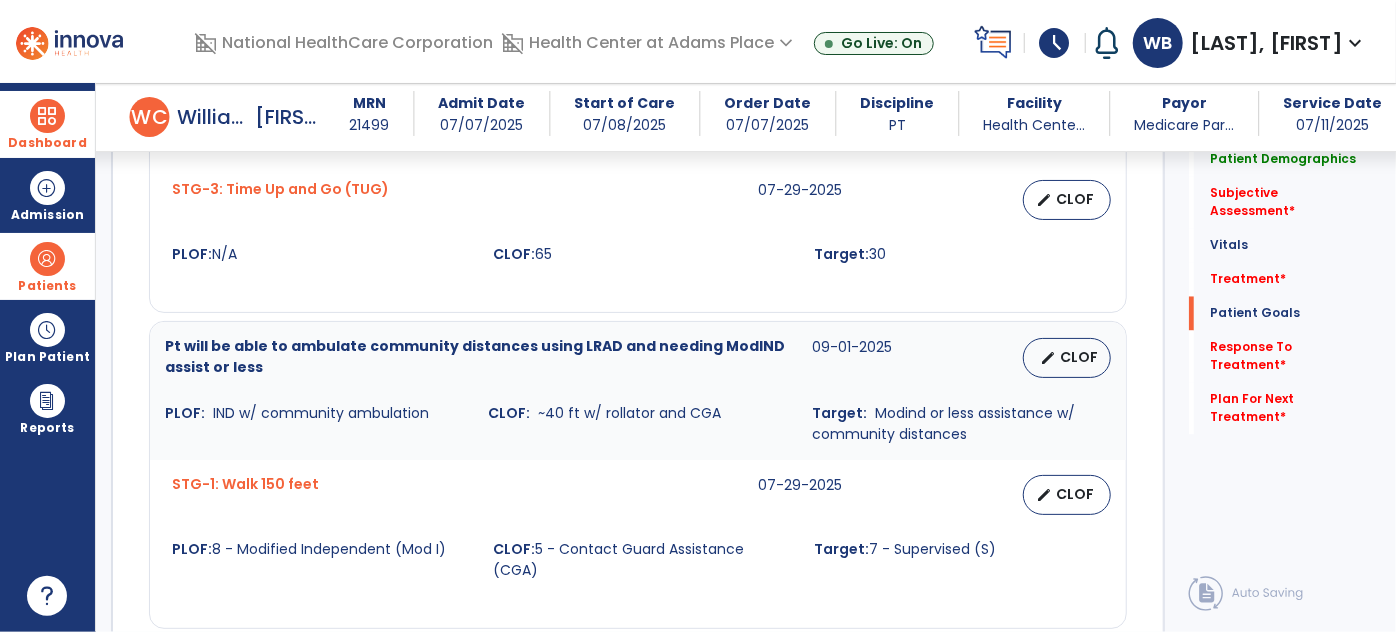 scroll, scrollTop: 0, scrollLeft: 0, axis: both 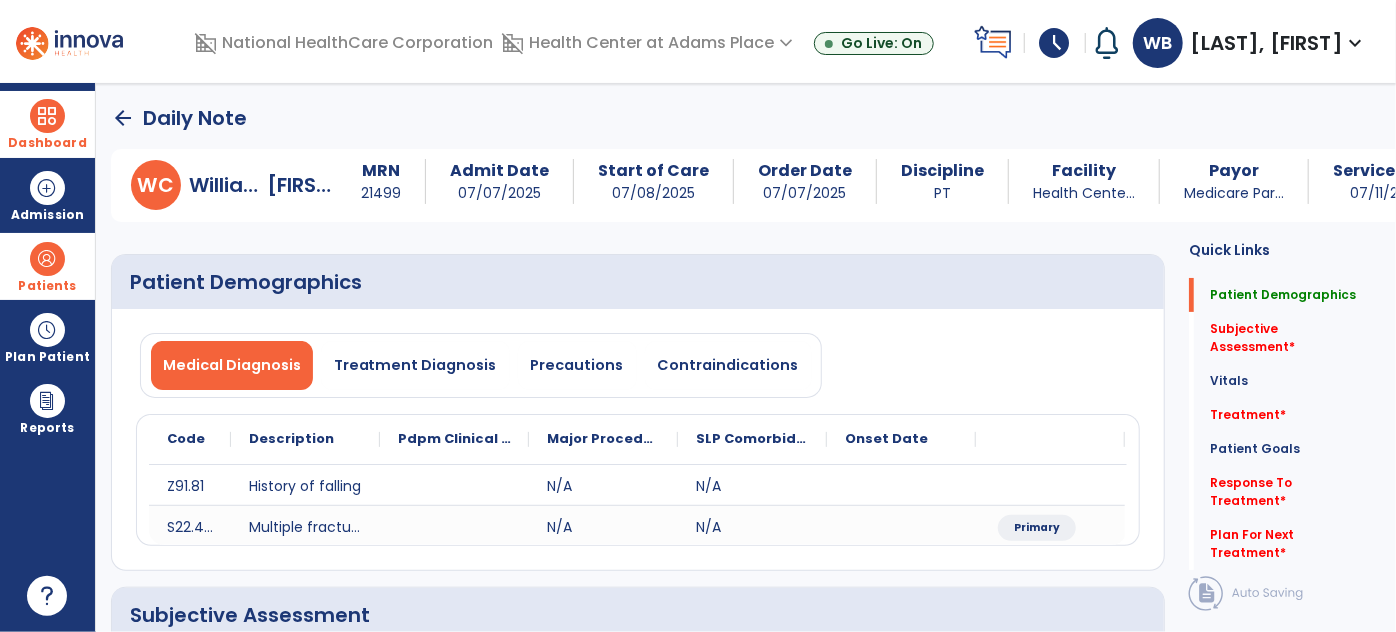 click on "arrow_back" 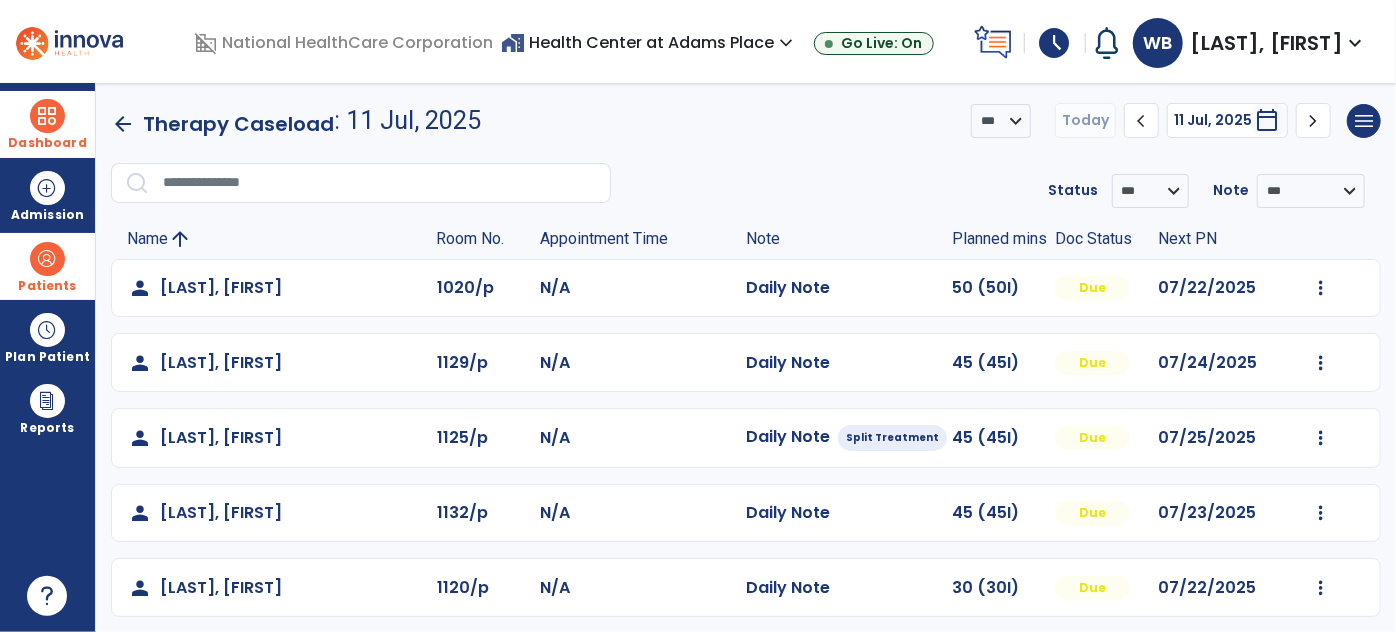 scroll, scrollTop: 456, scrollLeft: 0, axis: vertical 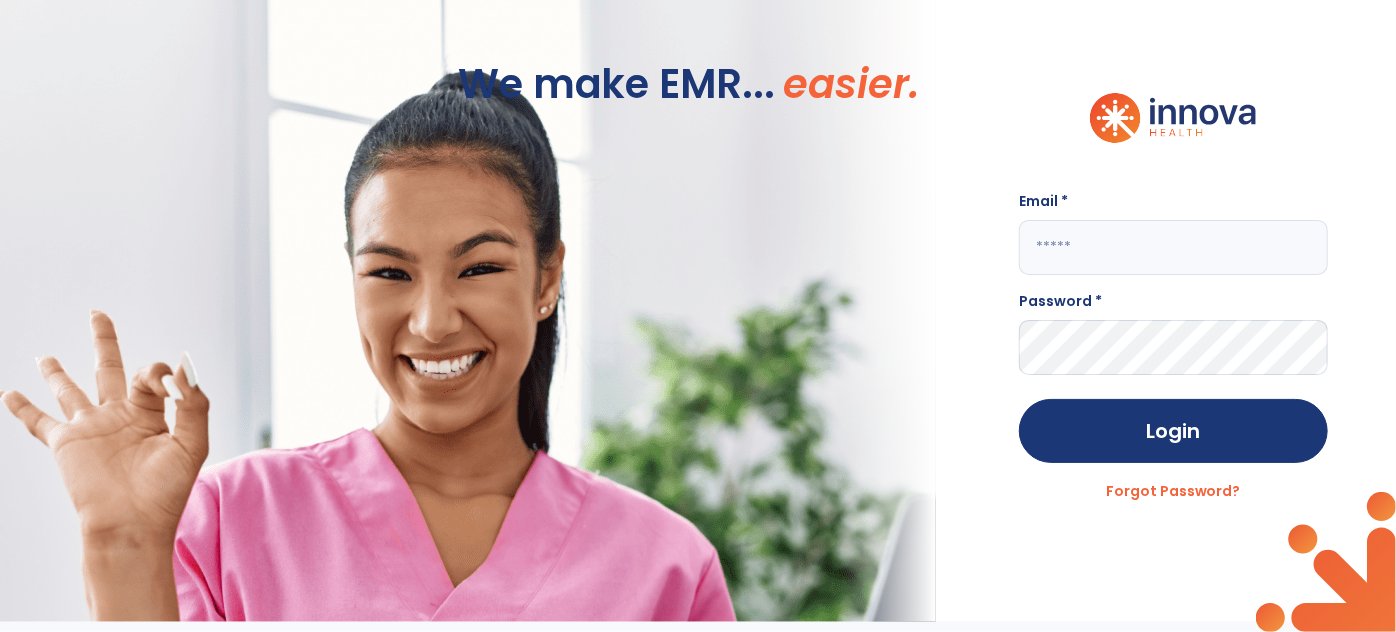 type on "**********" 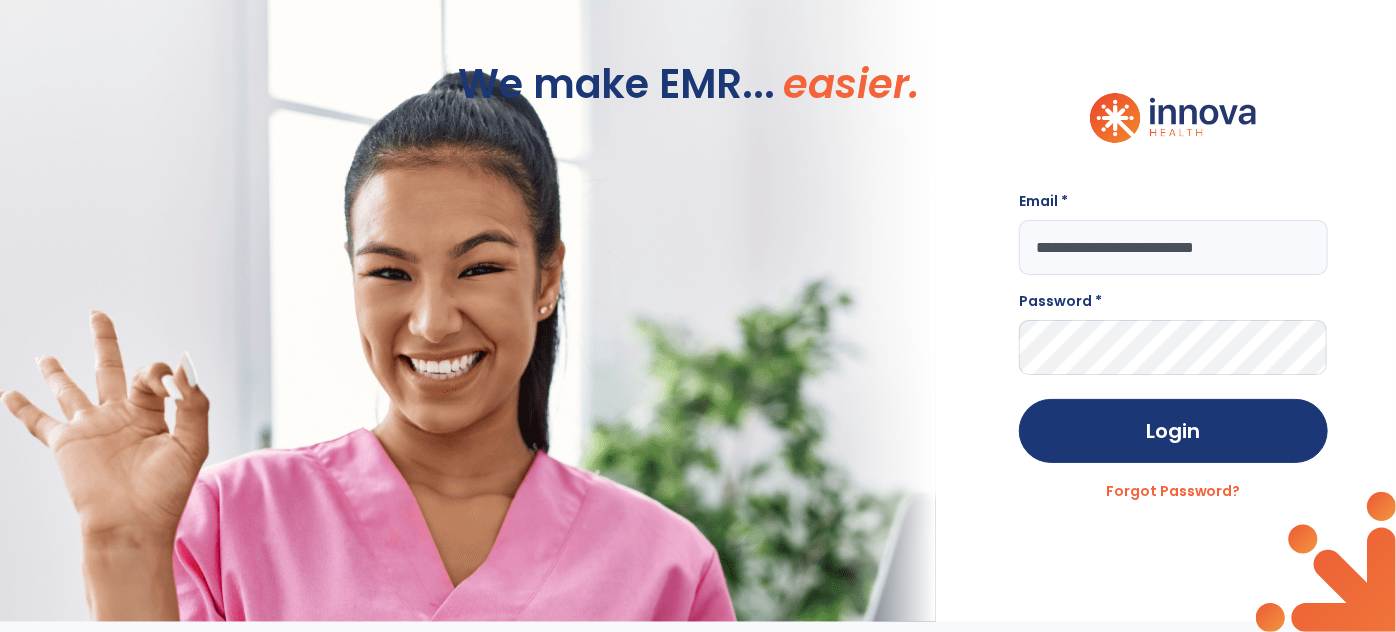 scroll, scrollTop: 0, scrollLeft: 0, axis: both 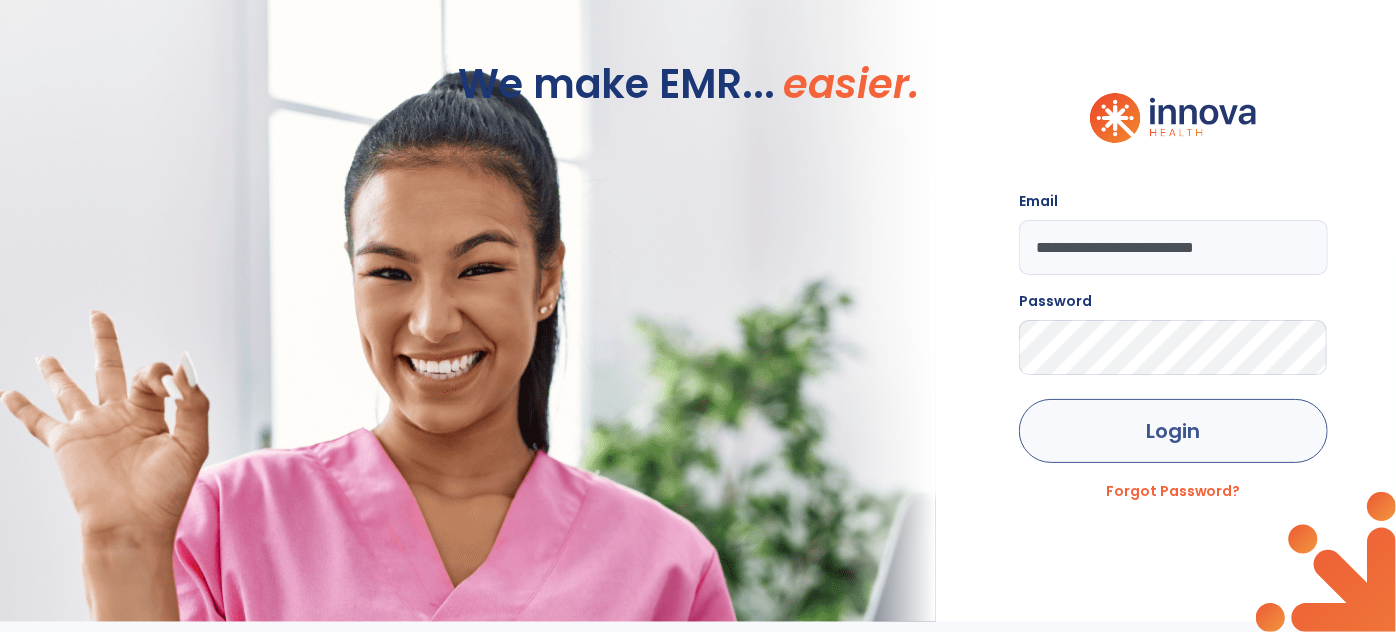 drag, startPoint x: 1080, startPoint y: 395, endPoint x: 1090, endPoint y: 407, distance: 15.6205 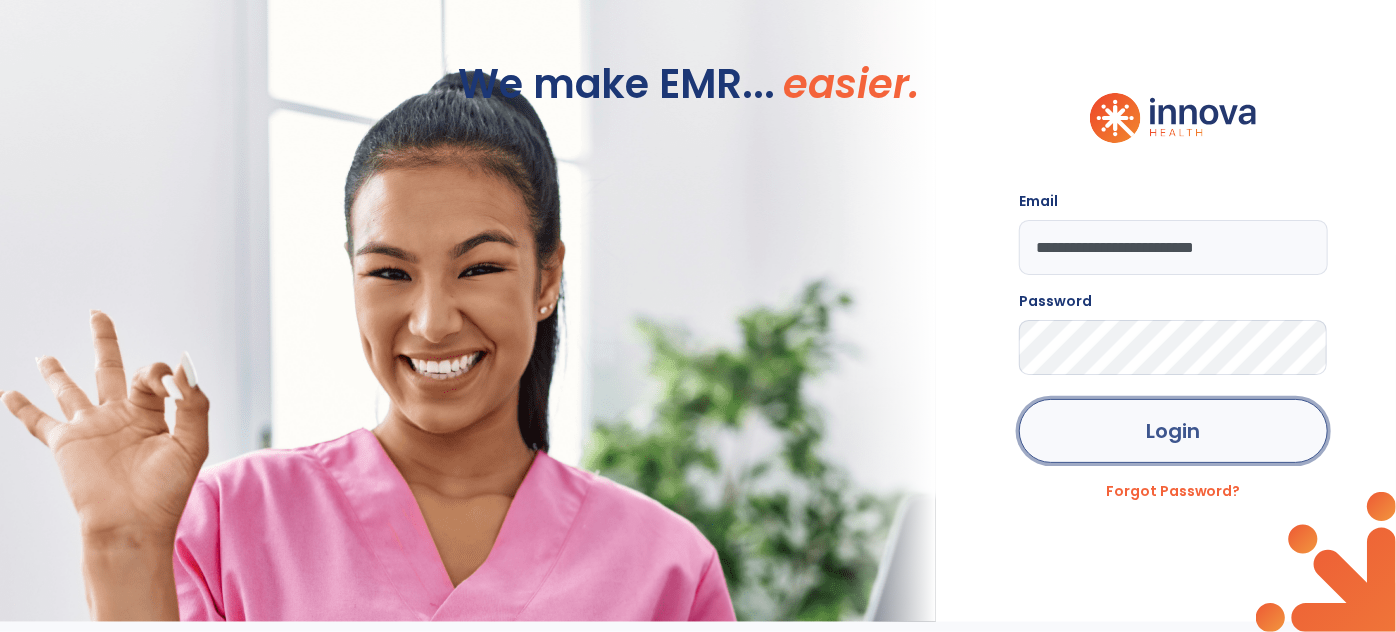 click on "Login" 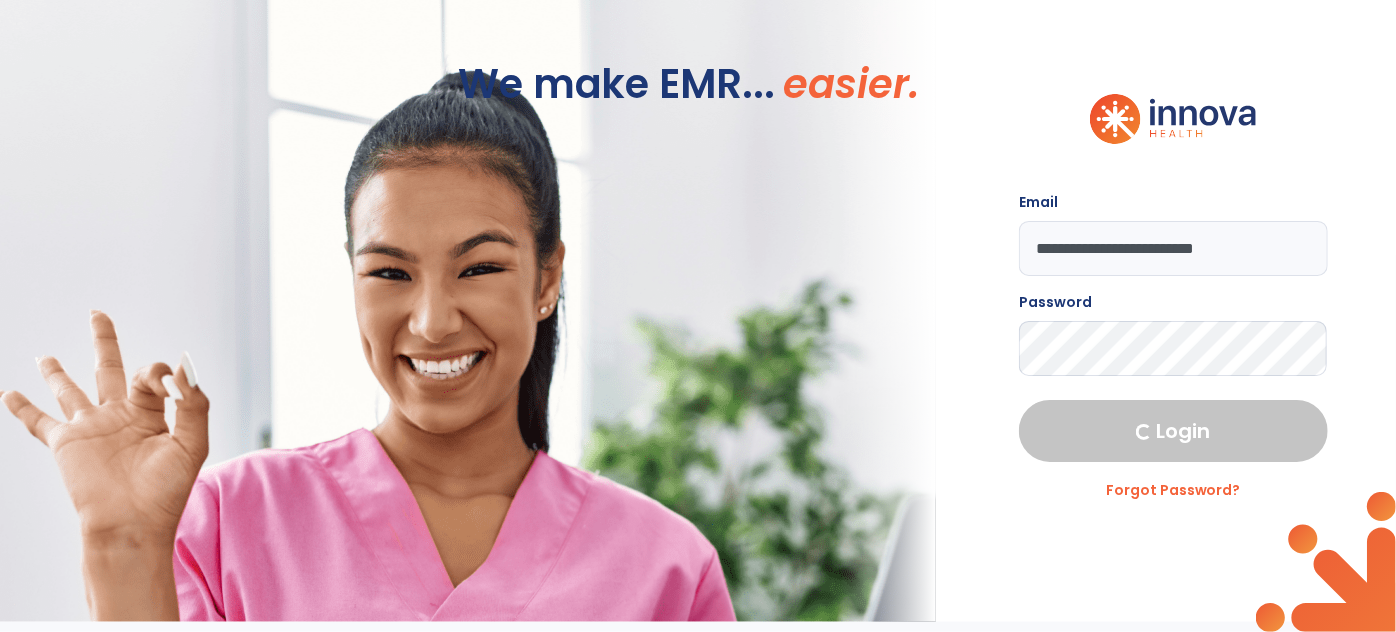 select on "****" 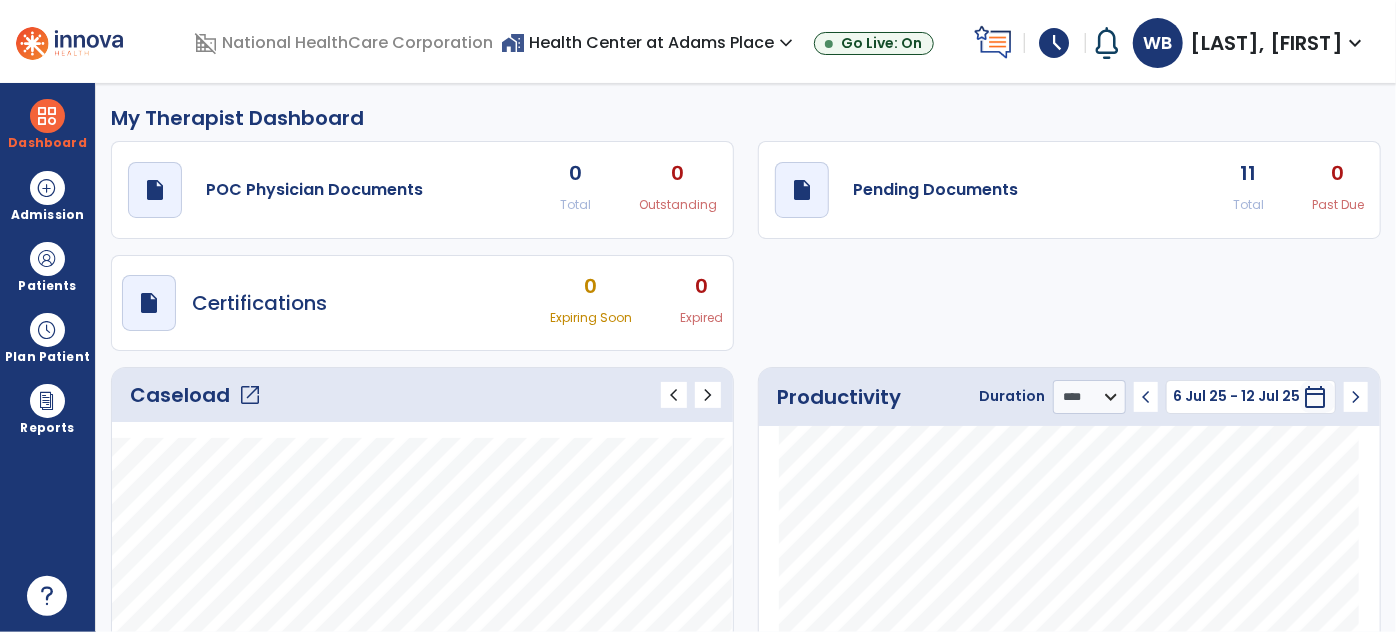 click on "open_in_new" 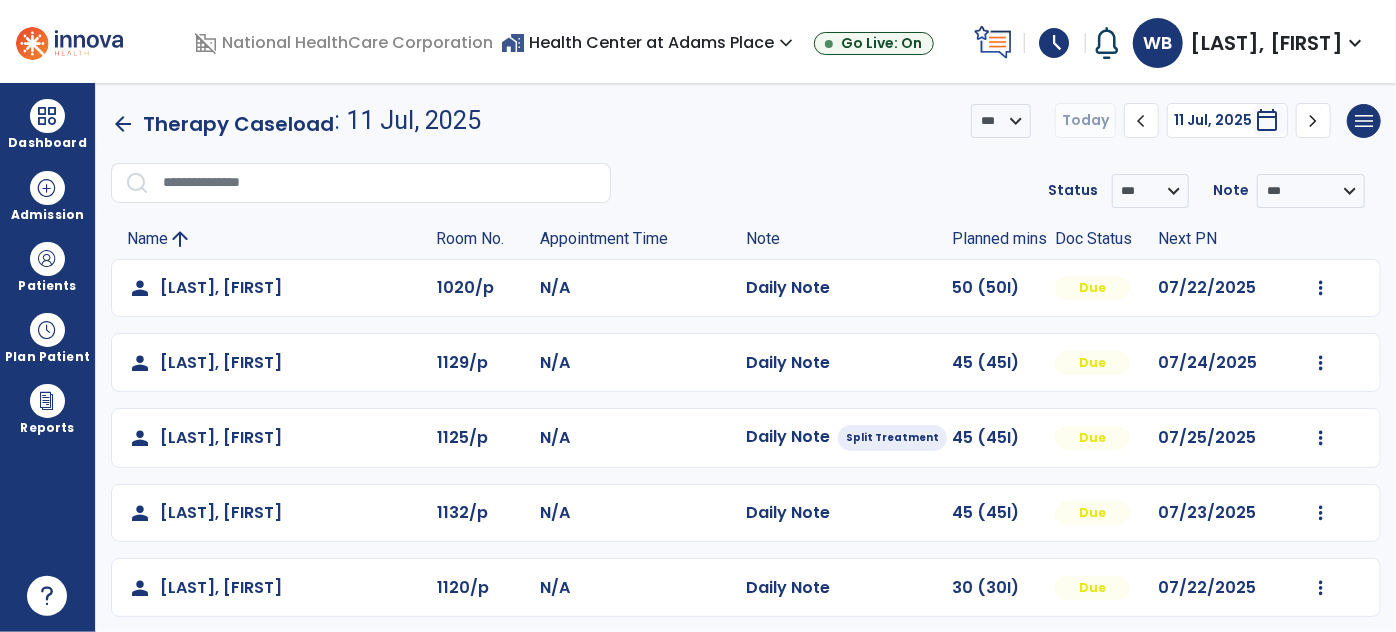 scroll, scrollTop: 456, scrollLeft: 0, axis: vertical 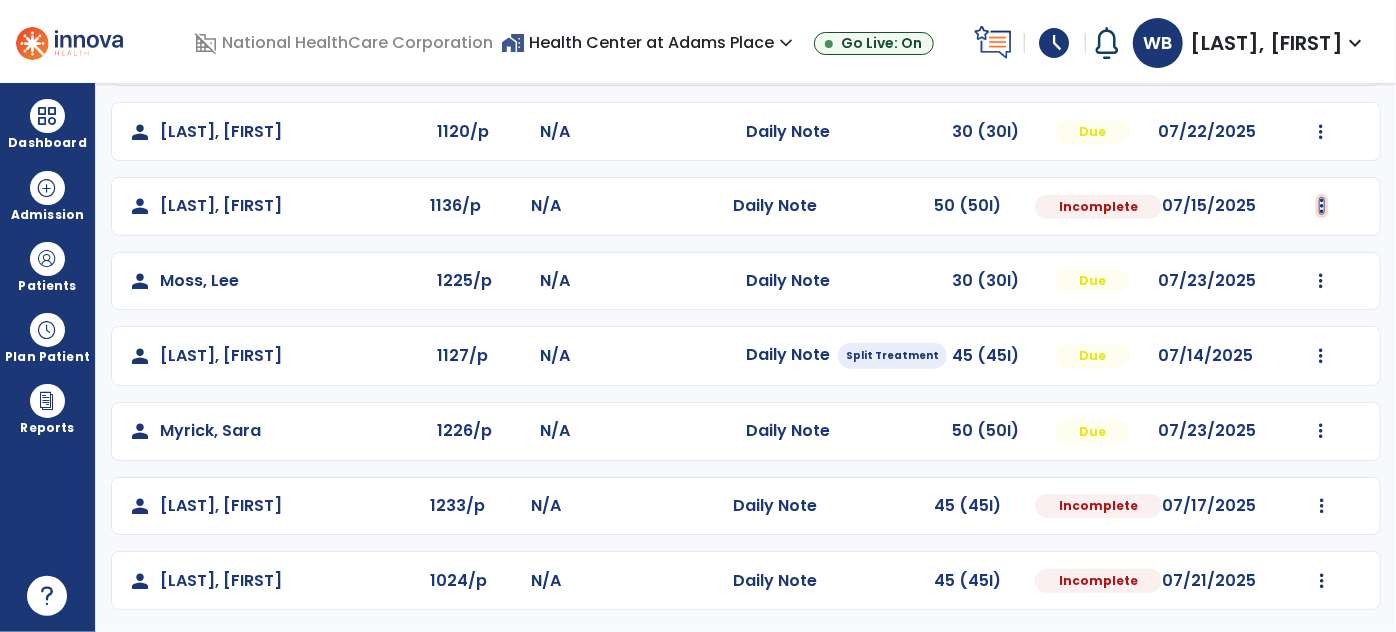 click at bounding box center [1321, -168] 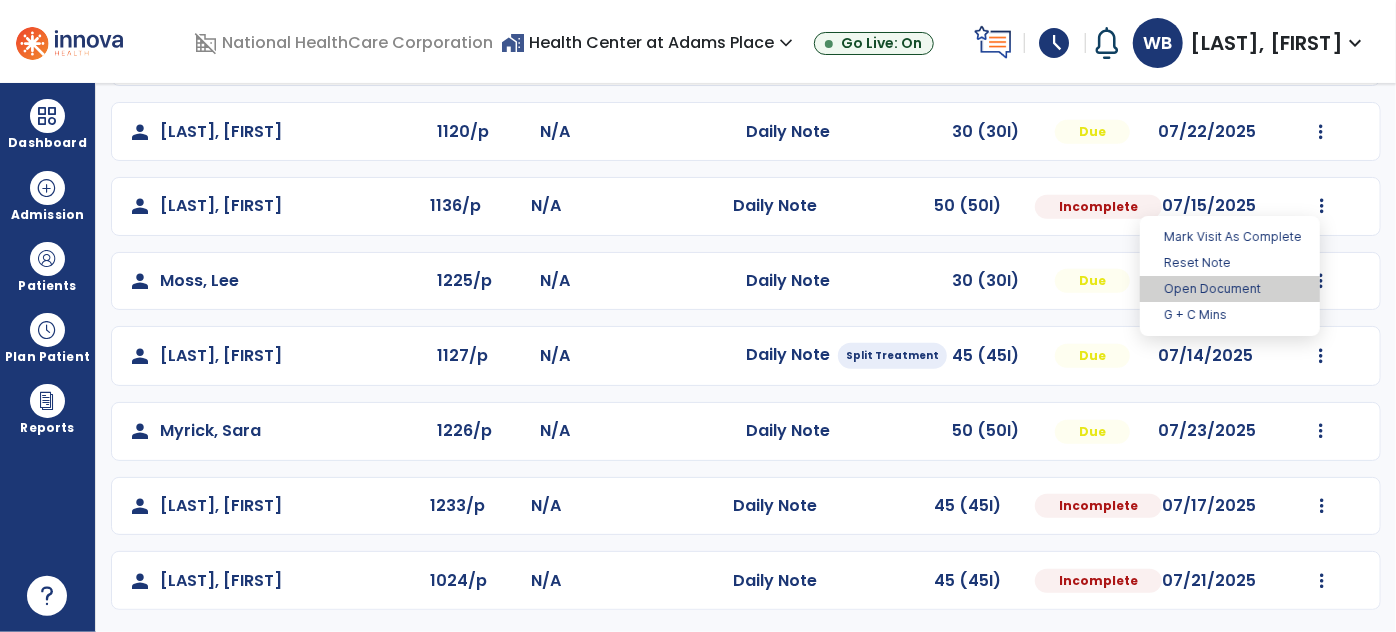 click on "Open Document" at bounding box center [1230, 289] 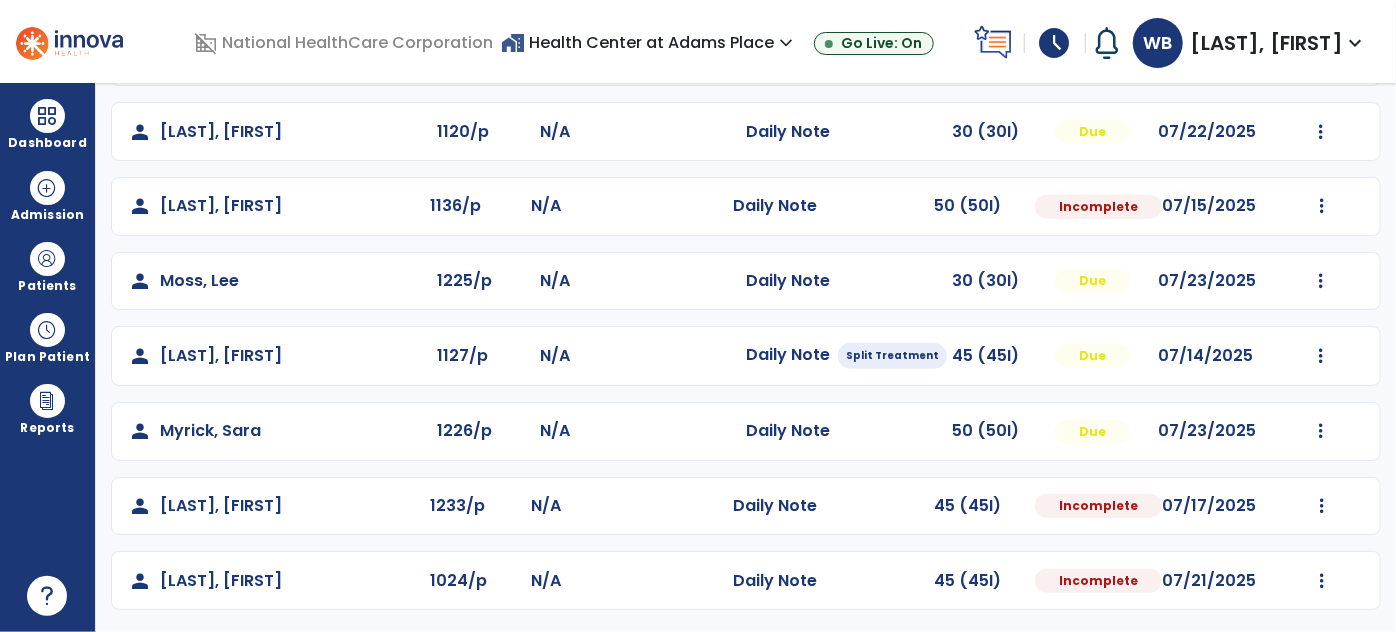 select on "*" 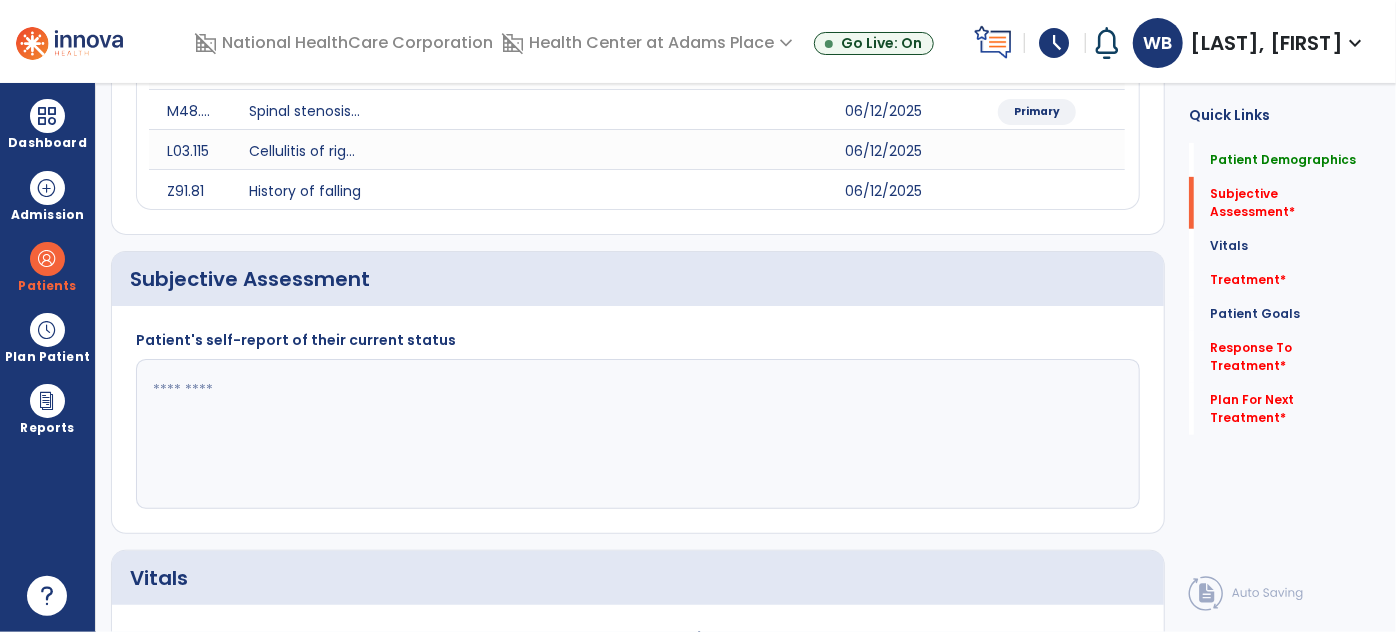 click 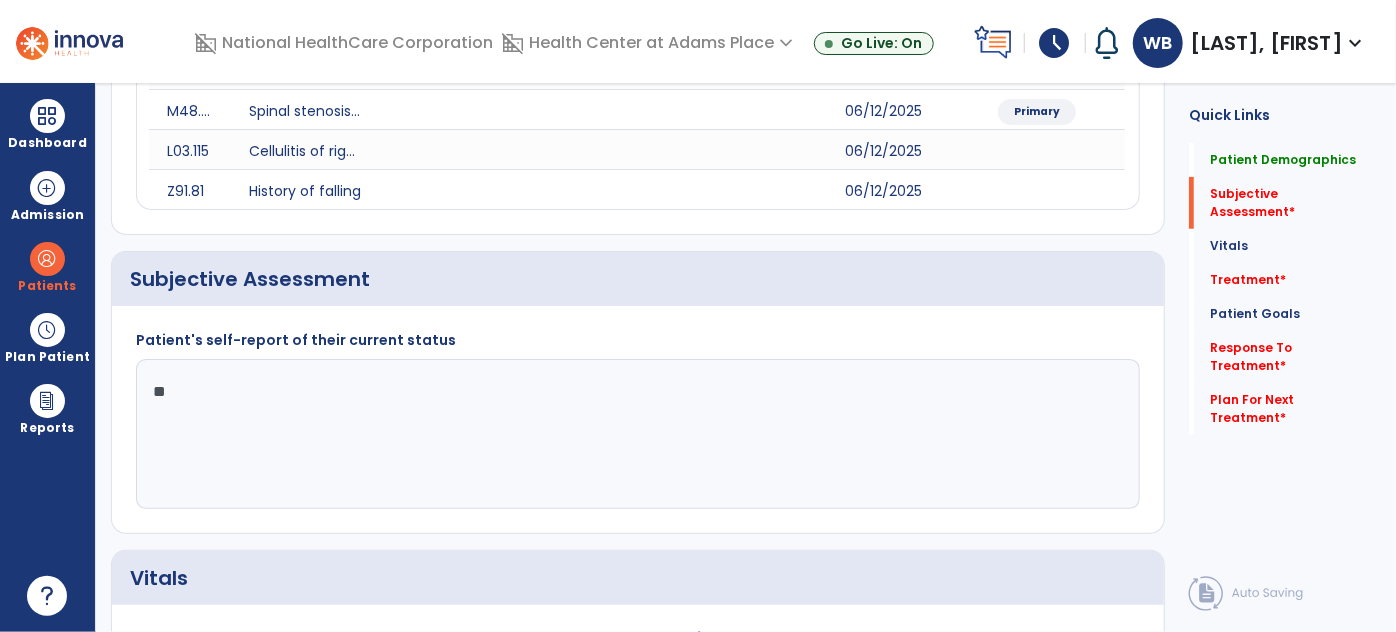 type on "*" 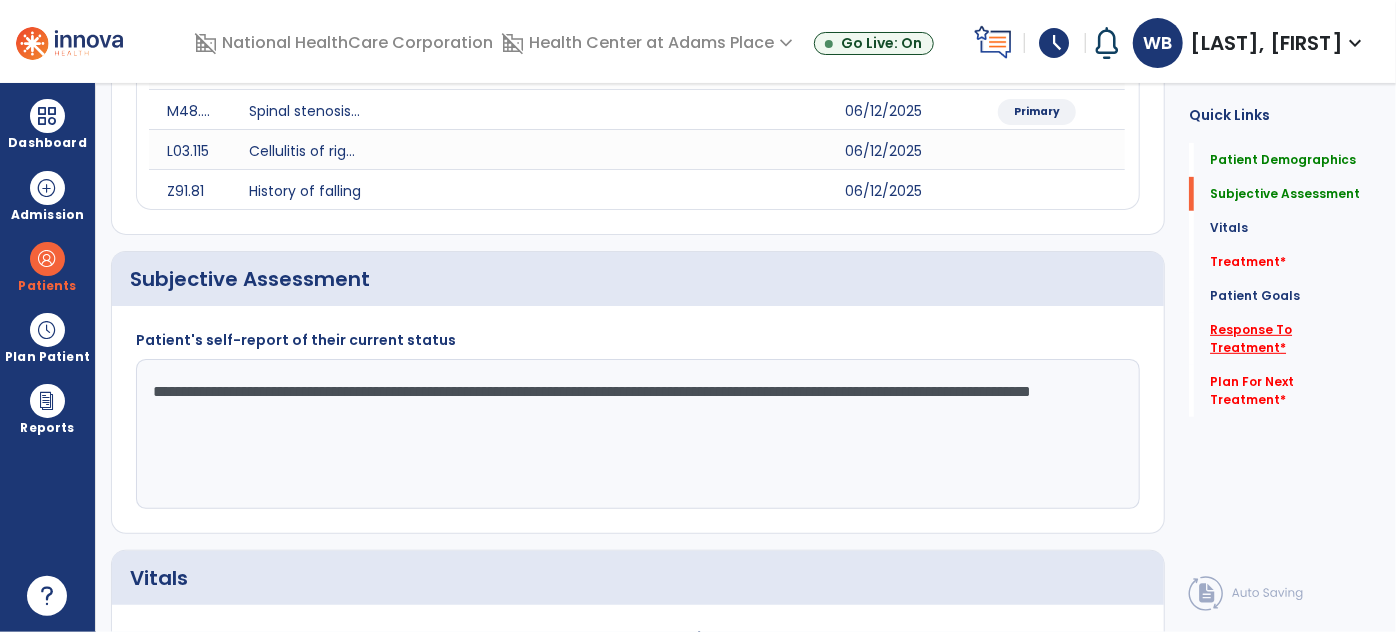 type on "**********" 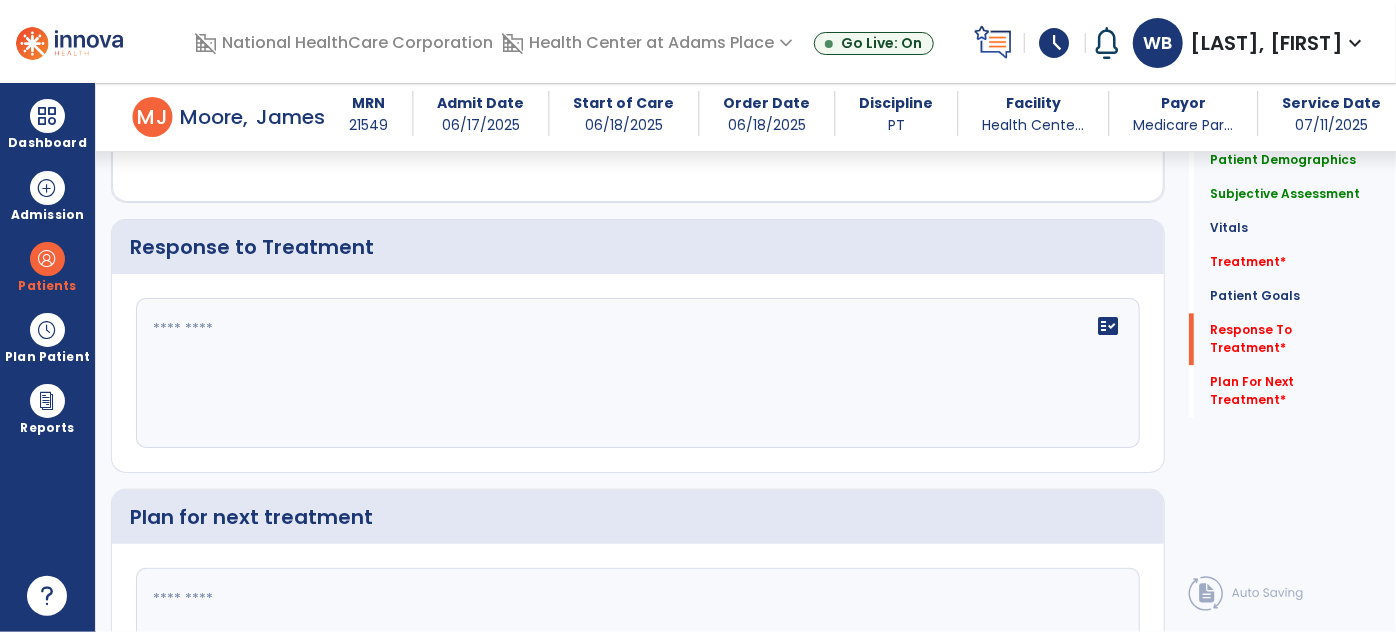 scroll, scrollTop: 2178, scrollLeft: 0, axis: vertical 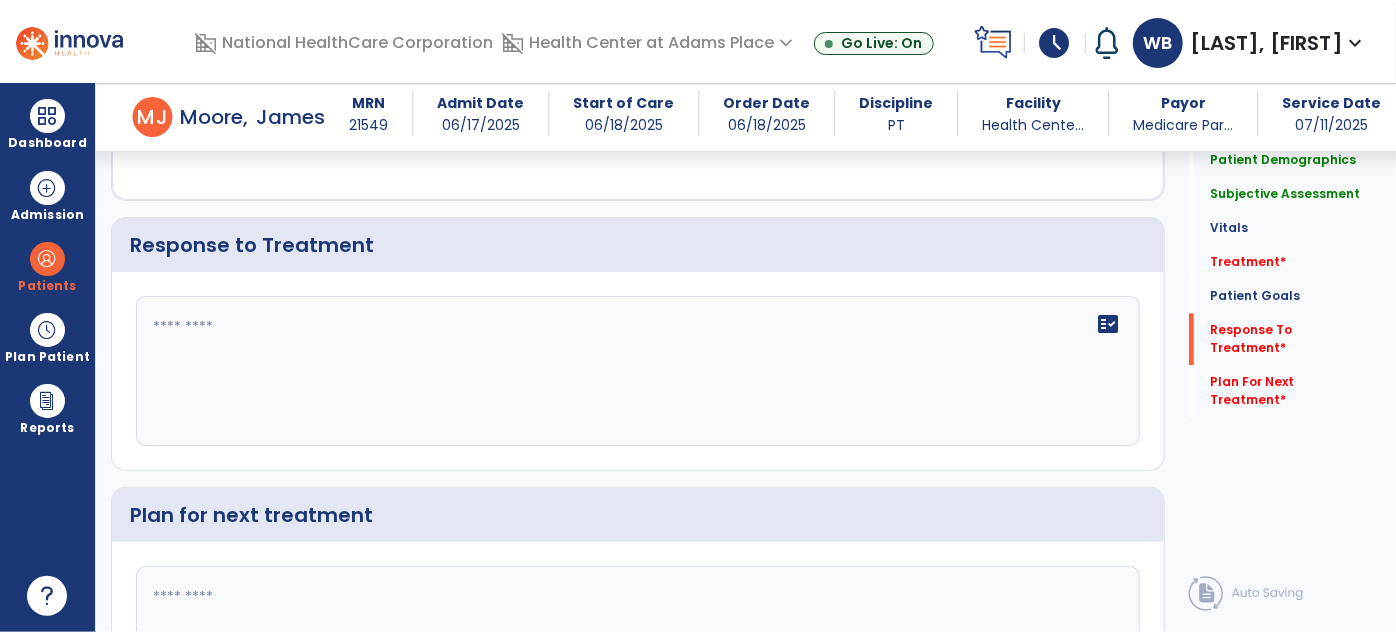 click 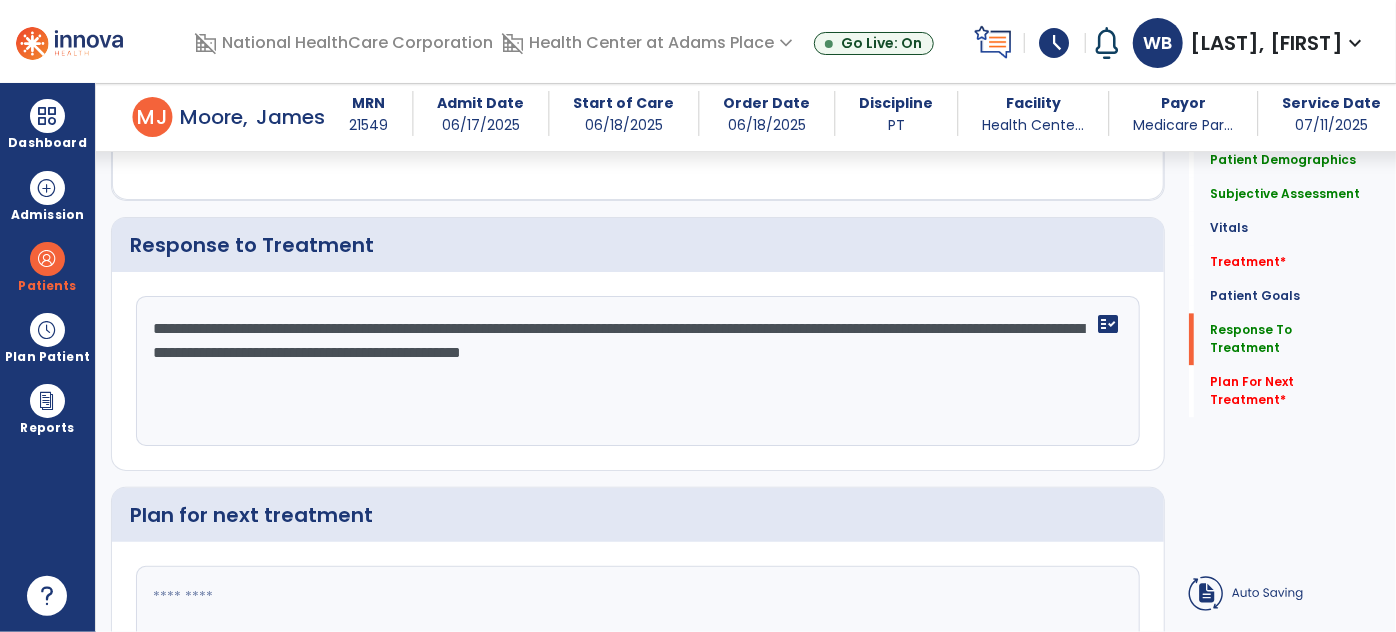 type on "**********" 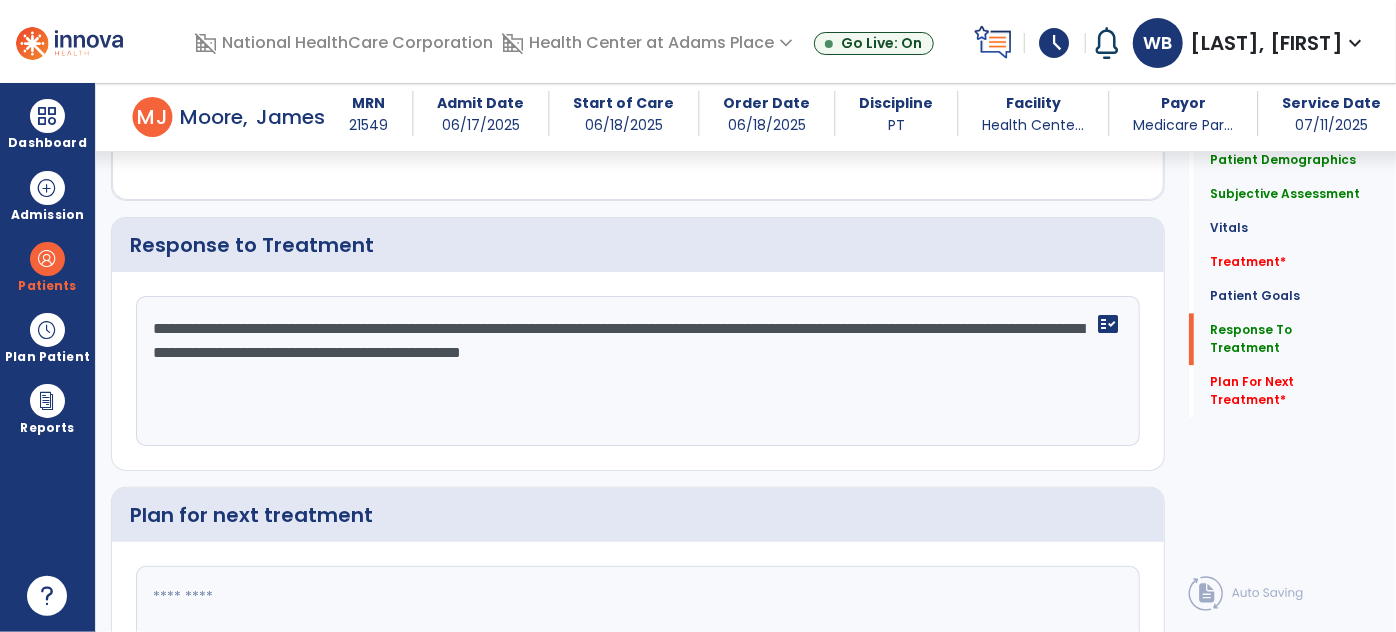 click 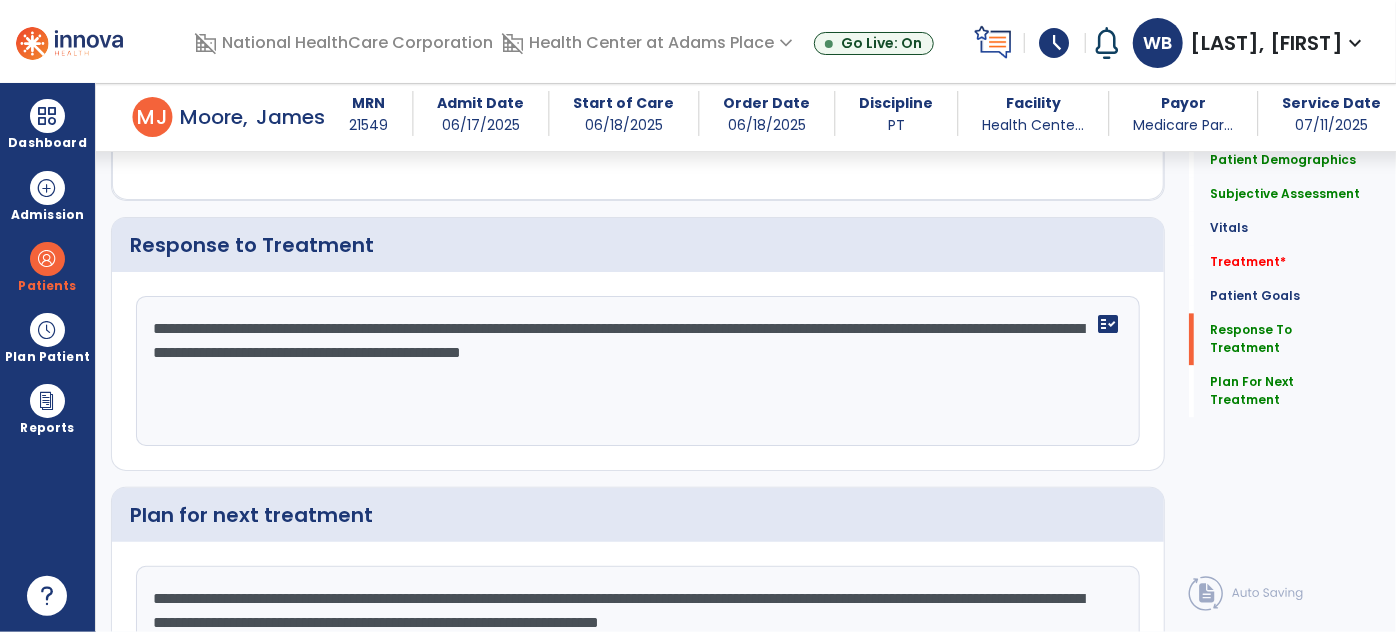 scroll, scrollTop: 2199, scrollLeft: 0, axis: vertical 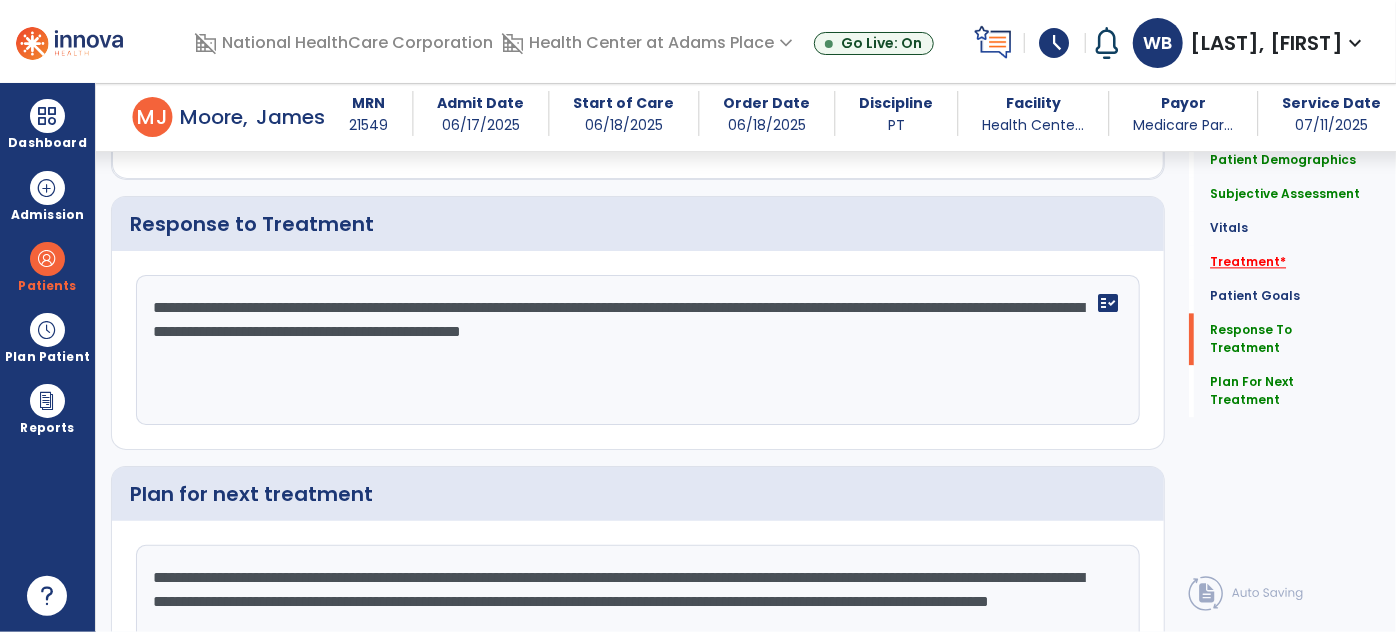 type on "**********" 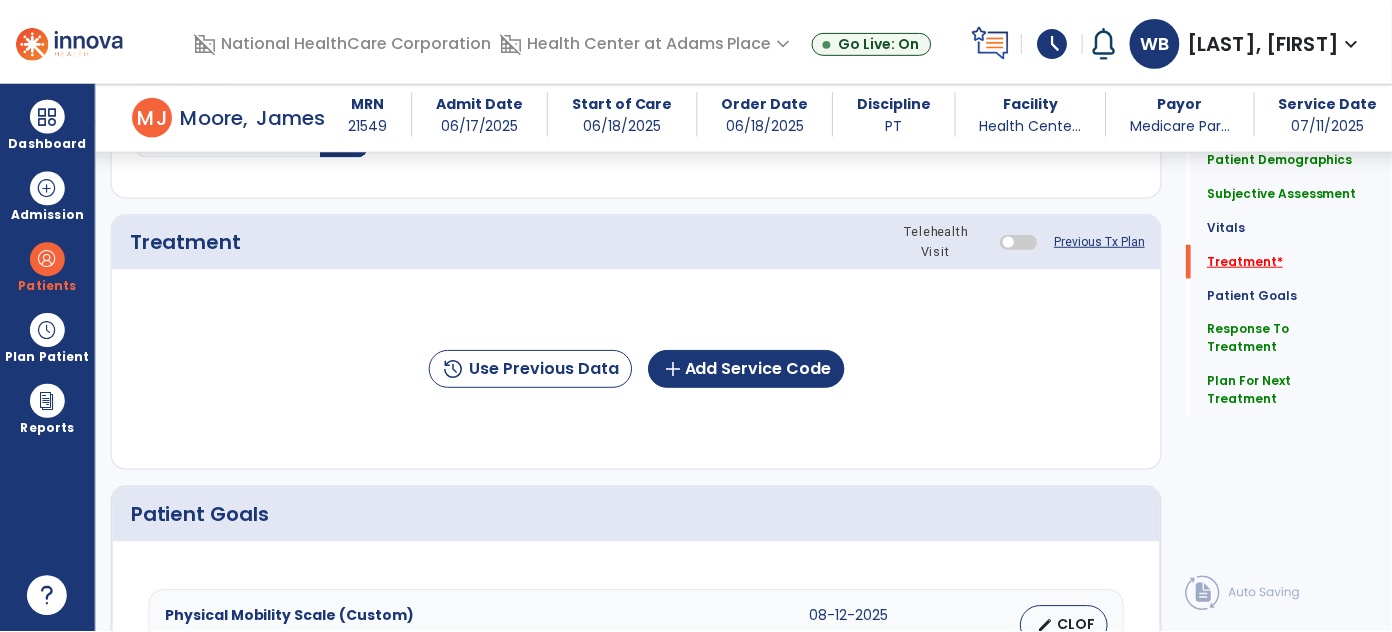 scroll, scrollTop: 1178, scrollLeft: 0, axis: vertical 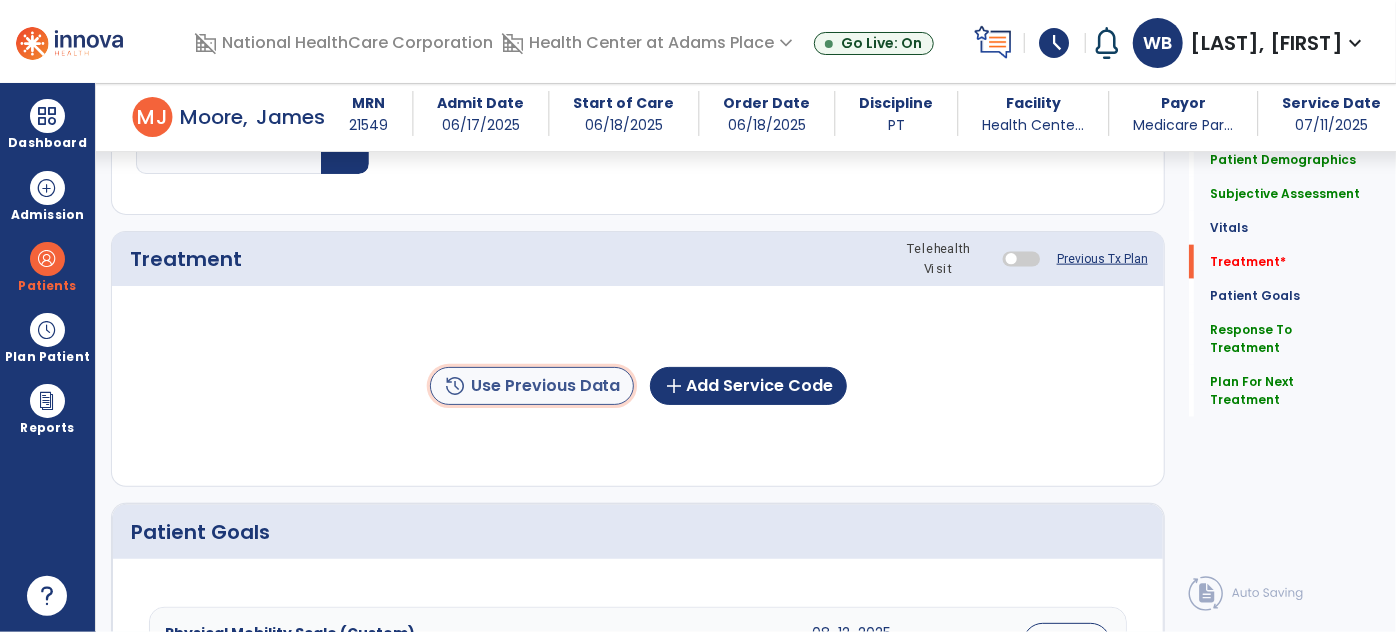 click on "history  Use Previous Data" 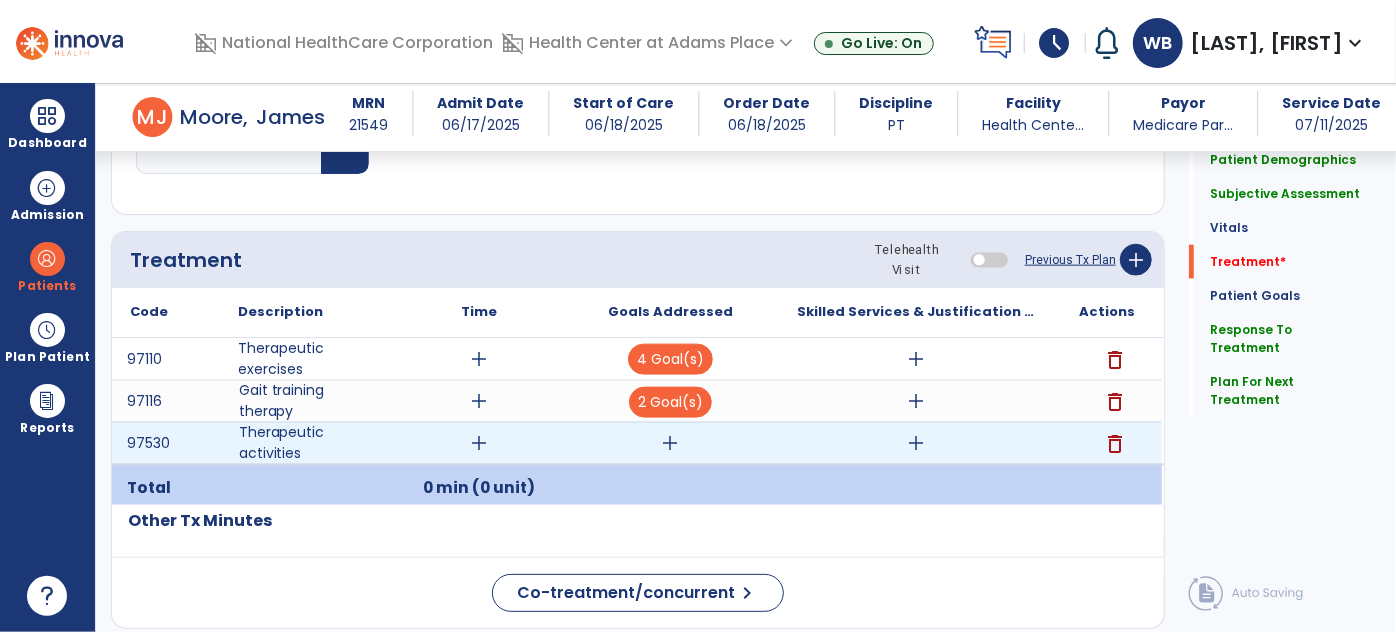 click on "add" at bounding box center (480, 443) 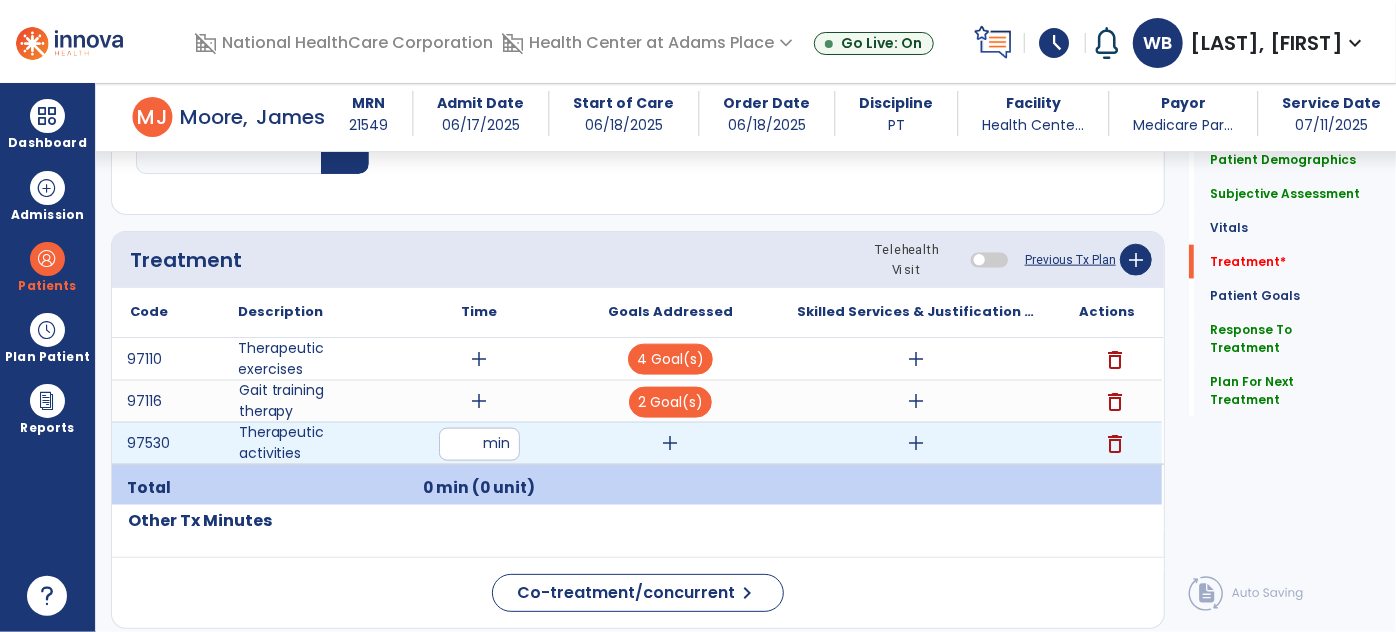 type on "**" 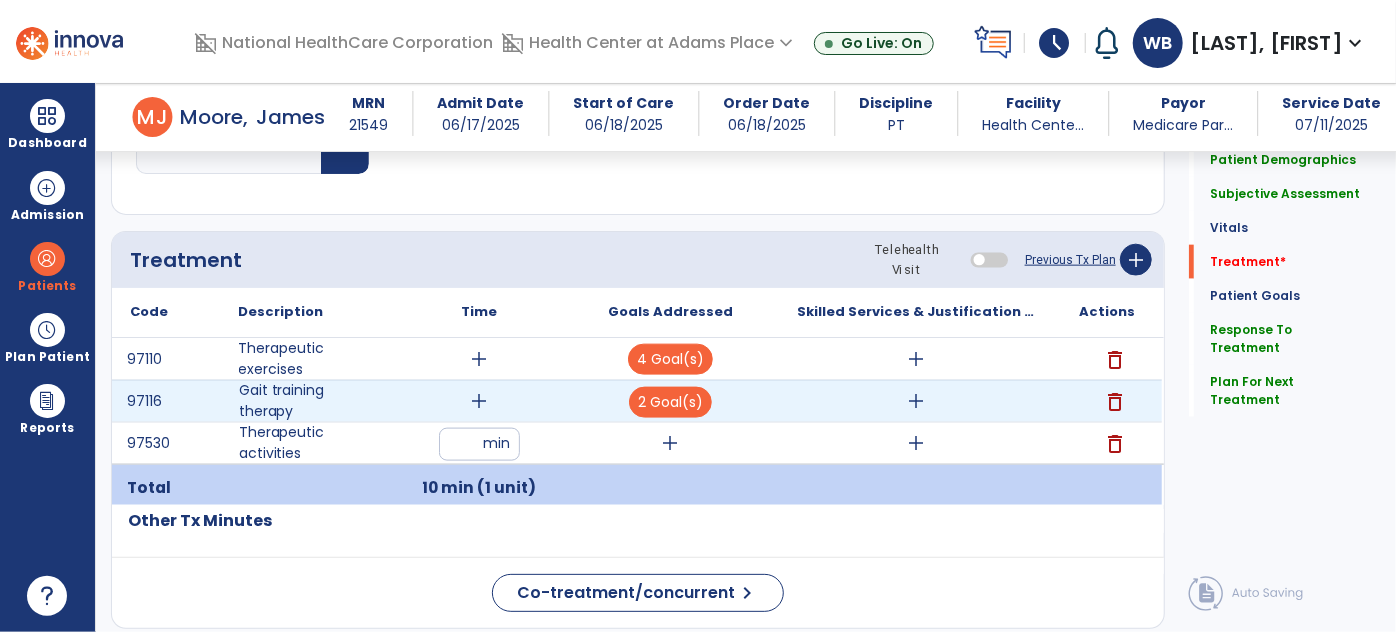 click on "add" at bounding box center (480, 401) 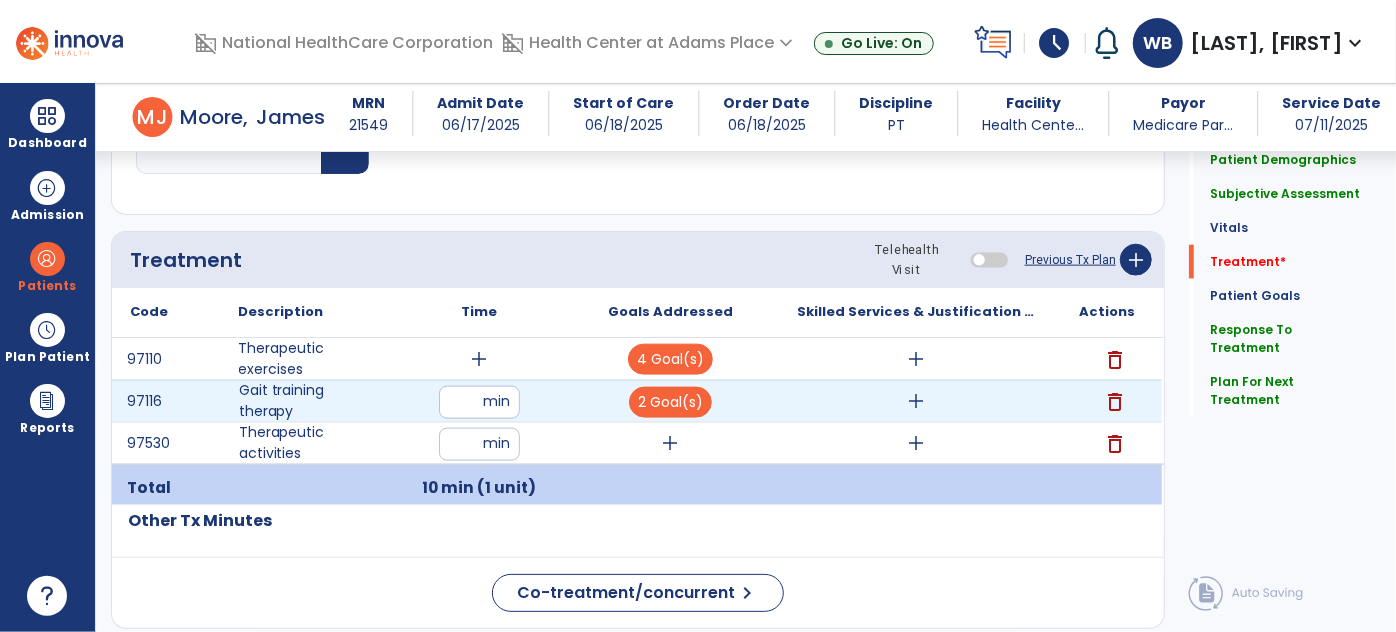 type on "**" 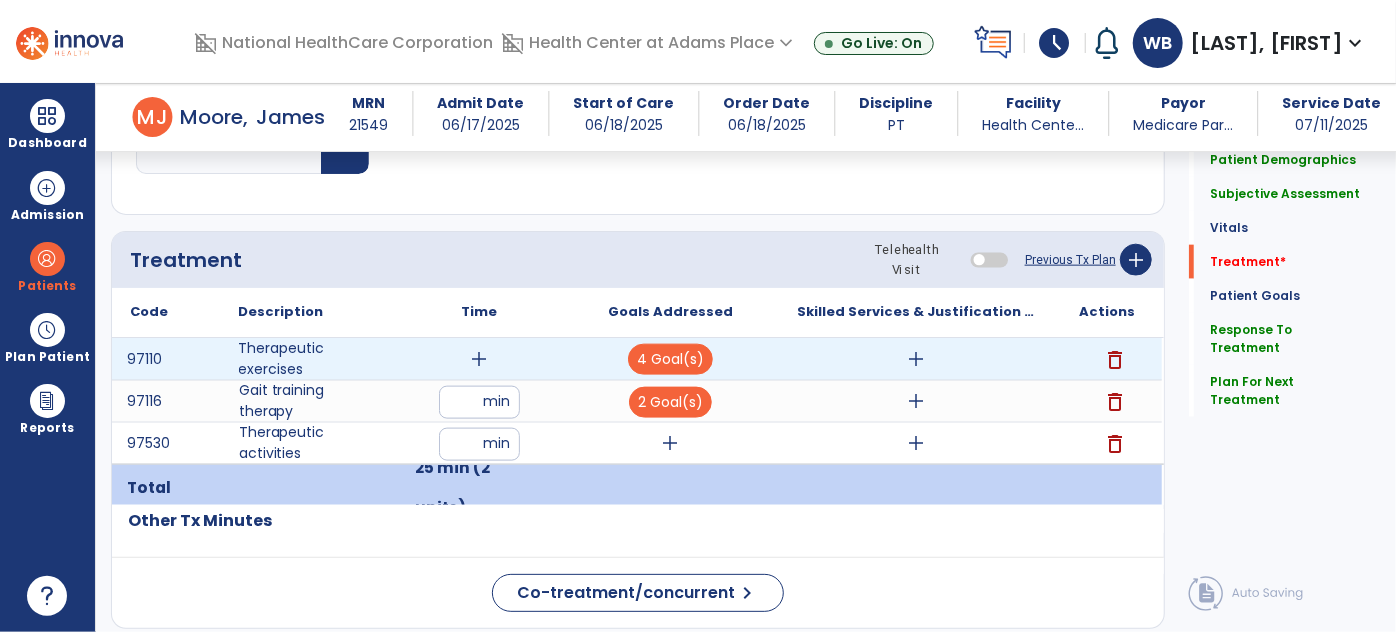 click on "add" at bounding box center (480, 359) 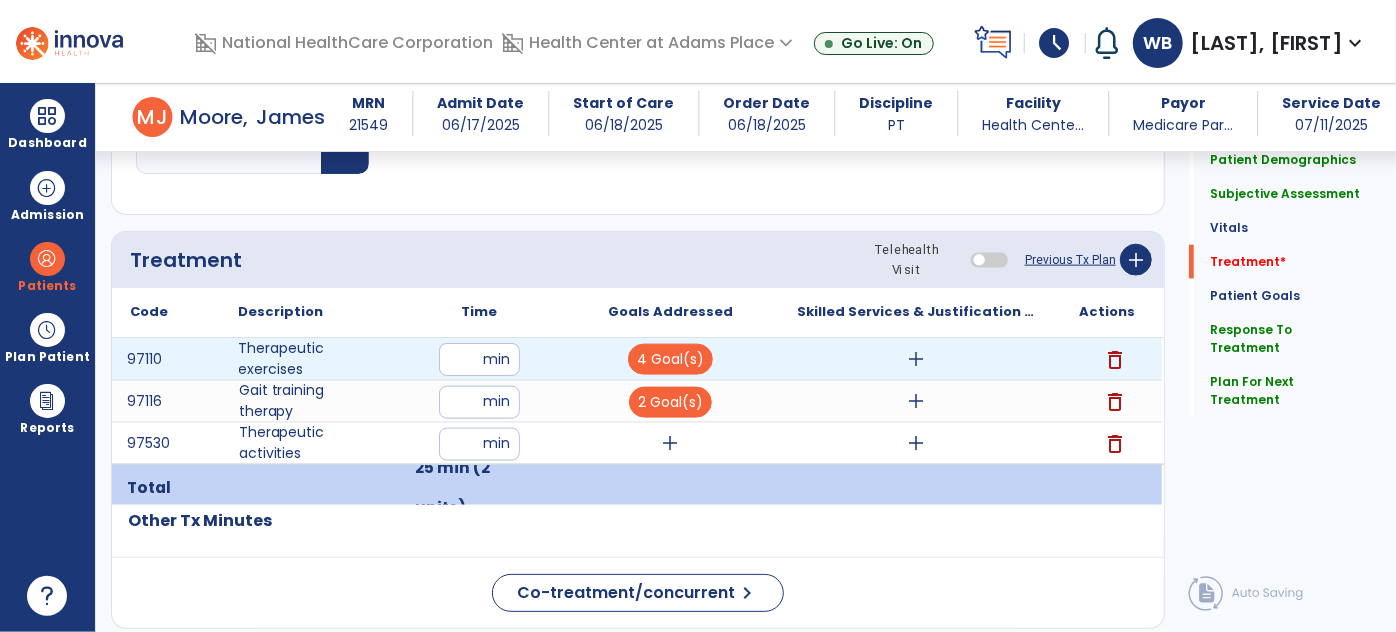 click at bounding box center [479, 359] 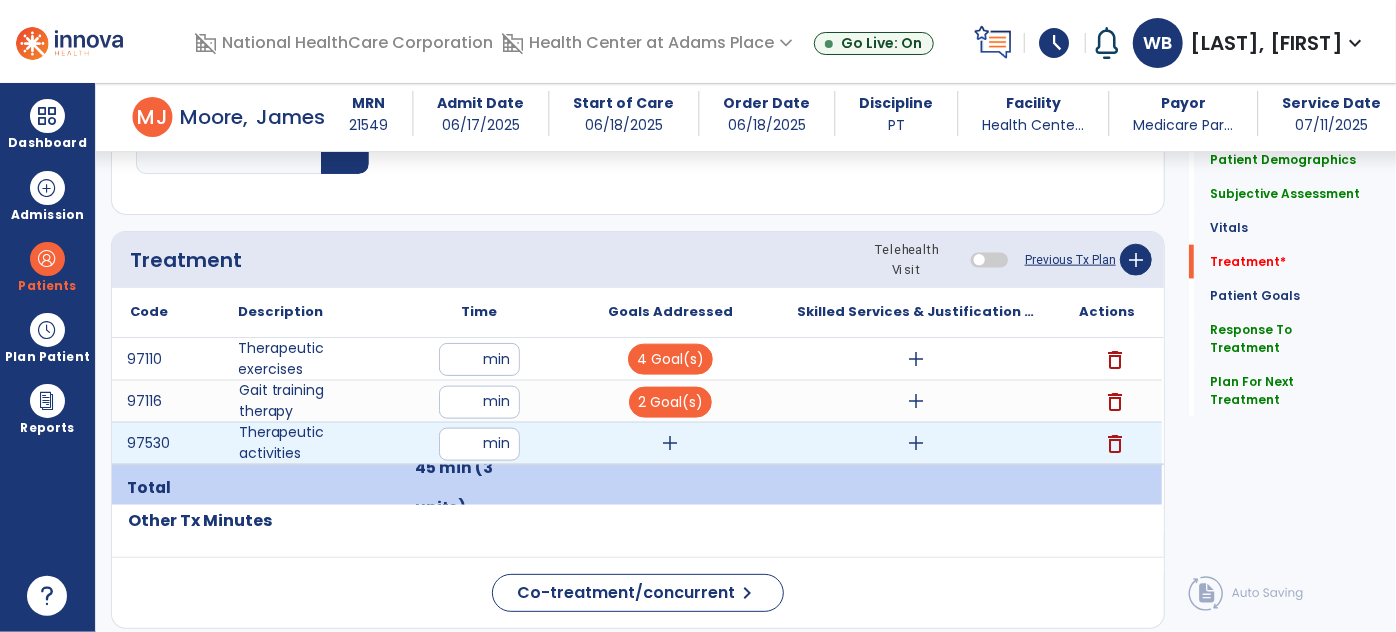 click on "**" at bounding box center (479, 444) 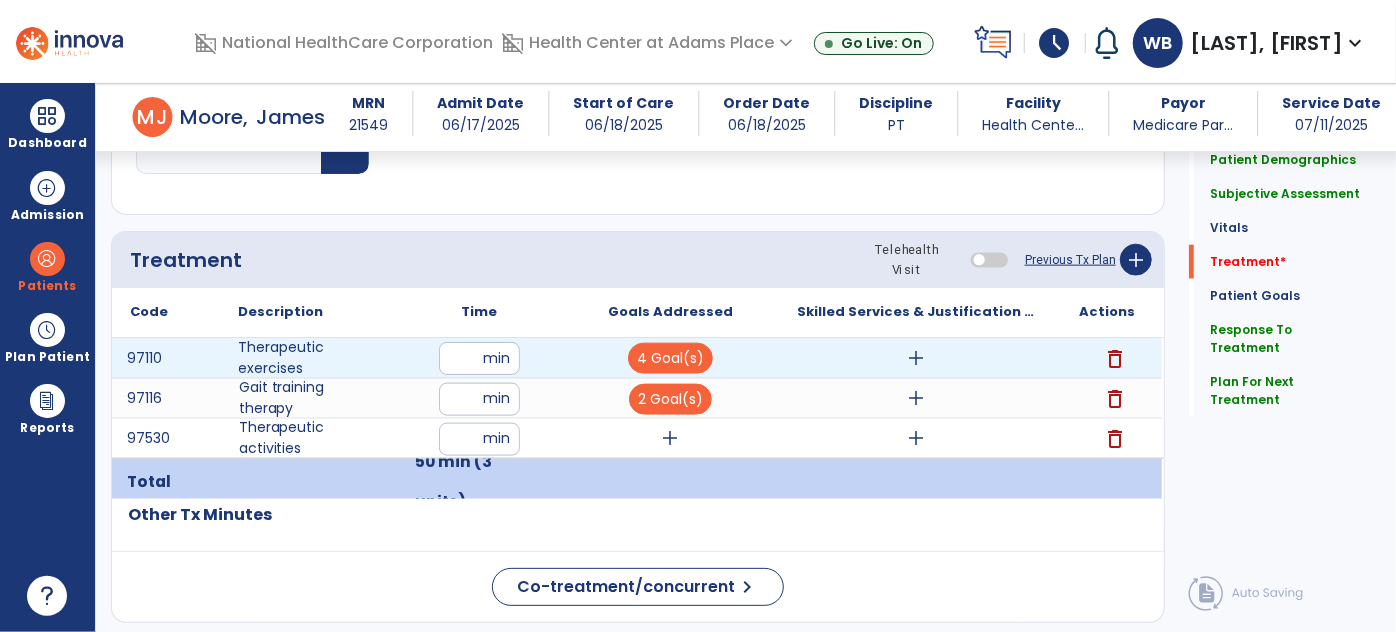 click on "add" at bounding box center (916, 358) 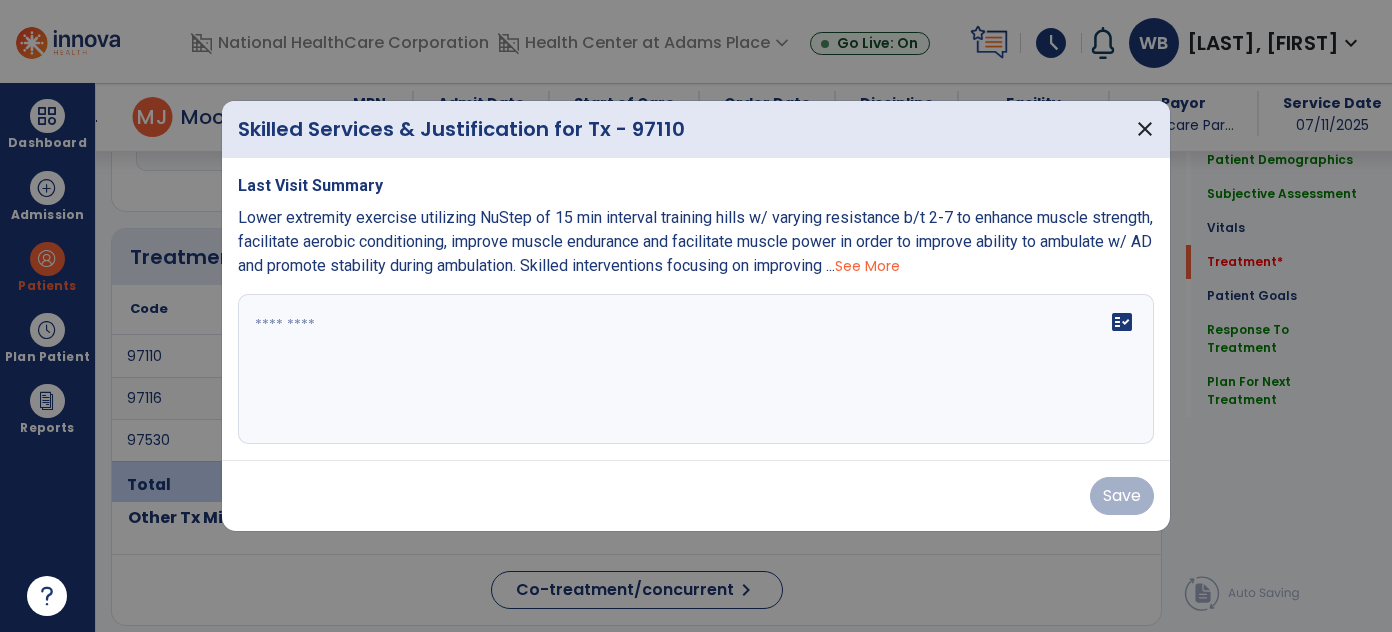 scroll, scrollTop: 1178, scrollLeft: 0, axis: vertical 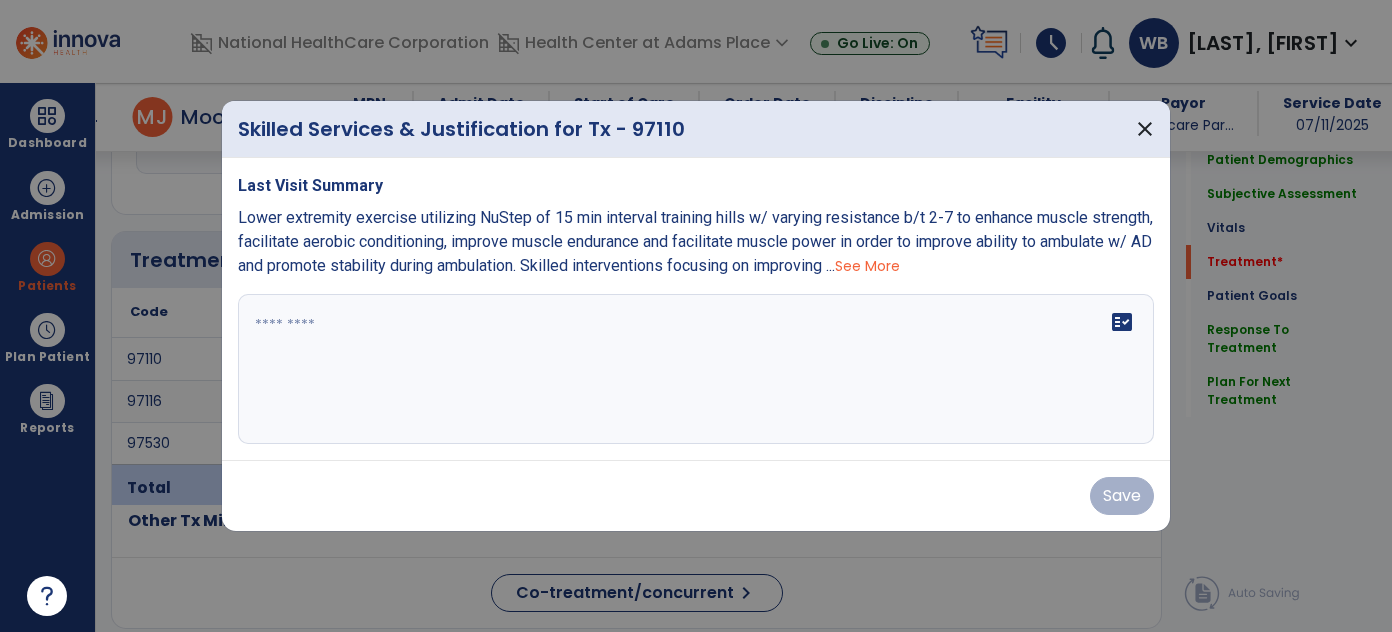 click on "See More" at bounding box center (867, 266) 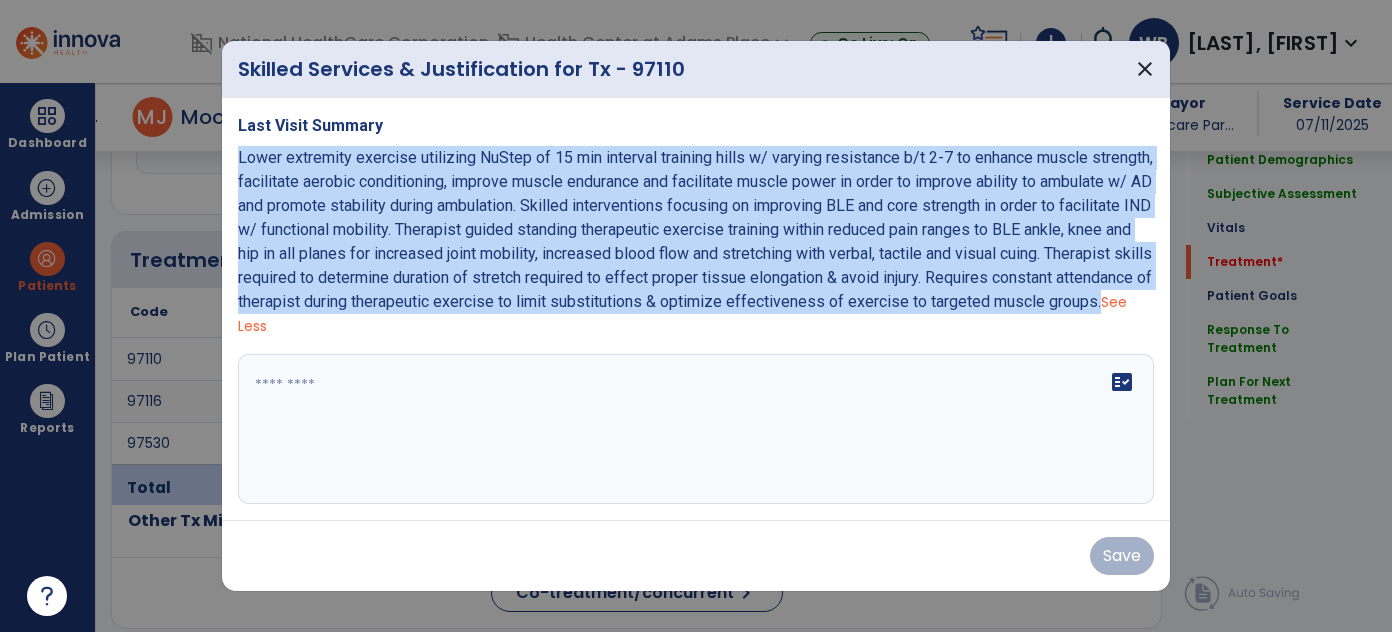drag, startPoint x: 409, startPoint y: 325, endPoint x: 239, endPoint y: 164, distance: 234.13885 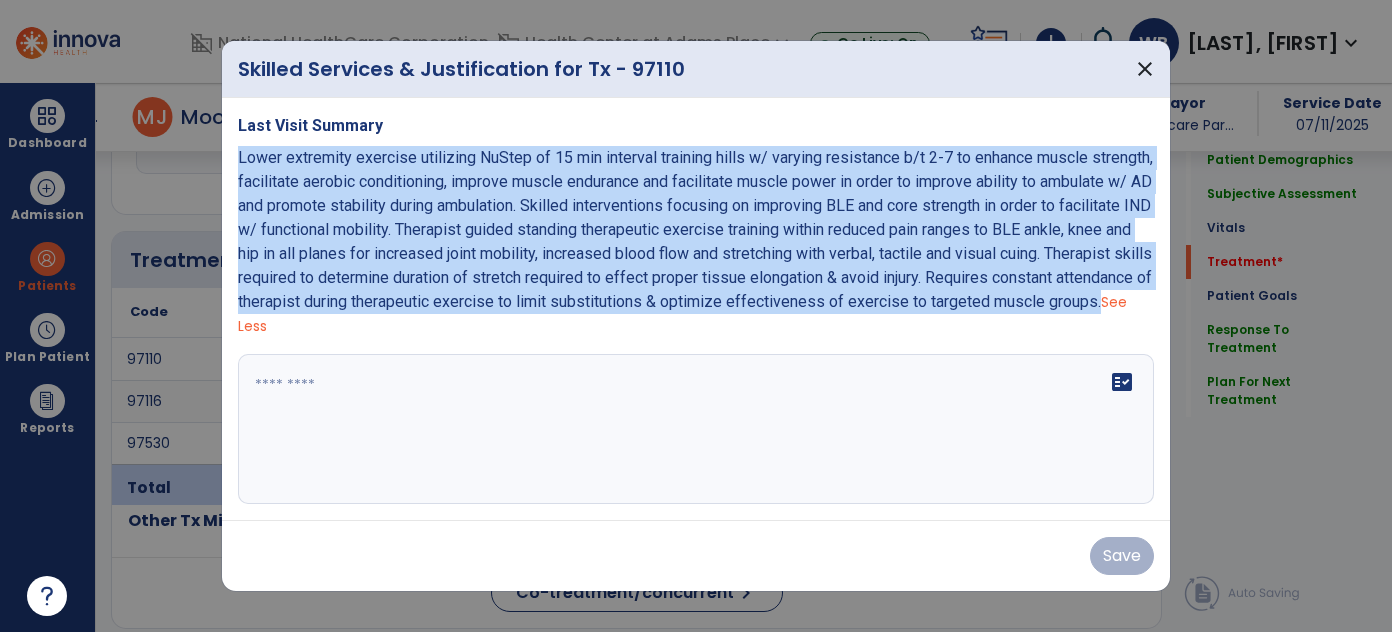 click on "Lower extremity exercise utilizing NuStep of 15 min interval training hills w/ varying resistance b/t 2-7 to enhance muscle strength, facilitate aerobic conditioning, improve muscle endurance and facilitate muscle power in order to improve ability to ambulate w/ AD and promote stability during ambulation. Skilled interventions focusing on improving BLE and core strength in order to facilitate IND w/ functional mobility. Therapist guided standing therapeutic exercise training within reduced pain ranges to BLE ankle, knee and hip in all planes for increased joint mobility, increased blood flow and stretching with verbal, tactile and visual cuing. Therapist skills required to determine duration of stretch required to effect proper tissue elongation & avoid injury. Requires constant attendance of therapist during therapeutic exercise to limit substitutions & optimize effectiveness of exercise to targeted muscle groups.  See Less" at bounding box center (696, 242) 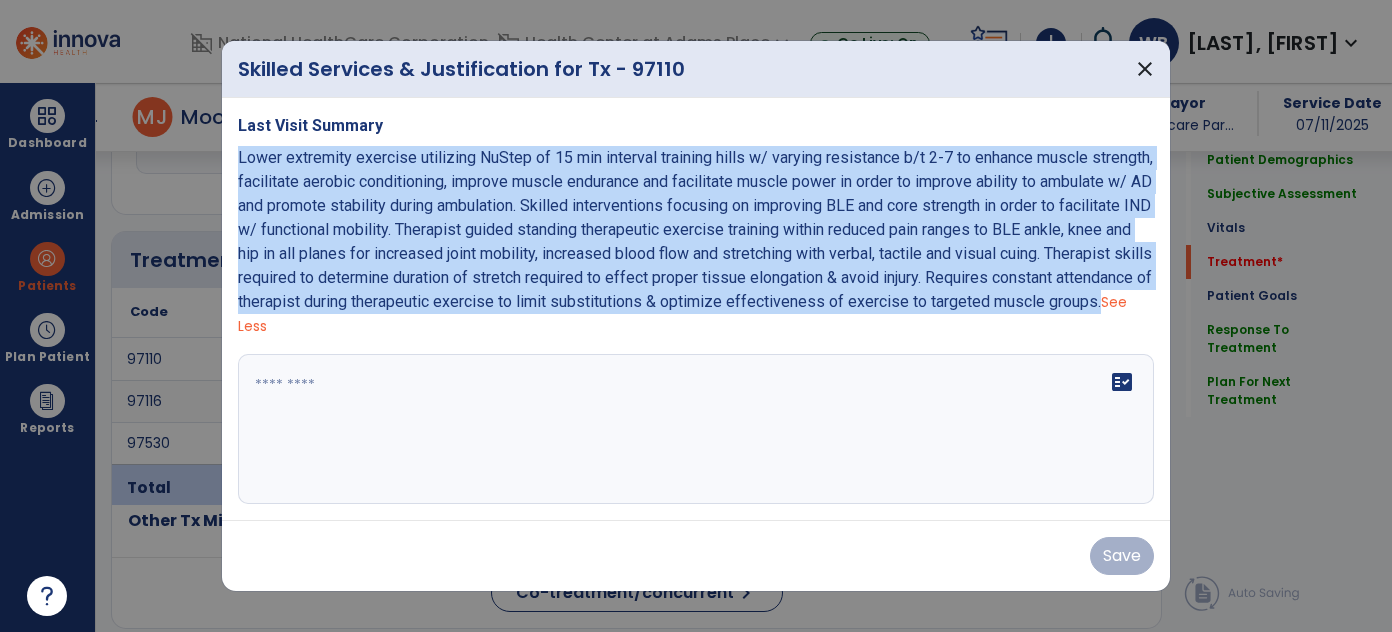 copy on "Lower extremity exercise utilizing NuStep of 15 min interval training hills w/ varying resistance b/t 2-7 to enhance muscle strength, facilitate aerobic conditioning, improve muscle endurance and facilitate muscle power in order to improve ability to ambulate w/ AD and promote stability during ambulation. Skilled interventions focusing on improving BLE and core strength in order to facilitate IND w/ functional mobility. Therapist guided standing therapeutic exercise training within reduced pain ranges to BLE ankle, knee and hip in all planes for increased joint mobility, increased blood flow and stretching with verbal, tactile and visual cuing. Therapist skills required to determine duration of stretch required to effect proper tissue elongation & avoid injury. Requires constant attendance of therapist during therapeutic exercise to limit substitutions & optimize effectiveness of exercise to targeted muscle groups." 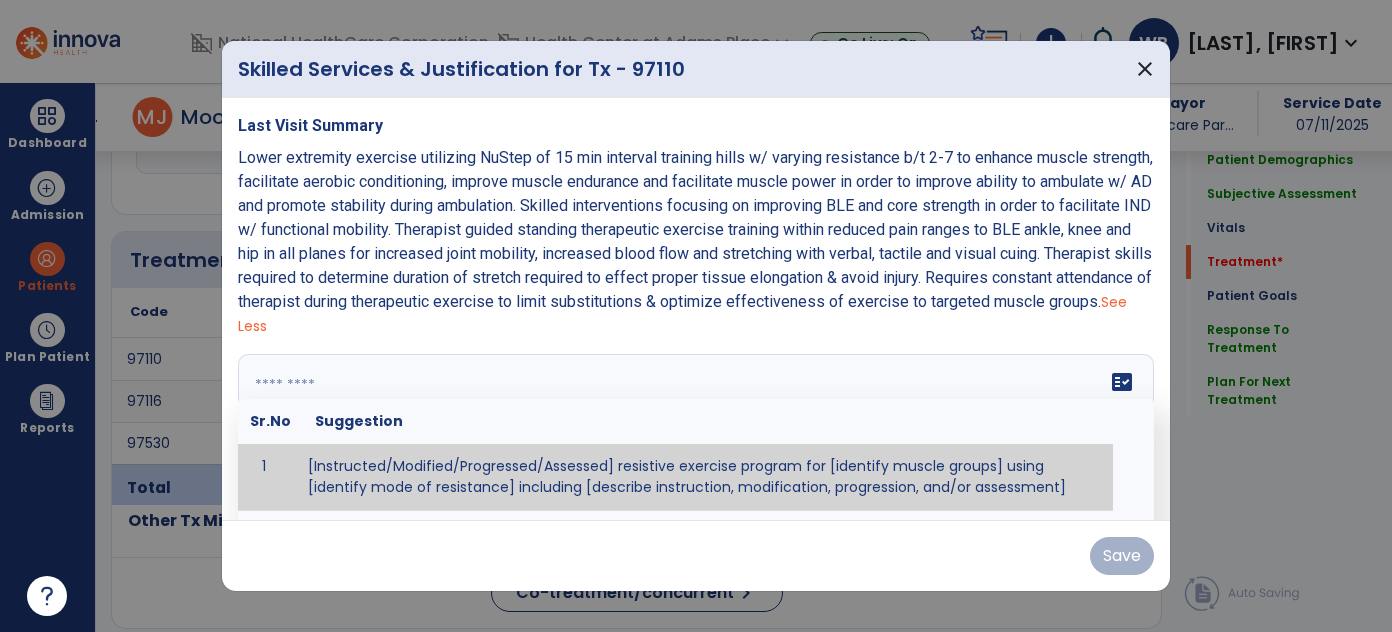 click at bounding box center [694, 429] 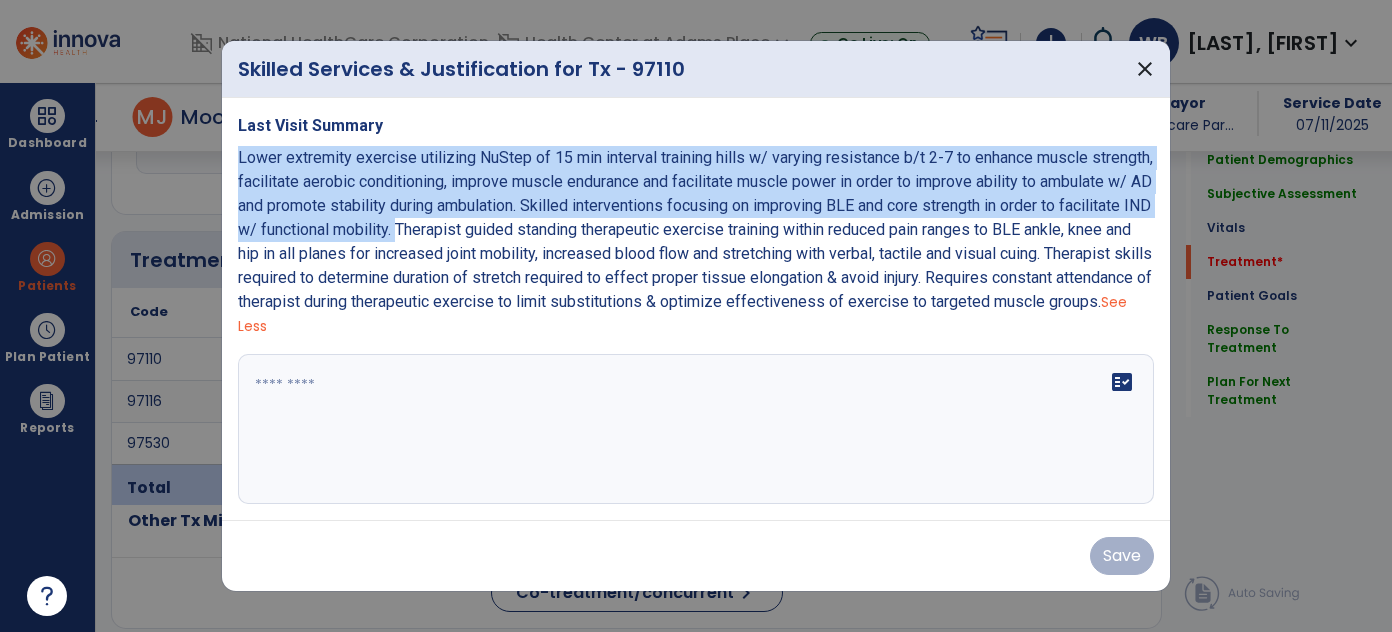 drag, startPoint x: 557, startPoint y: 236, endPoint x: 232, endPoint y: 162, distance: 333.31818 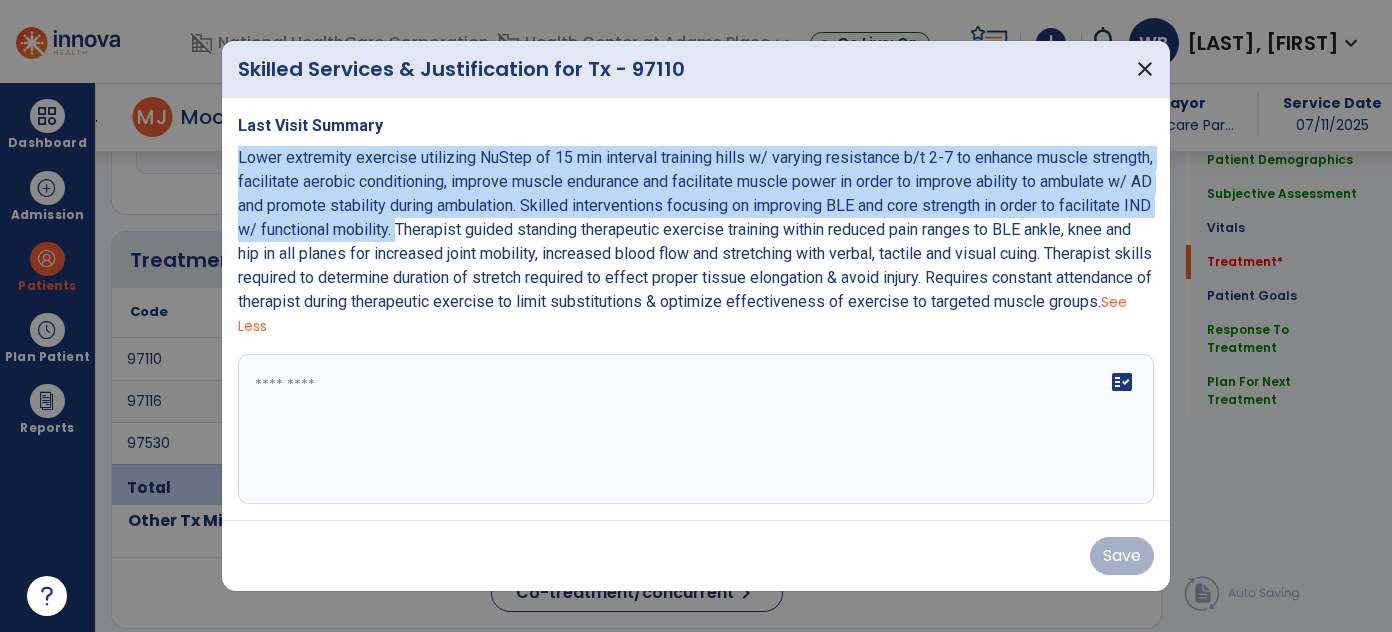 click on "Last Visit Summary Lower extremity exercise utilizing NuStep of 15 min interval training hills w/ varying resistance b/t 2-7 to enhance muscle strength, facilitate aerobic conditioning, improve muscle endurance and facilitate muscle power in order to improve ability to ambulate w/ AD and promote stability during ambulation. Skilled interventions focusing on improving BLE and core strength in order to facilitate IND w/ functional mobility. Therapist guided standing therapeutic exercise training within reduced pain ranges to BLE ankle, knee and hip in all planes for increased joint mobility, increased blood flow and stretching with verbal, tactile and visual cuing. Therapist skills required to determine duration of stretch required to effect proper tissue elongation & avoid injury. Requires constant attendance of therapist during therapeutic exercise to limit substitutions & optimize effectiveness of exercise to targeted muscle groups. See Less fact_check" at bounding box center [696, 309] 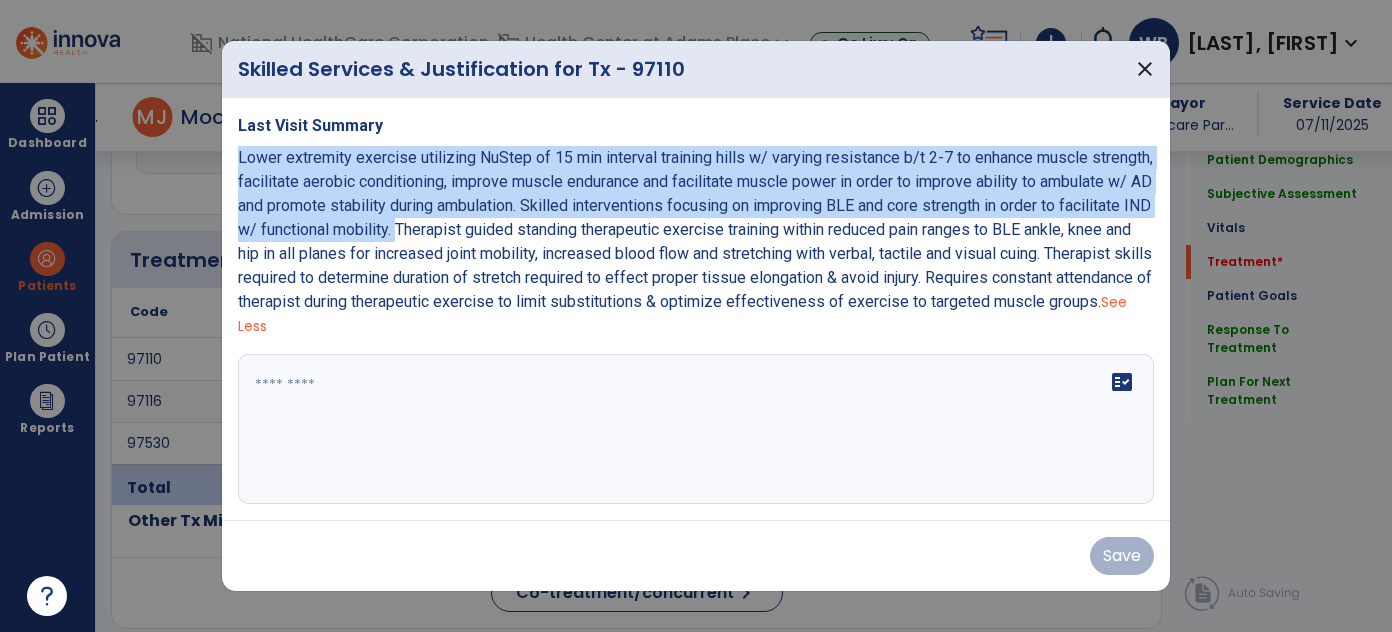 copy on "Lower extremity exercise utilizing NuStep of 15 min interval training hills w/ varying resistance b/t 2-7 to enhance muscle strength, facilitate aerobic conditioning, improve muscle endurance and facilitate muscle power in order to improve ability to ambulate w/ AD and promote stability during ambulation. Skilled interventions focusing on improving BLE and core strength in order to facilitate IND w/ functional mobility." 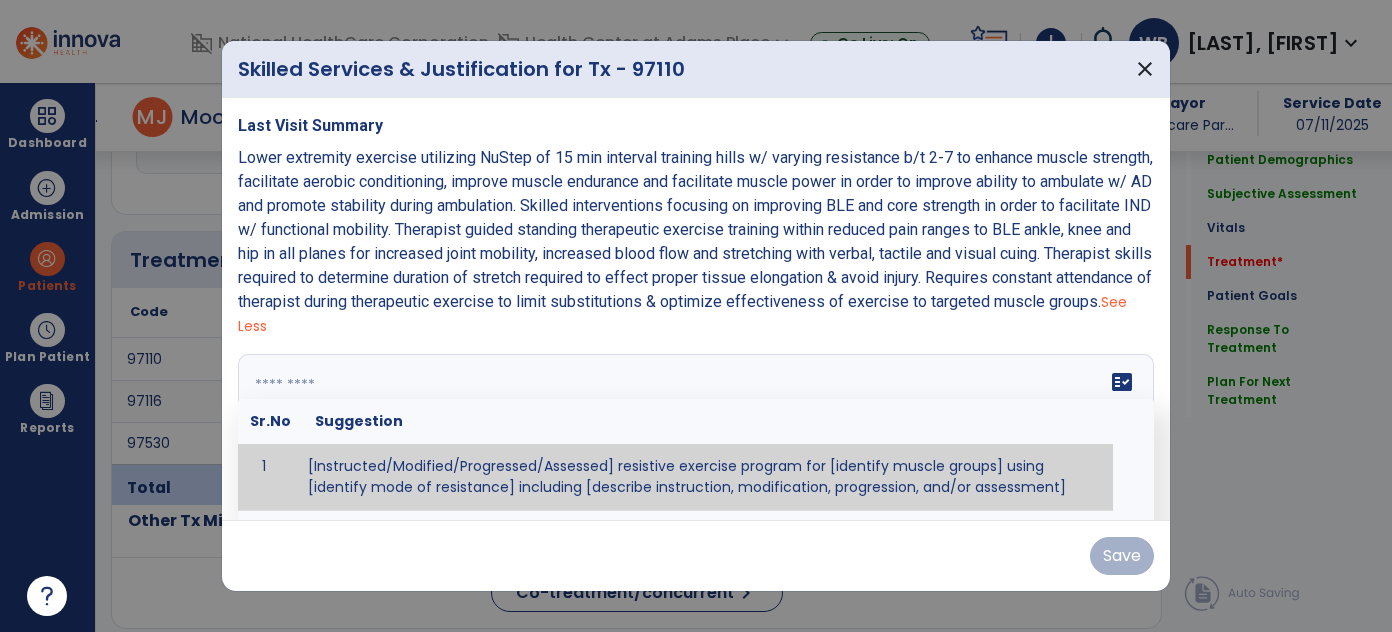 click on "fact_check  Sr.No Suggestion 1 [Instructed/Modified/Progressed/Assessed] resistive exercise program for [identify muscle groups] using [identify mode of resistance] including [describe instruction, modification, progression, and/or assessment] 2 [Instructed/Modified/Progressed/Assessed] aerobic exercise program using [identify equipment/mode] including [describe instruction, modification,progression, and/or assessment] 3 [Instructed/Modified/Progressed/Assessed] [PROM/A/AROM/AROM] program for [identify joint movements] using [contract-relax, over-pressure, inhibitory techniques, other] 4 [Assessed/Tested] aerobic capacity with administration of [aerobic capacity test]" at bounding box center [696, 429] 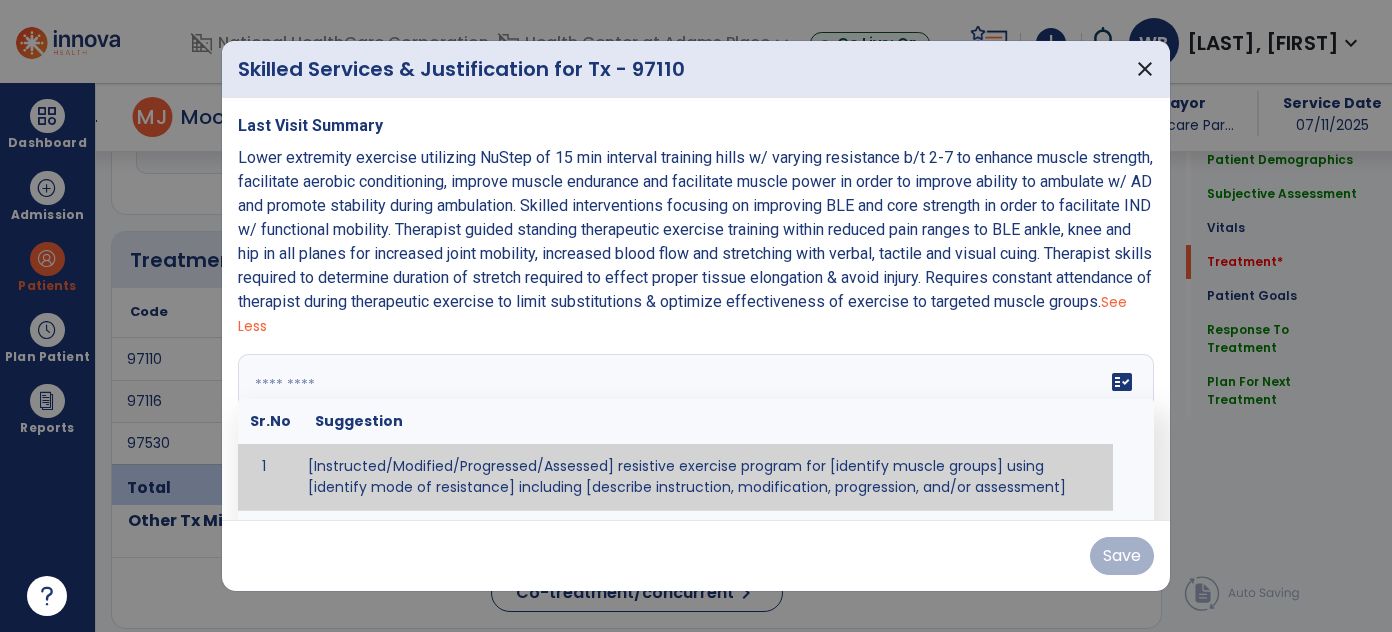 paste on "**********" 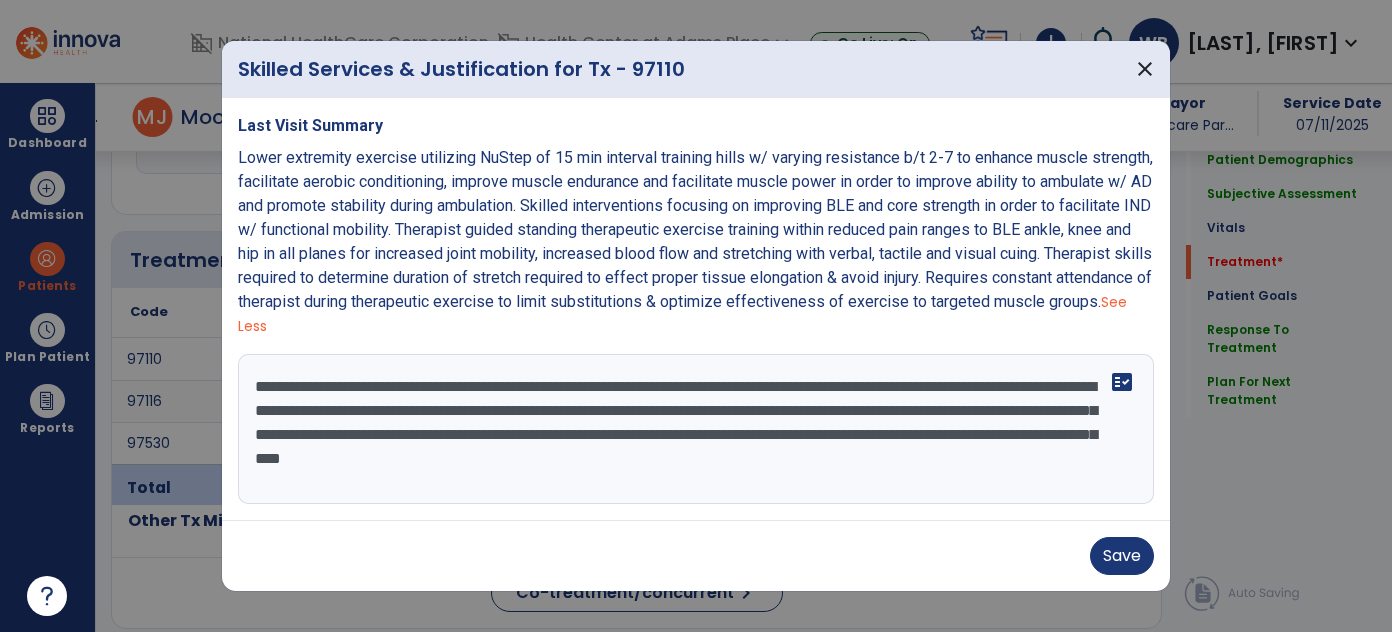 click on "**********" at bounding box center (696, 429) 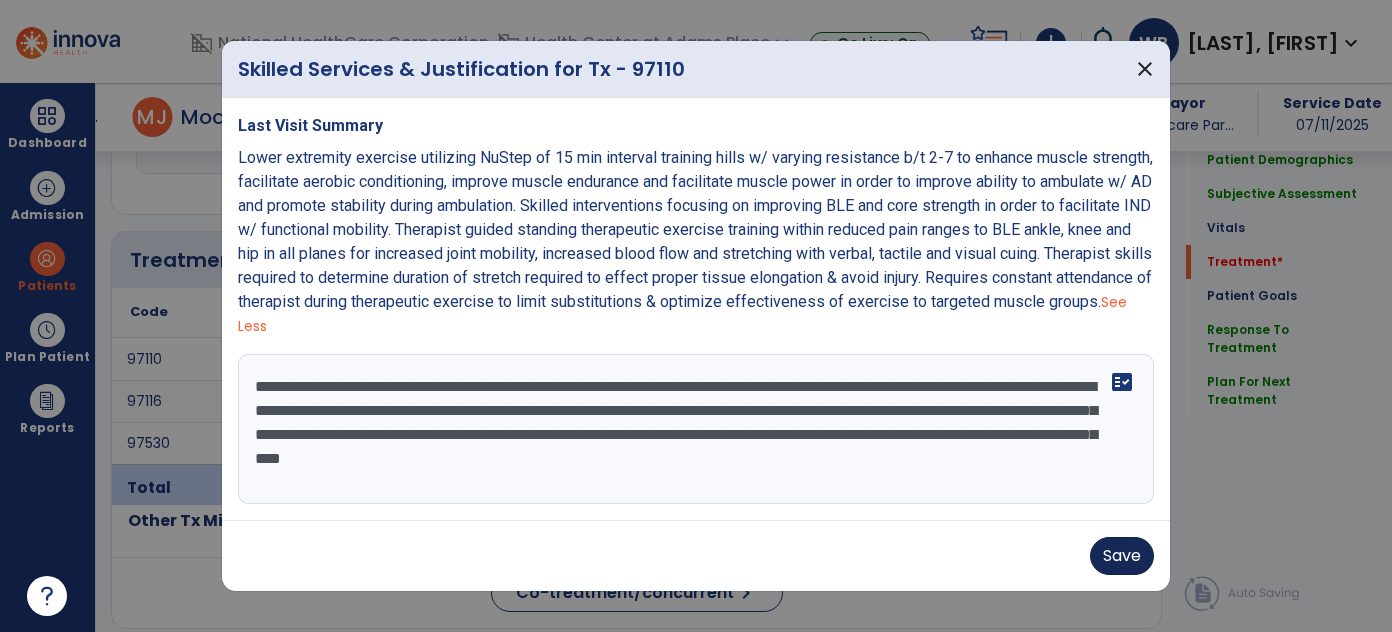 type on "**********" 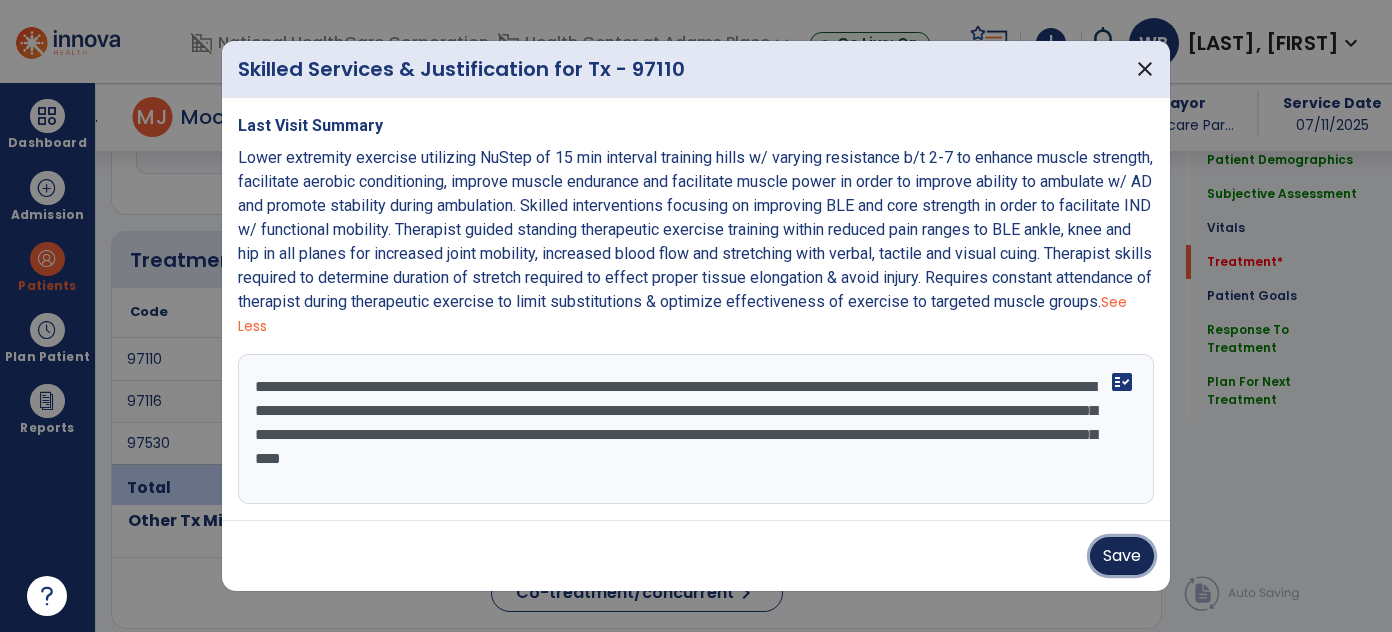 click on "Save" at bounding box center [1122, 556] 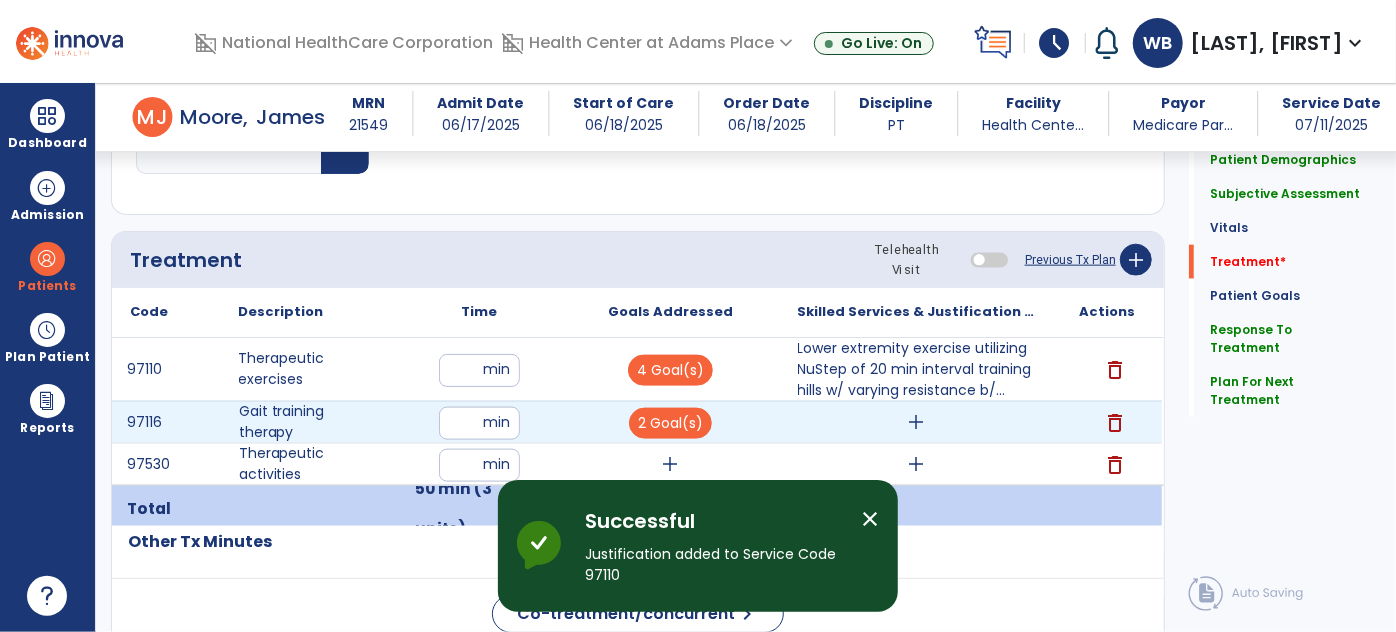 click on "add" at bounding box center [916, 422] 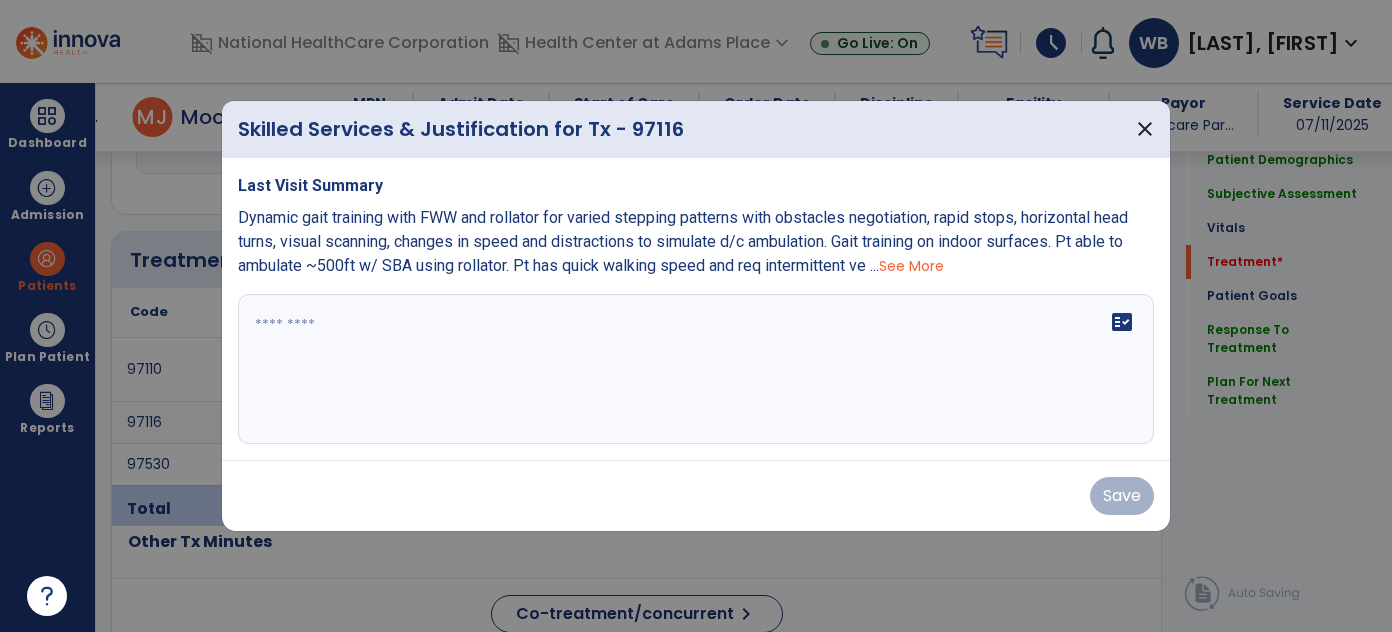 scroll, scrollTop: 1178, scrollLeft: 0, axis: vertical 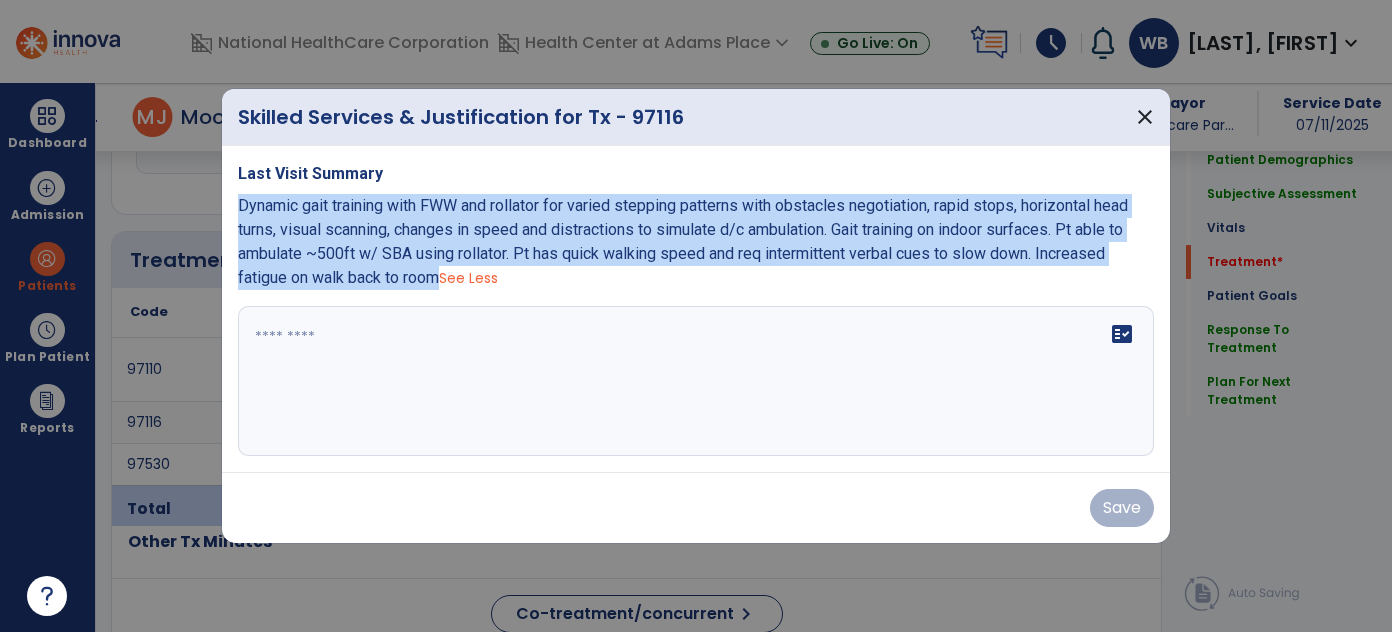 drag, startPoint x: 443, startPoint y: 278, endPoint x: 230, endPoint y: 204, distance: 225.48836 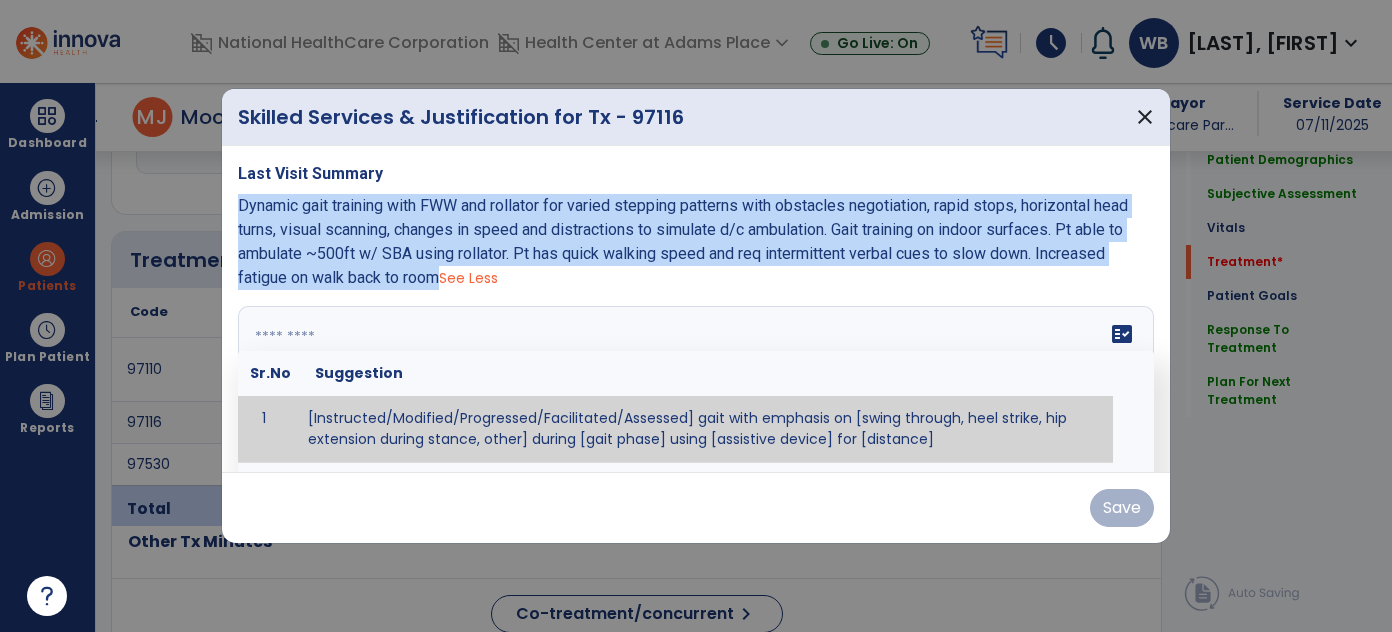 paste on "**********" 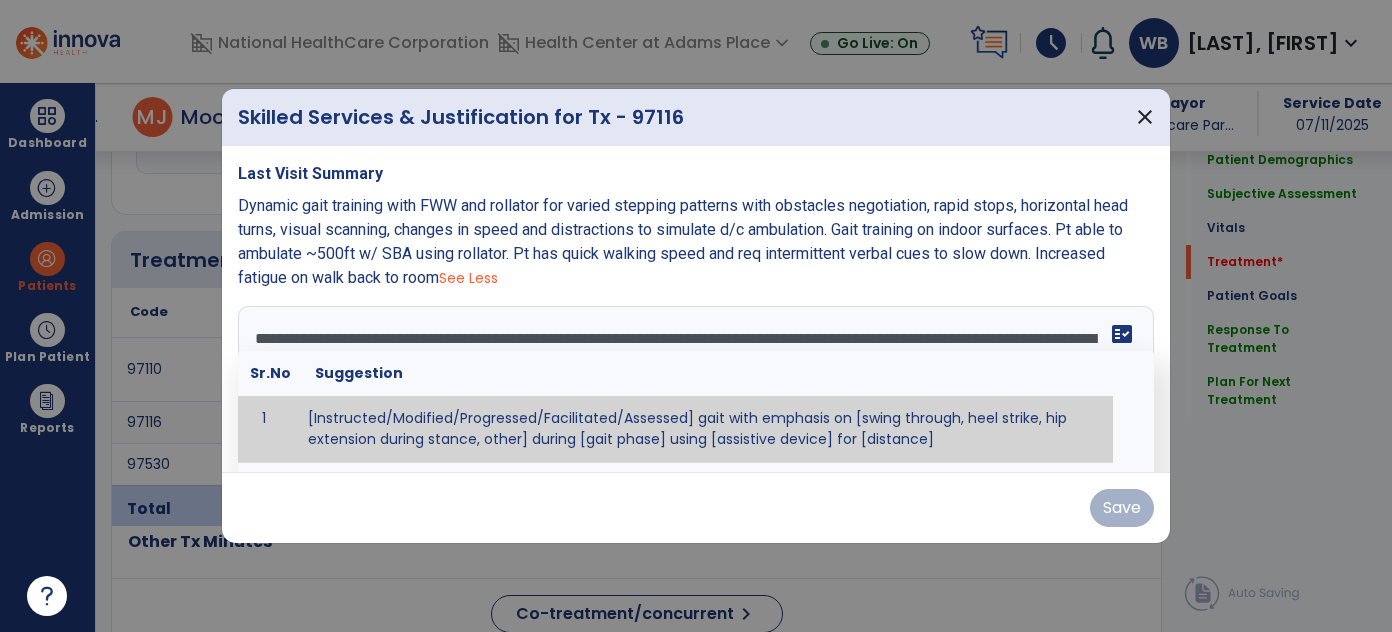 click at bounding box center [694, 381] 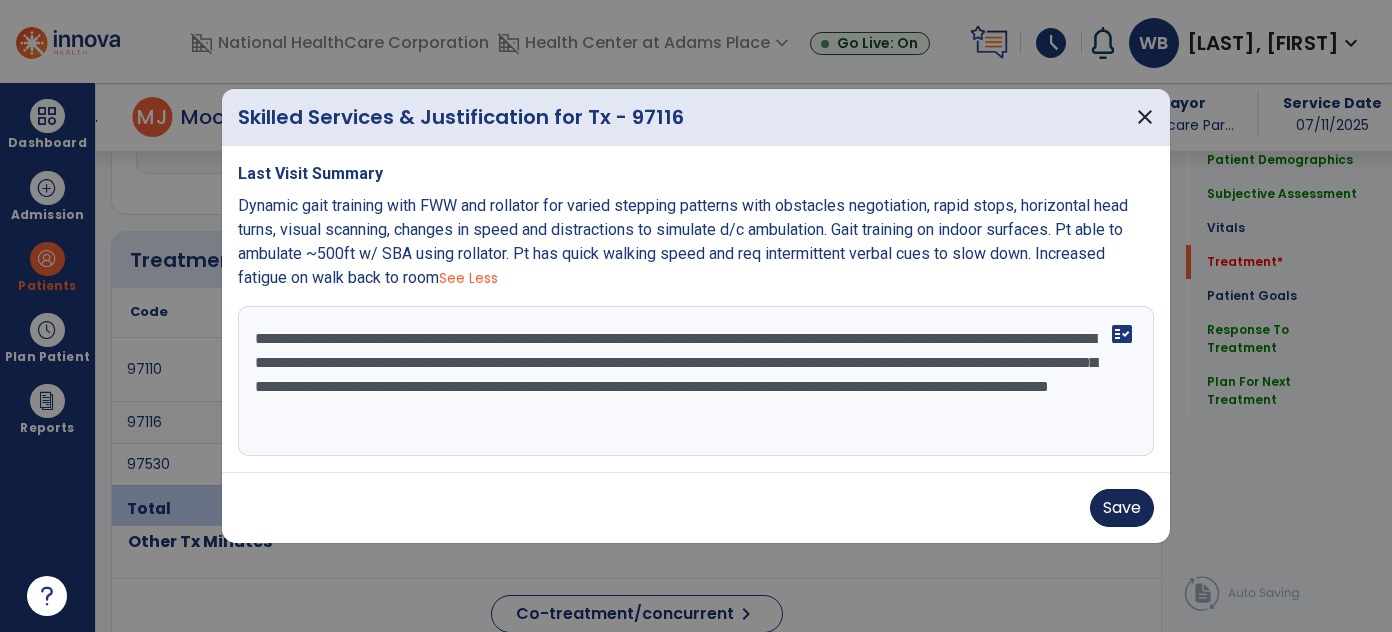 type on "**********" 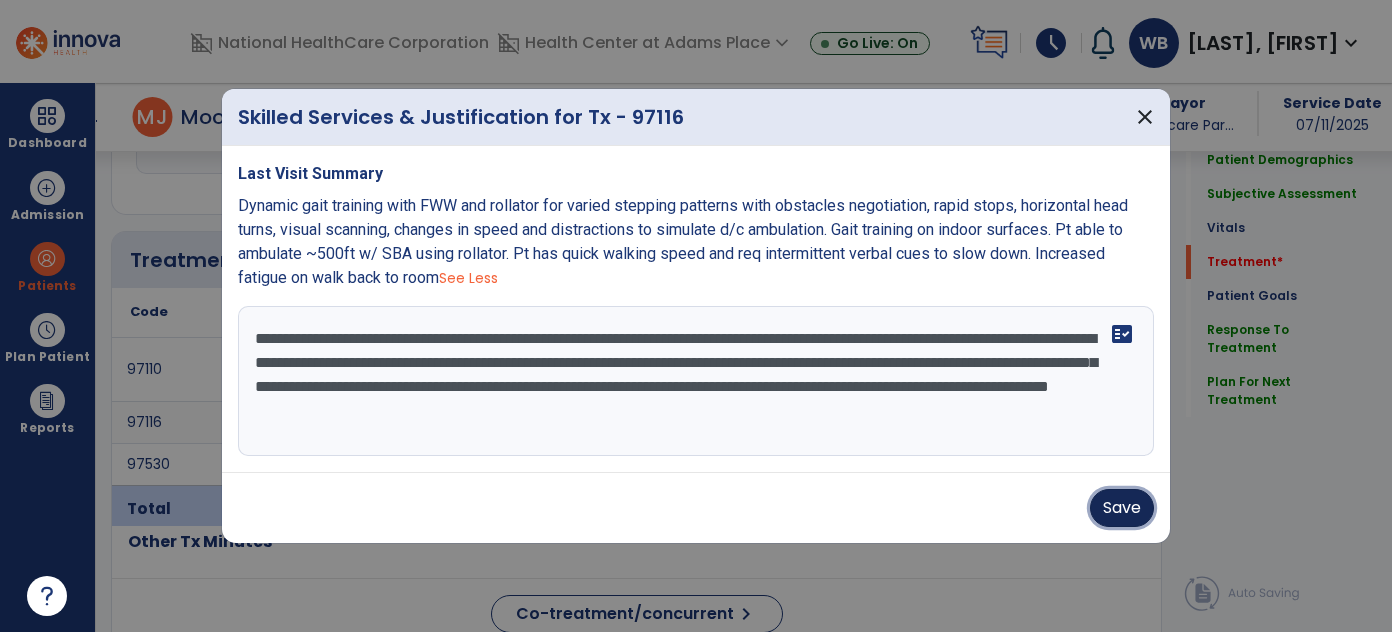 click on "Save" at bounding box center (1122, 508) 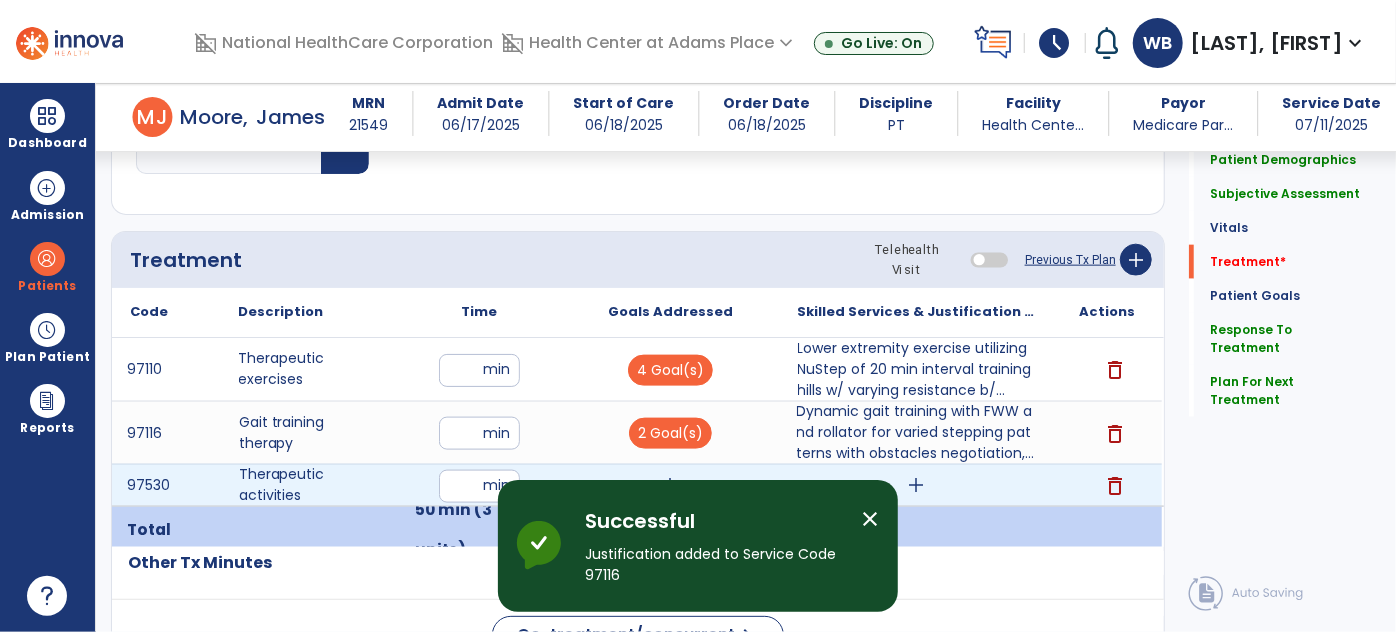 click on "add" at bounding box center (916, 485) 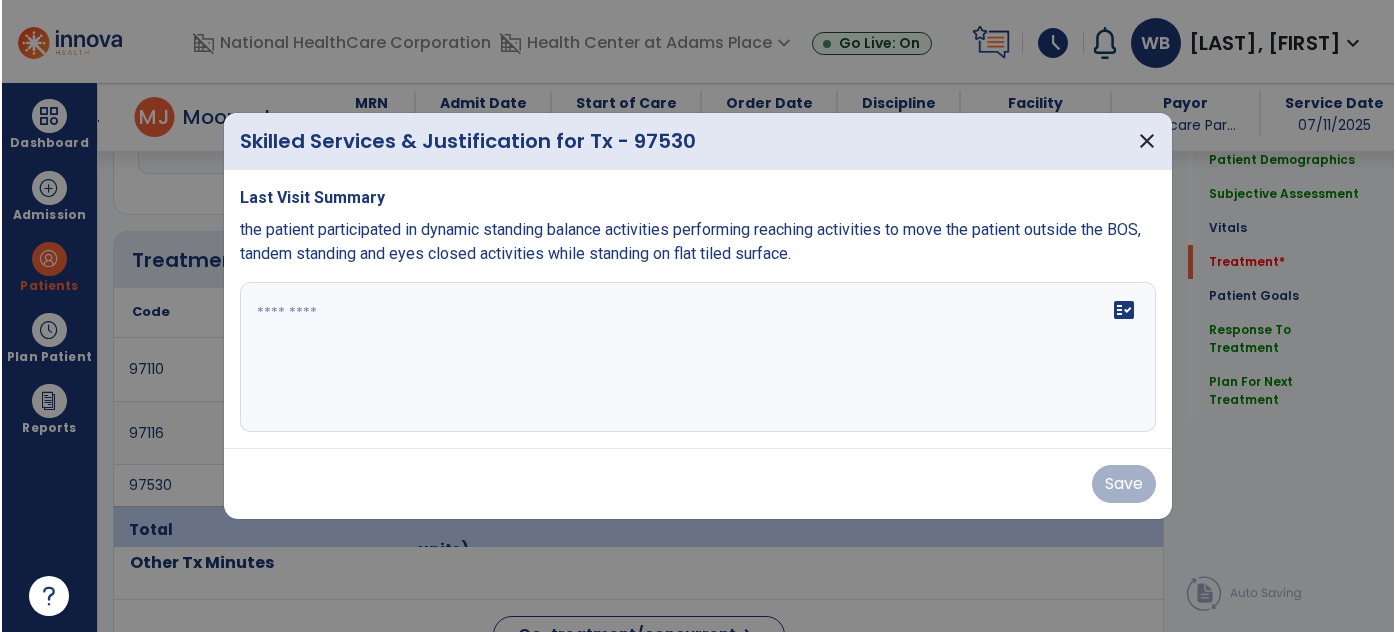 scroll, scrollTop: 1178, scrollLeft: 0, axis: vertical 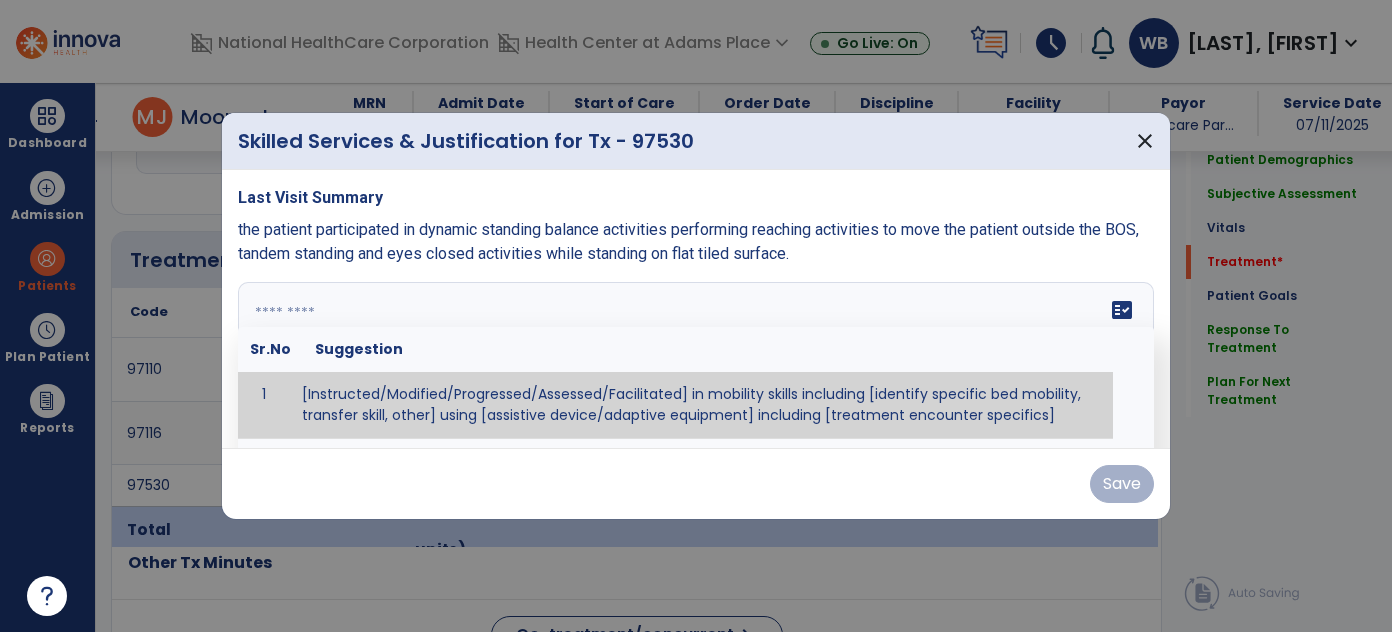 click on "fact_check  Sr.No Suggestion 1 [Instructed/Modified/Progressed/Assessed/Facilitated] in mobility skills including [identify specific bed mobility, transfer skill, other] using [assistive device/adaptive equipment] including [treatment encounter specifics]" at bounding box center [696, 357] 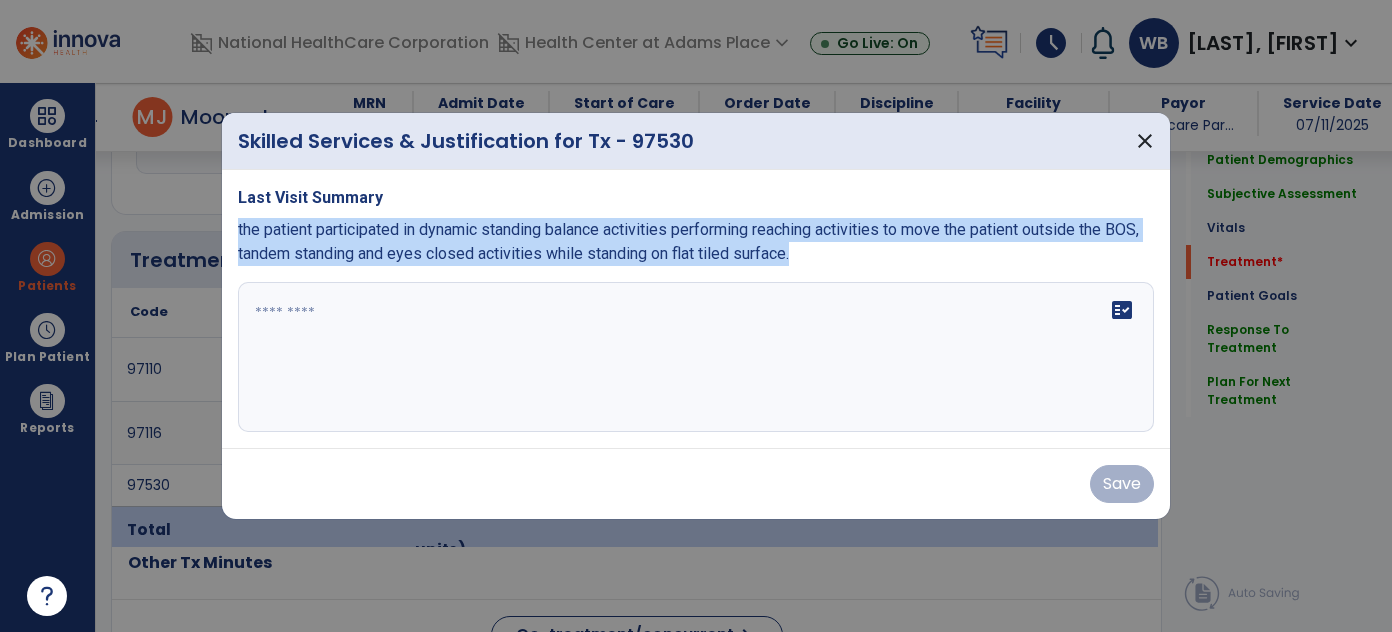 drag, startPoint x: 841, startPoint y: 255, endPoint x: 226, endPoint y: 239, distance: 615.20807 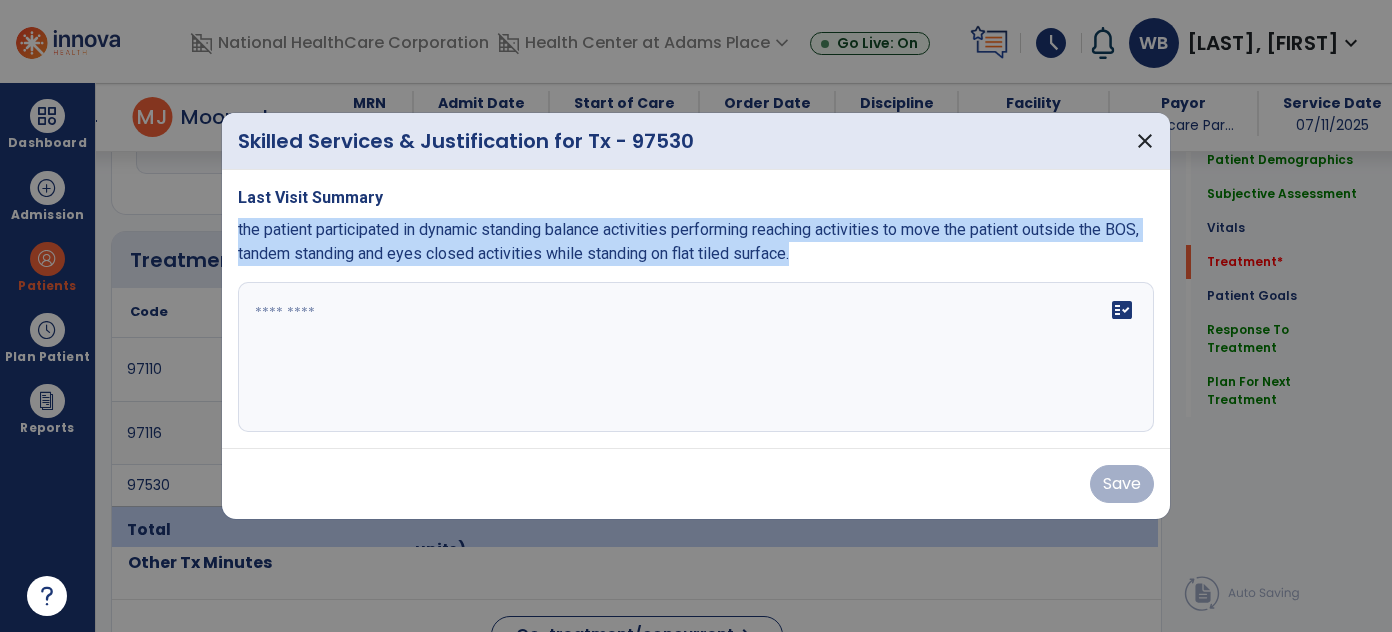 click on "Last Visit Summary the patient participated in dynamic standing balance activities performing reaching activities to move the patient outside the BOS, tandem standing and eyes closed activities while standing on flat tiled surface.    fact_check" at bounding box center (696, 309) 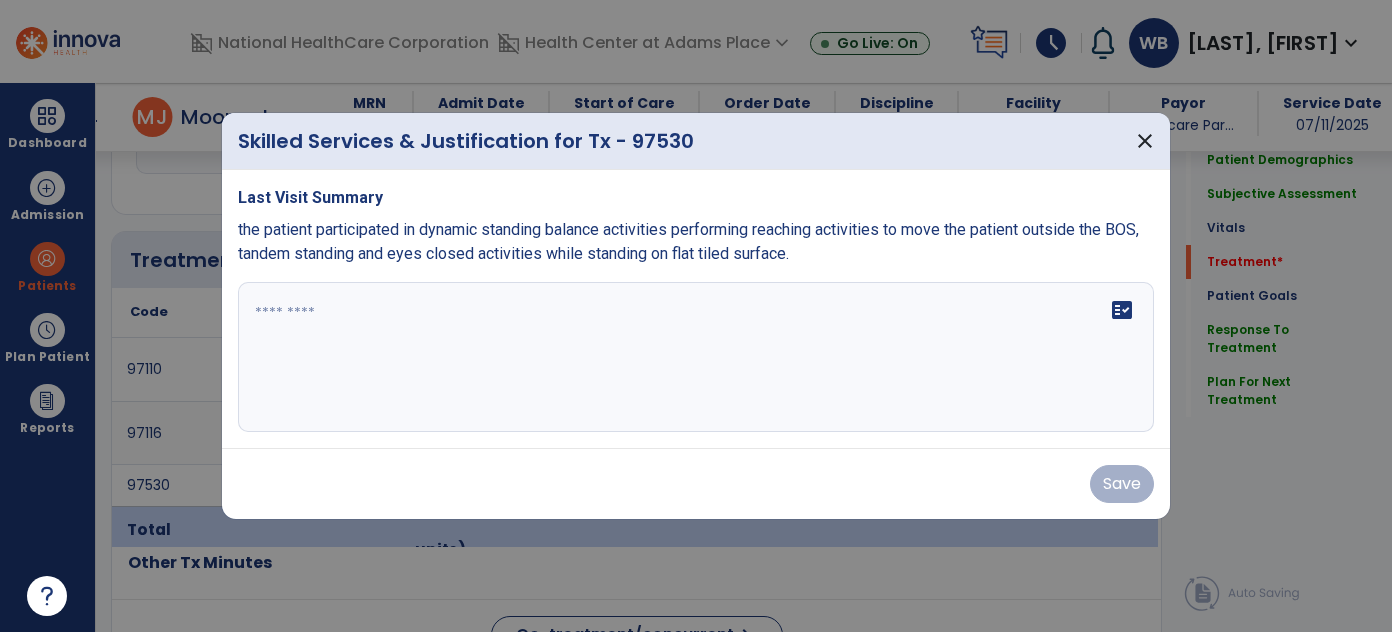 click on "Last Visit Summary the patient participated in dynamic standing balance activities performing reaching activities to move the patient outside the BOS, tandem standing and eyes closed activities while standing on flat tiled surface.    fact_check" at bounding box center (696, 309) 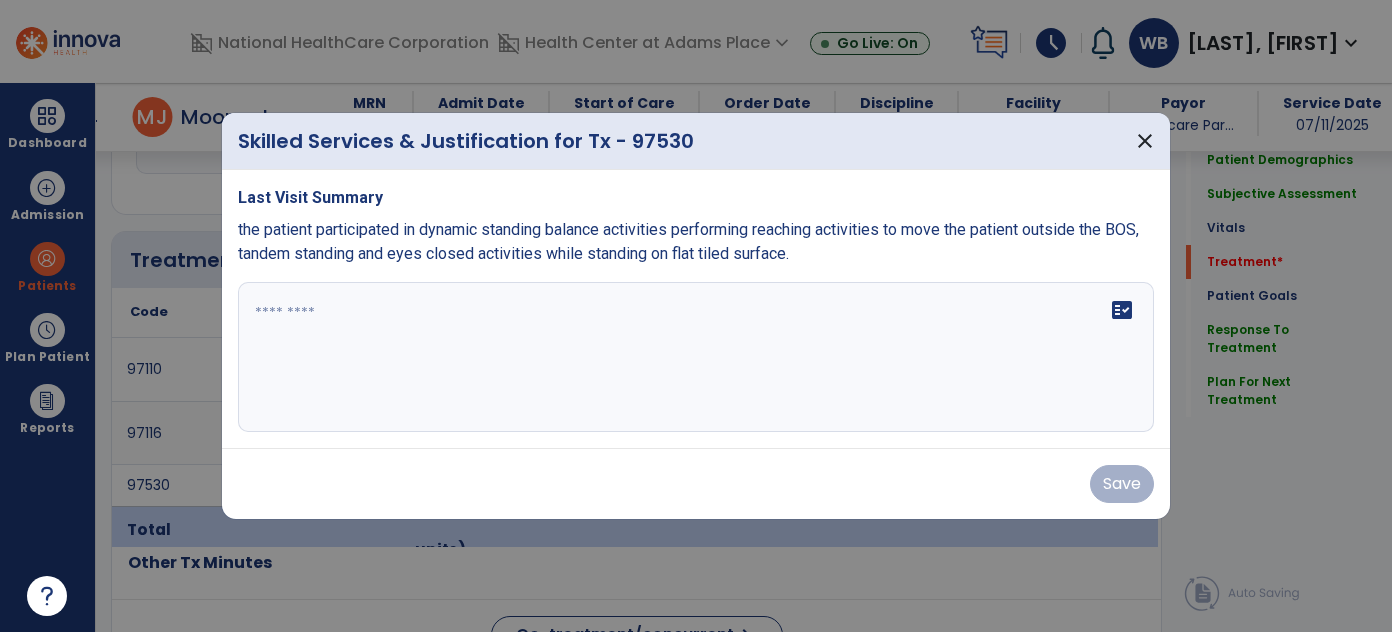 paste on "**********" 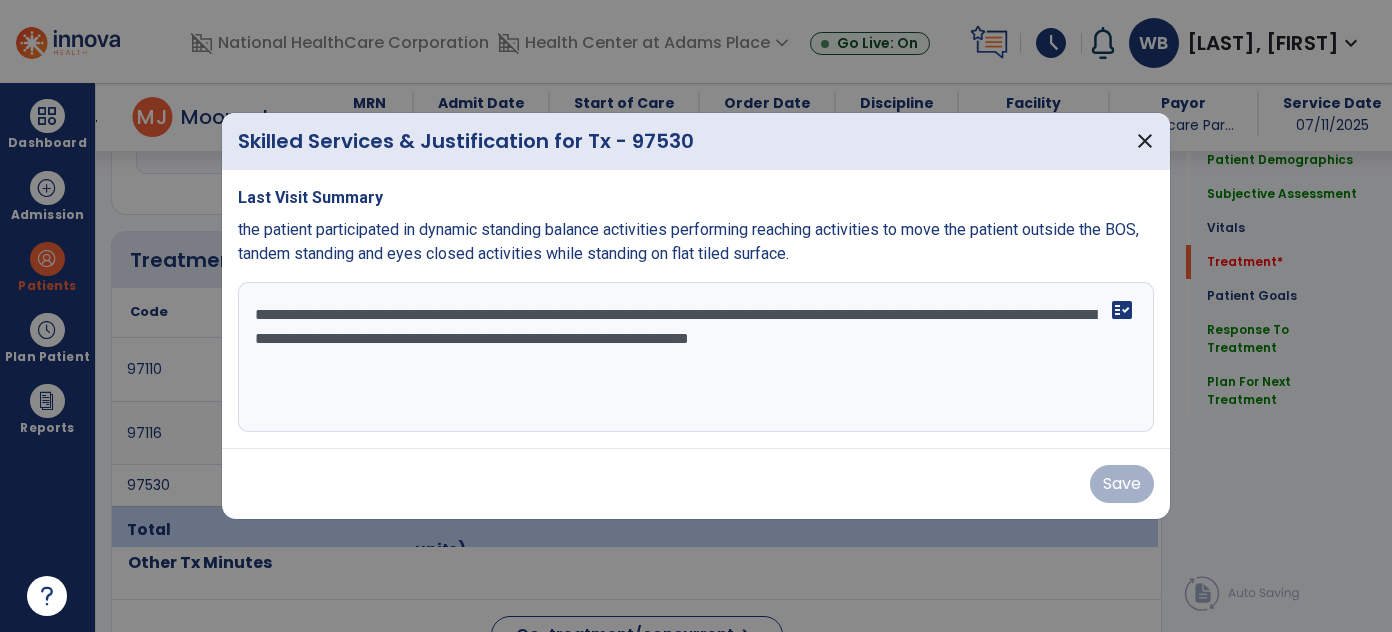 click at bounding box center [696, 357] 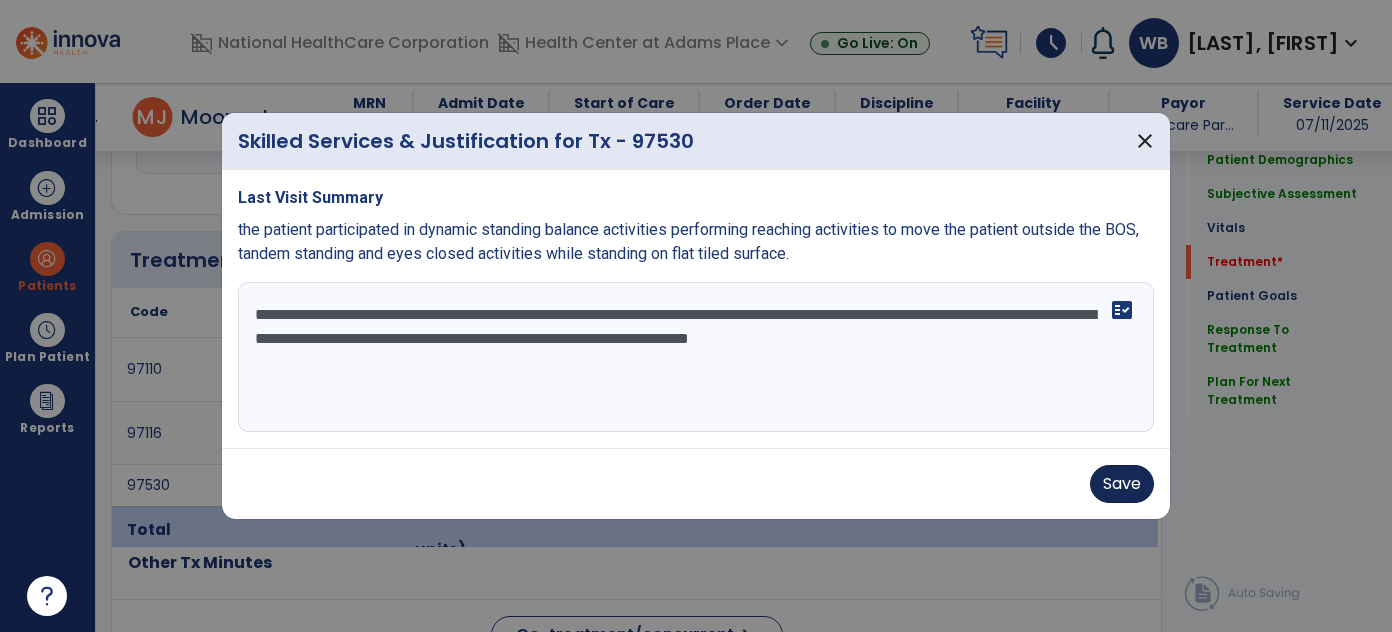 type on "**********" 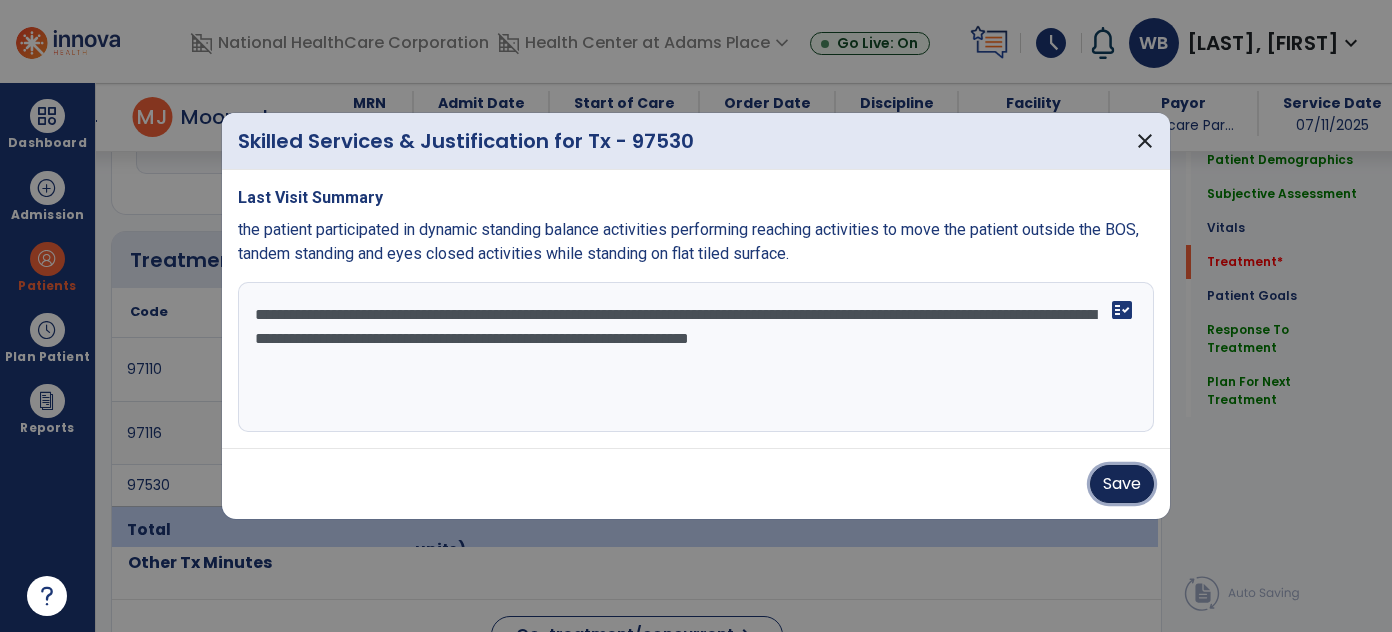 click on "Save" at bounding box center (1122, 484) 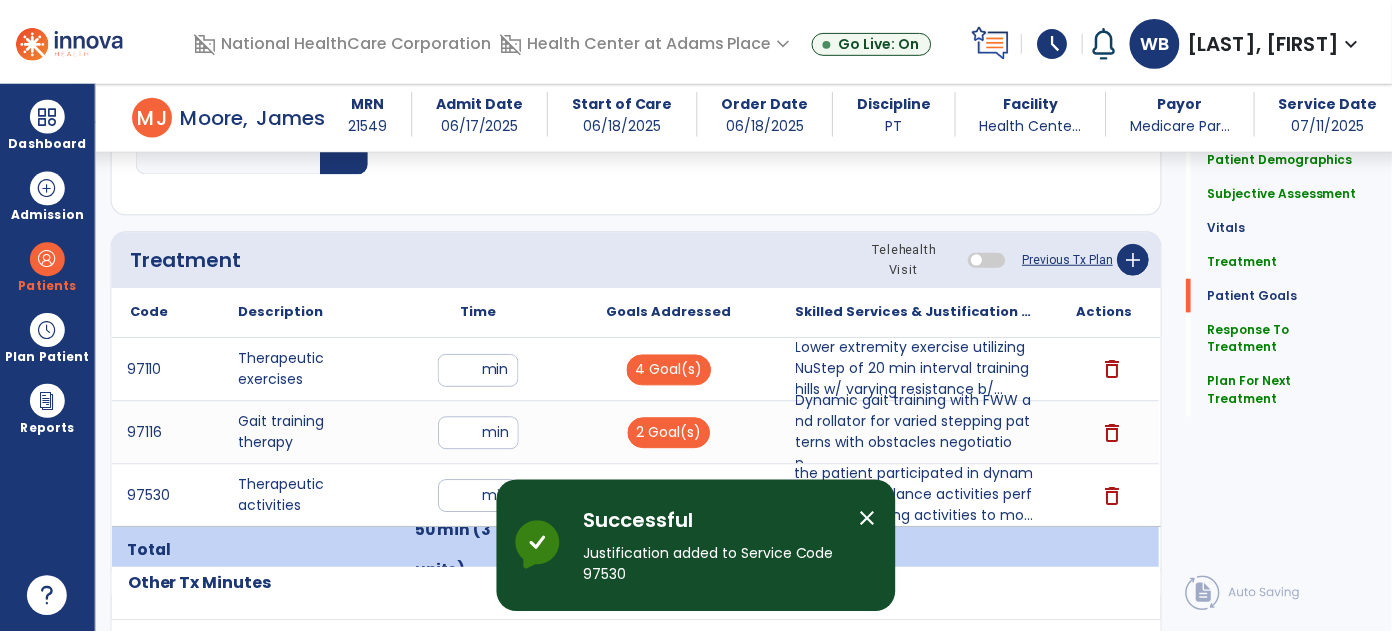 scroll, scrollTop: 2550, scrollLeft: 0, axis: vertical 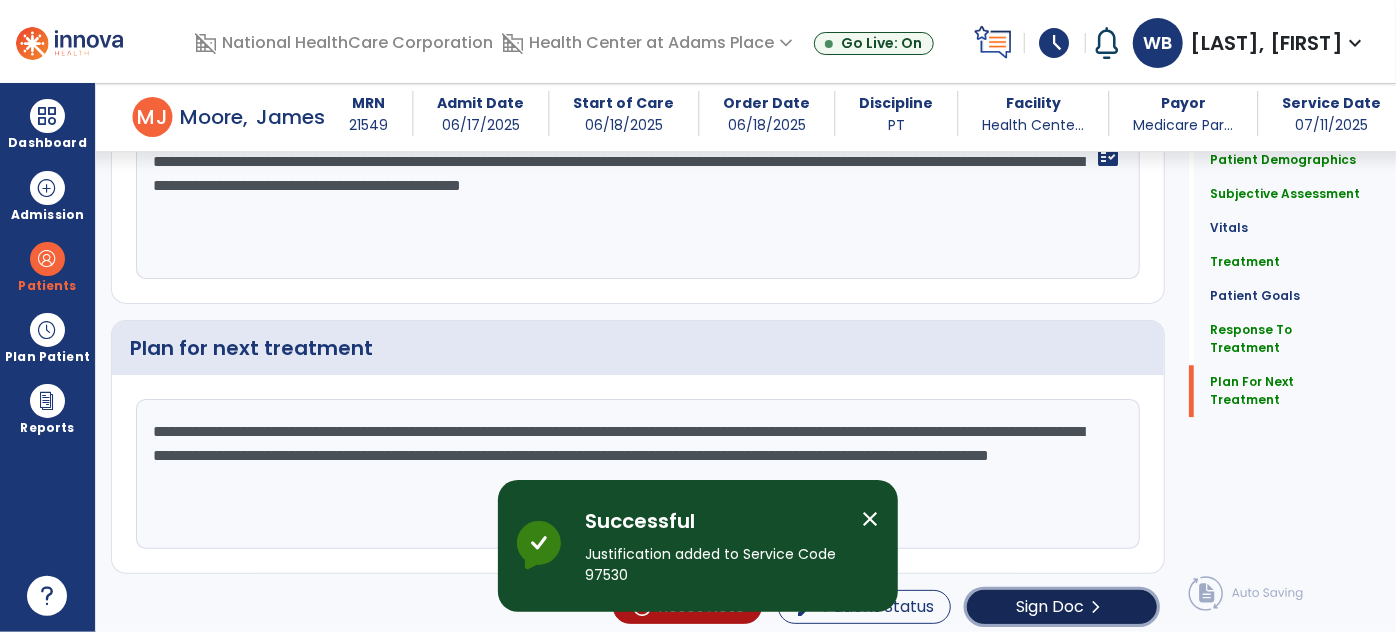 click on "chevron_right" 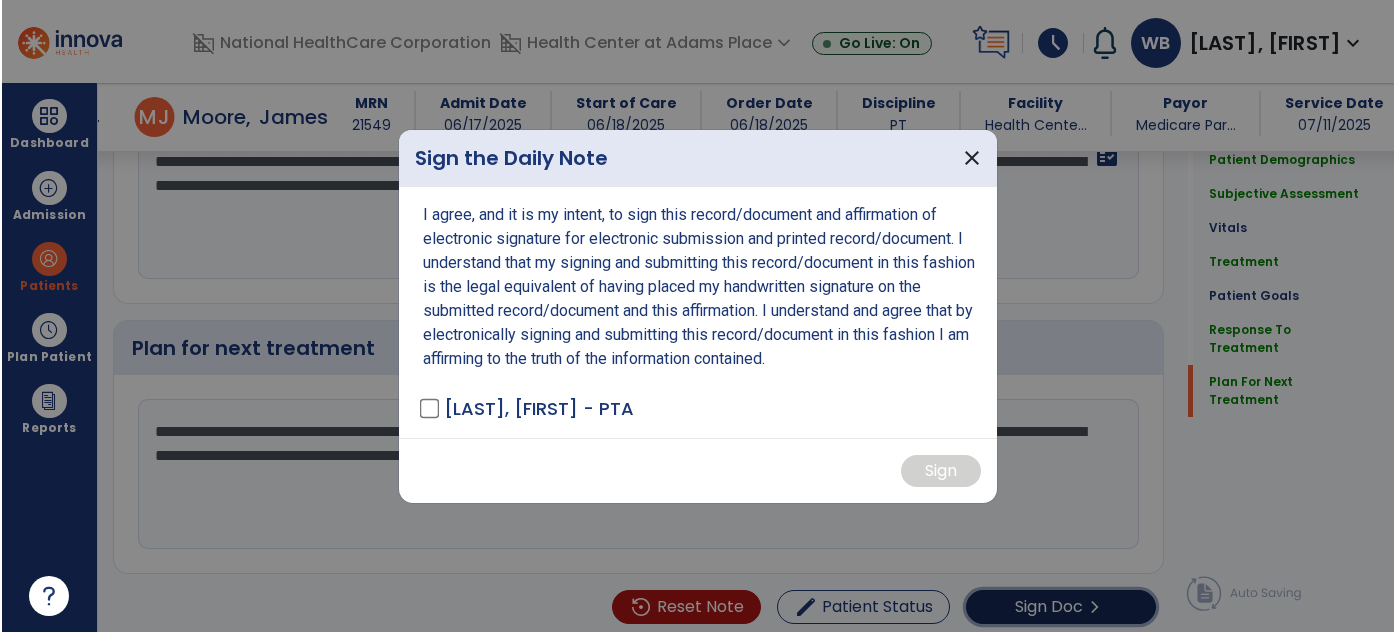 scroll, scrollTop: 2550, scrollLeft: 0, axis: vertical 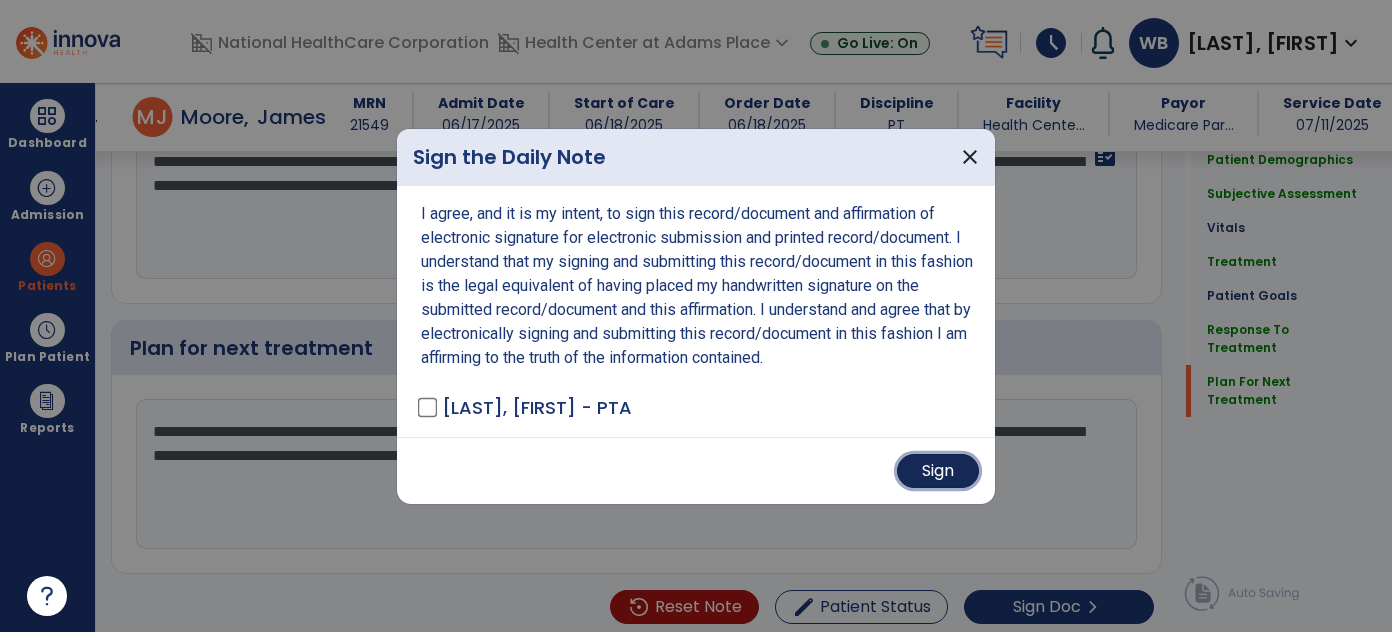 click on "Sign" at bounding box center [938, 471] 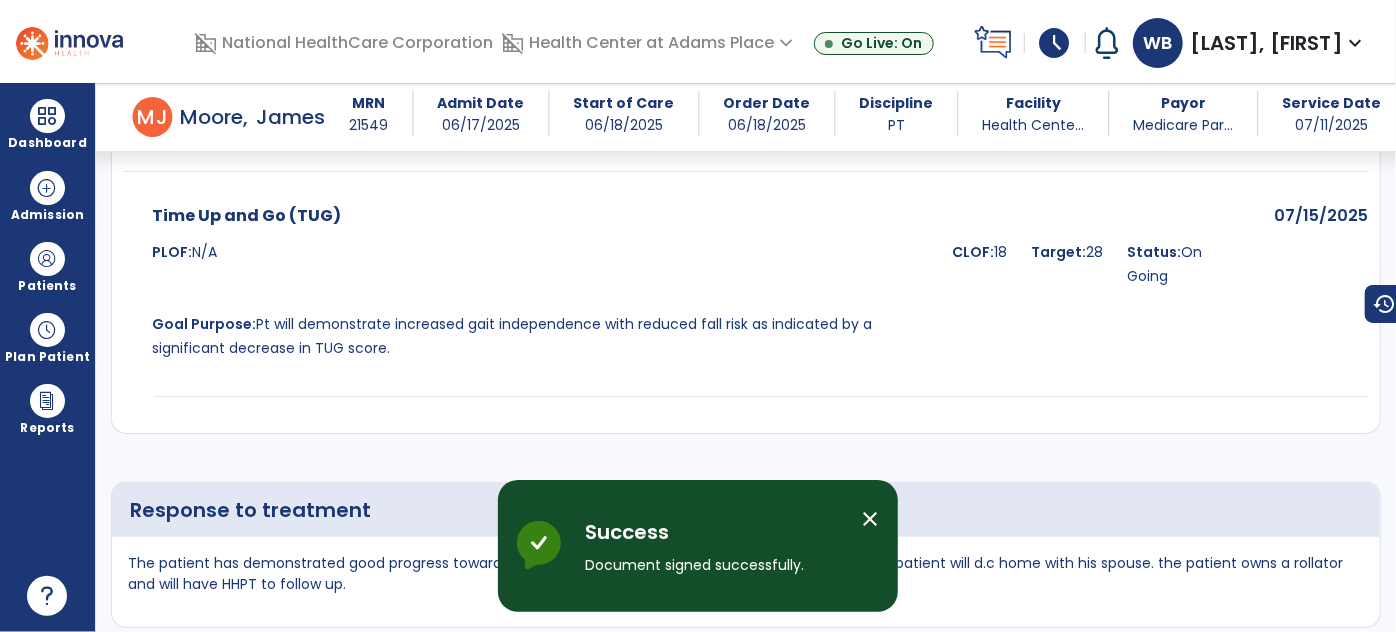scroll, scrollTop: 4368, scrollLeft: 0, axis: vertical 